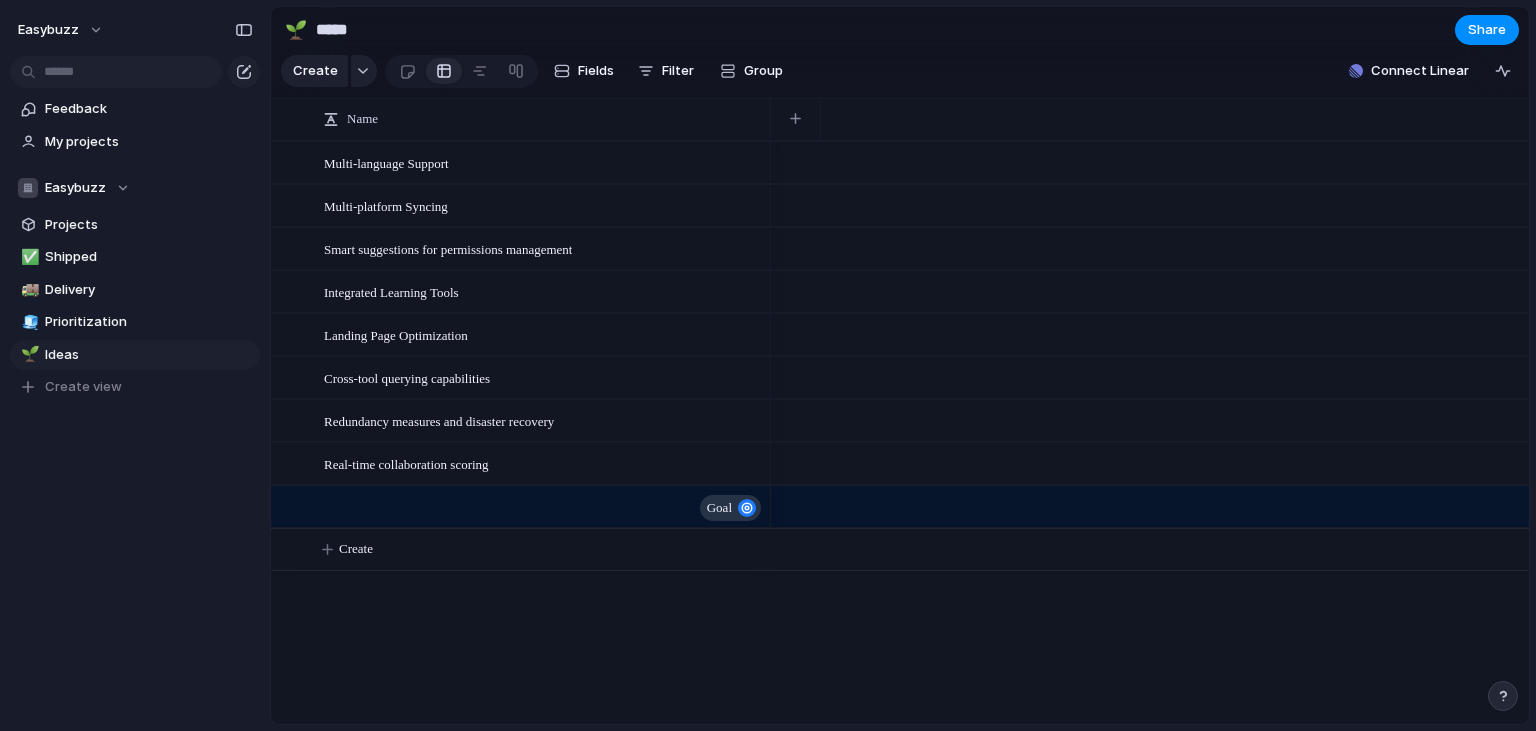 scroll, scrollTop: 0, scrollLeft: 0, axis: both 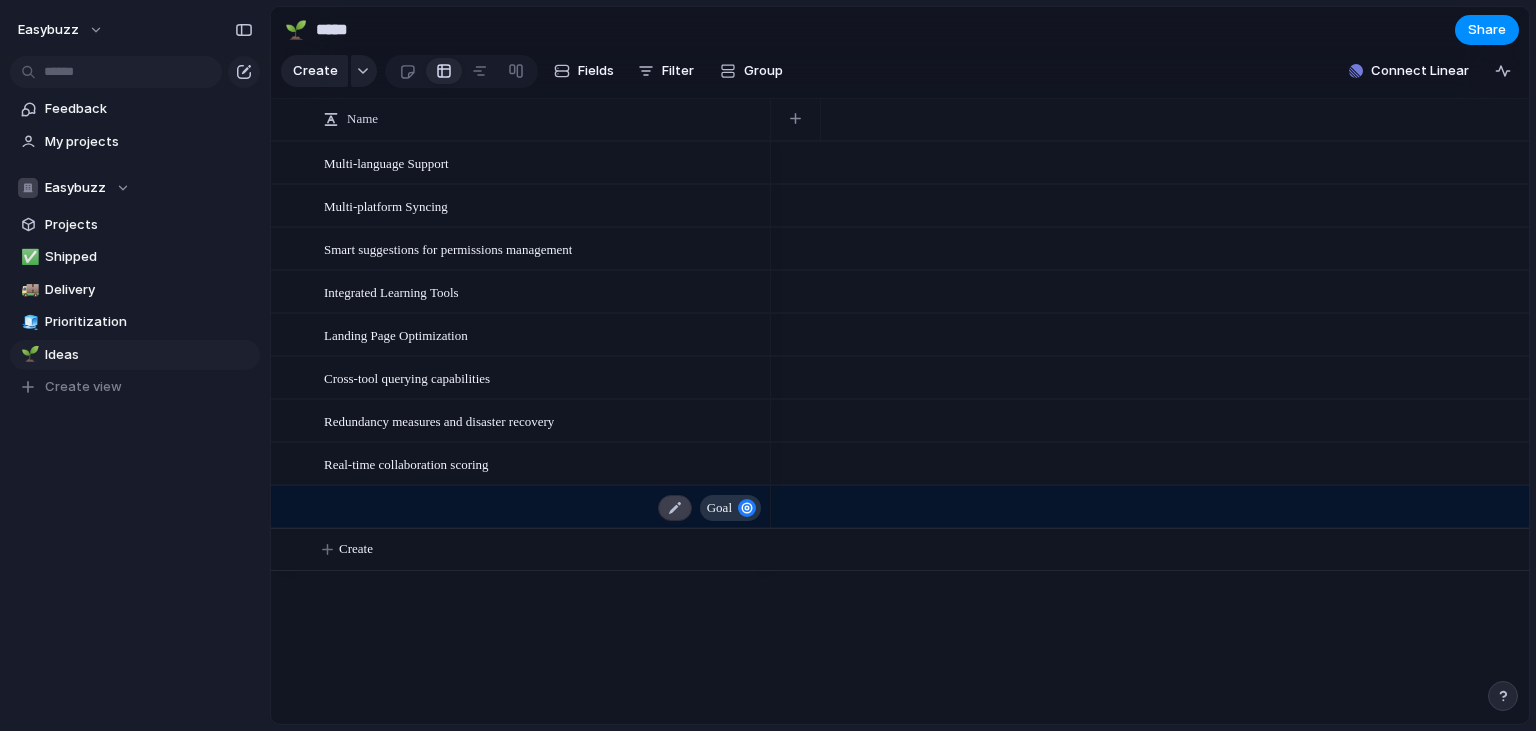 click at bounding box center [675, 508] 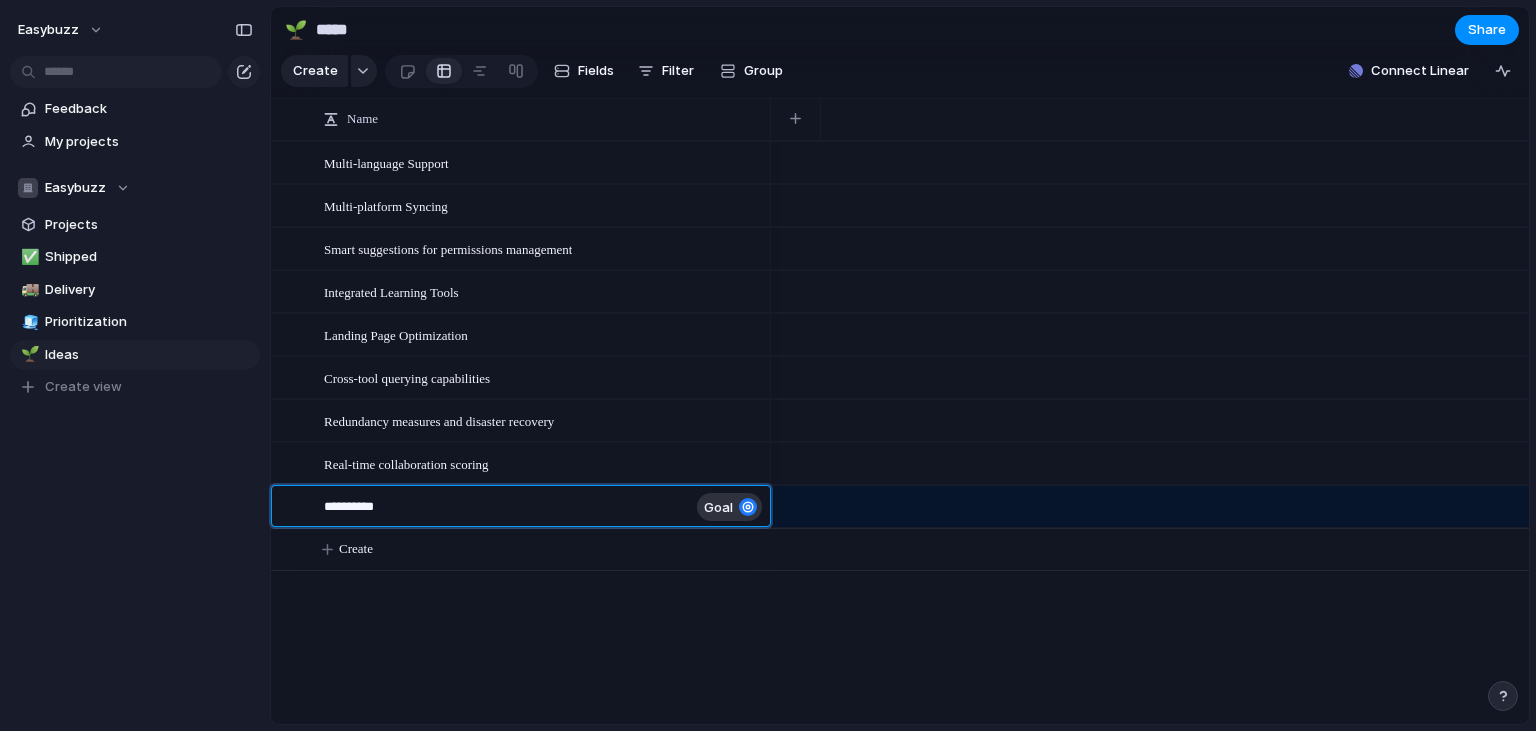type on "**********" 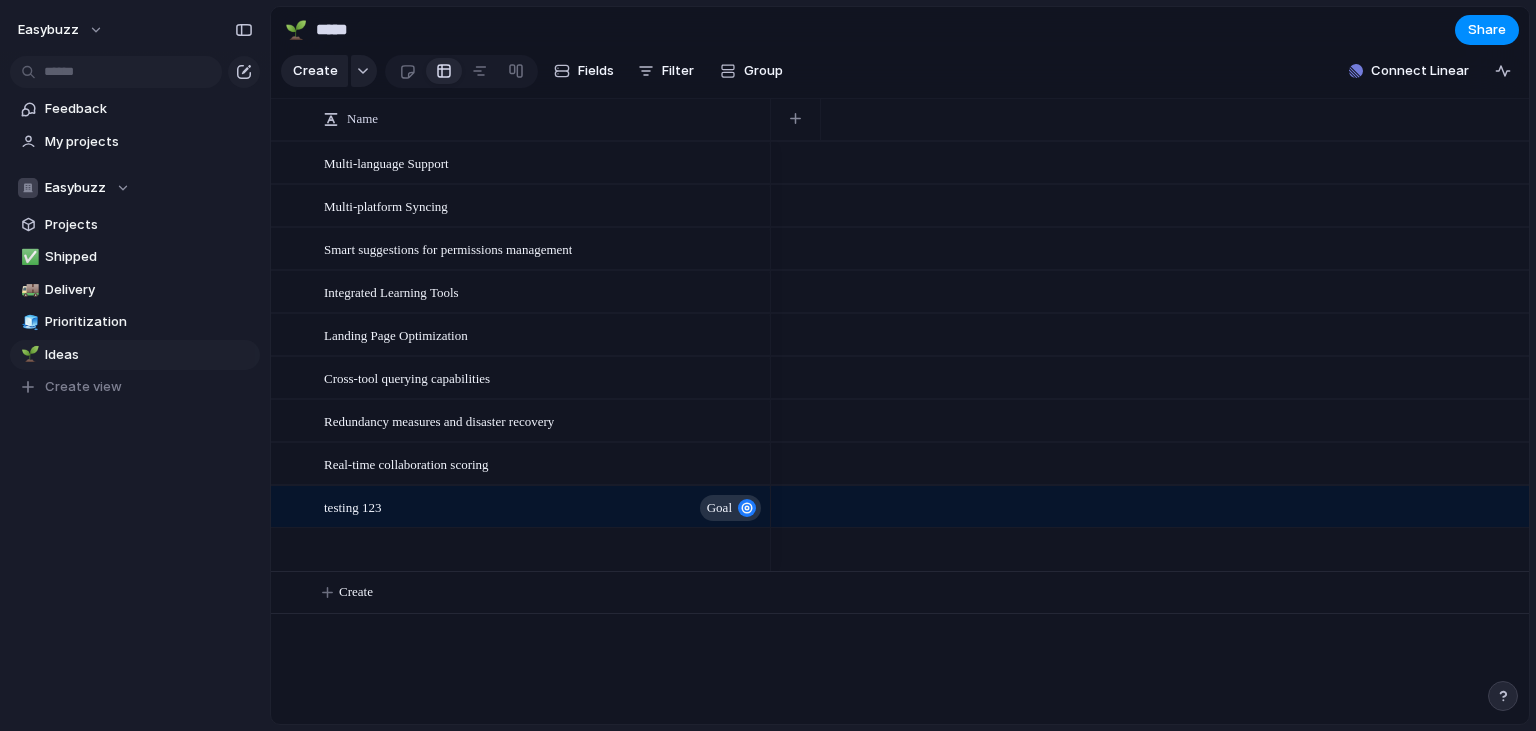 click on "easybuzz Feedback My projects Easybuzz Projects ✅ Shipped 🚚 Delivery 🧊 Prioritization 🌱 Ideas
To pick up a draggable item, press the space bar.
While dragging, use the arrow keys to move the item.
Press space again to drop the item in its new position, or press escape to cancel.
Create view Keep using Index You're approaching the free limit of 300 items Upgrade plan 🌱 ***** Share Create Fields Filter Group Zoom Collapse Connect Linear
Name
Multi-language Support Multi-platform Syncing Smart suggestions for permissions management Integrated Learning Tools Landing Page Optimization Cross-tool querying capabilities Redundancy measures and disaster recovery Real-time collaboration scoring testing 123 goal Create" at bounding box center [768, 365] 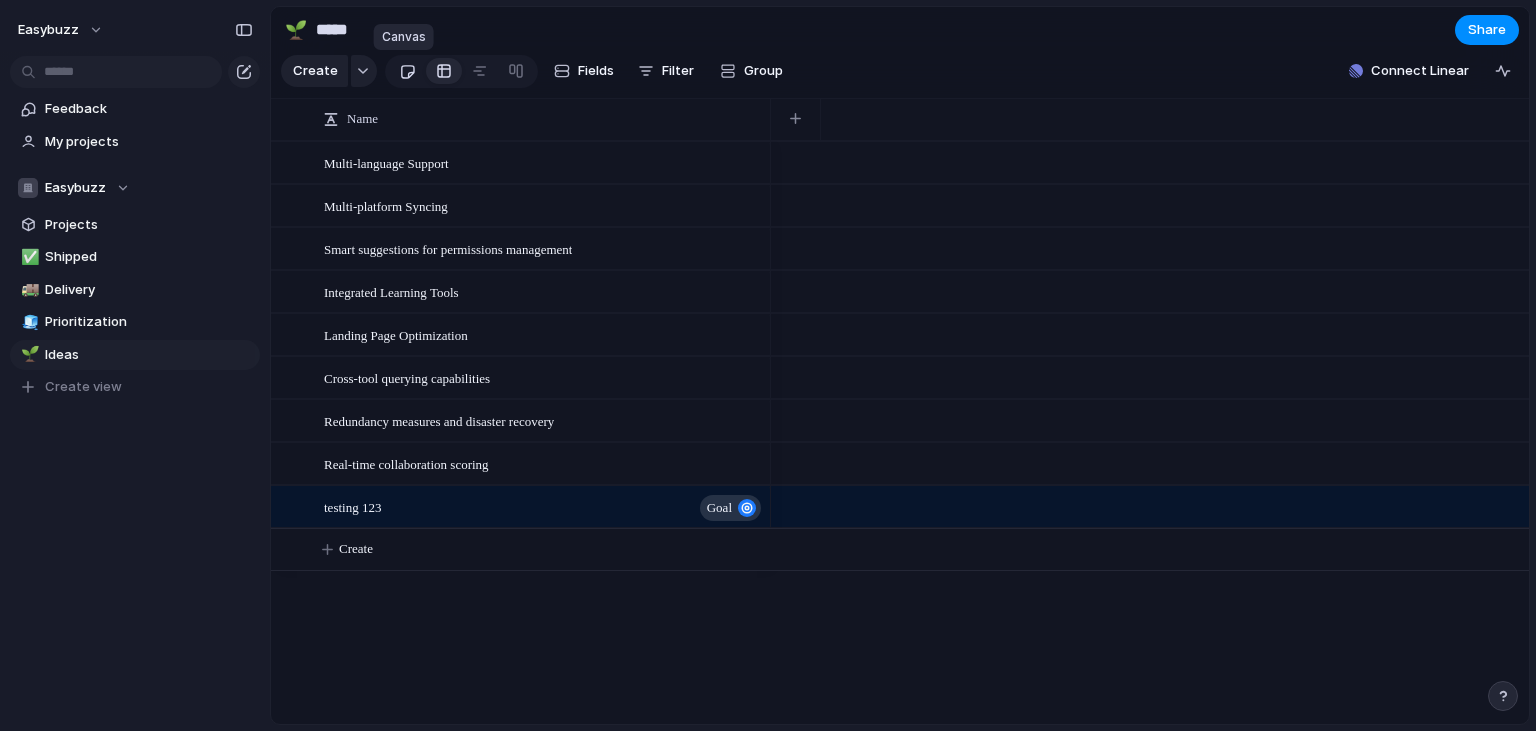 click at bounding box center [407, 71] 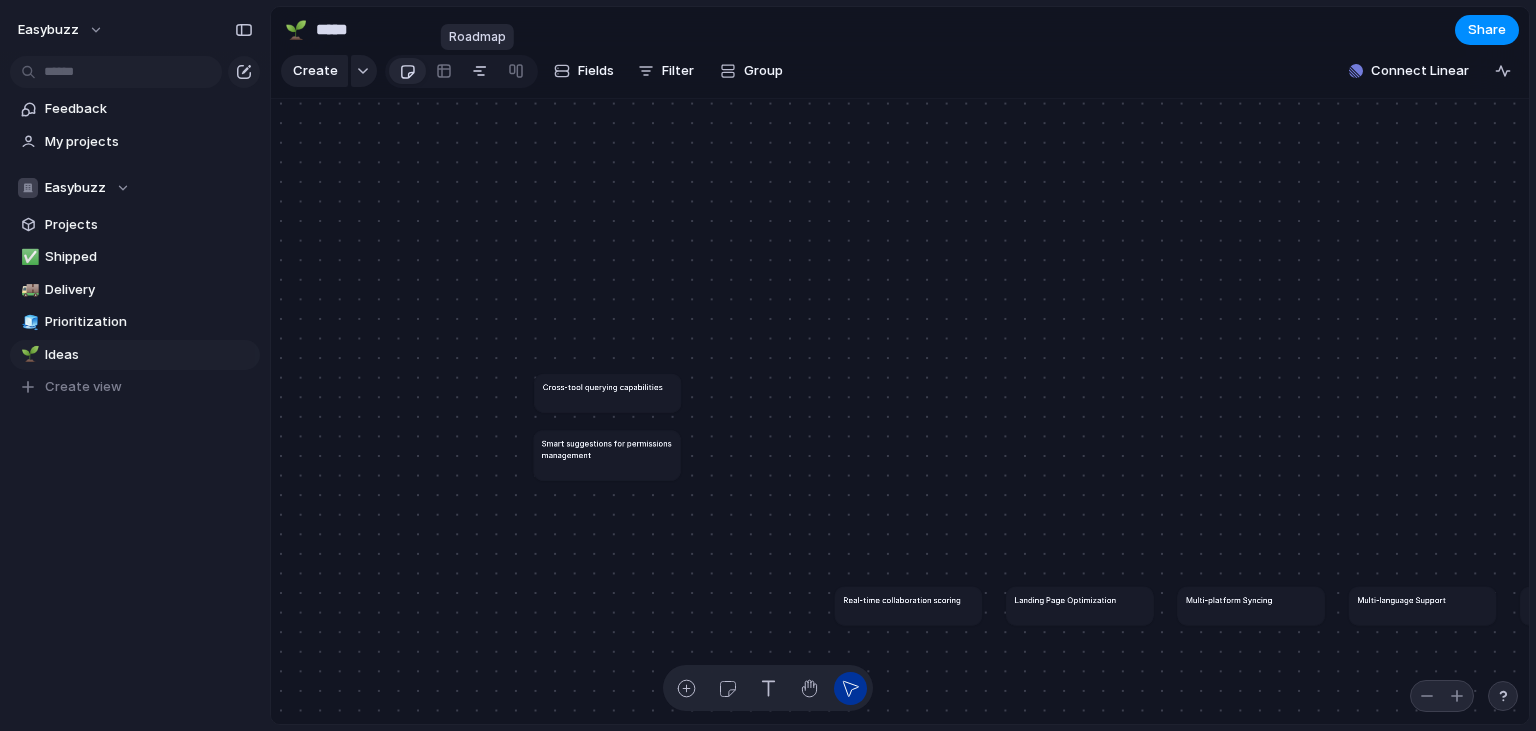 click at bounding box center [480, 71] 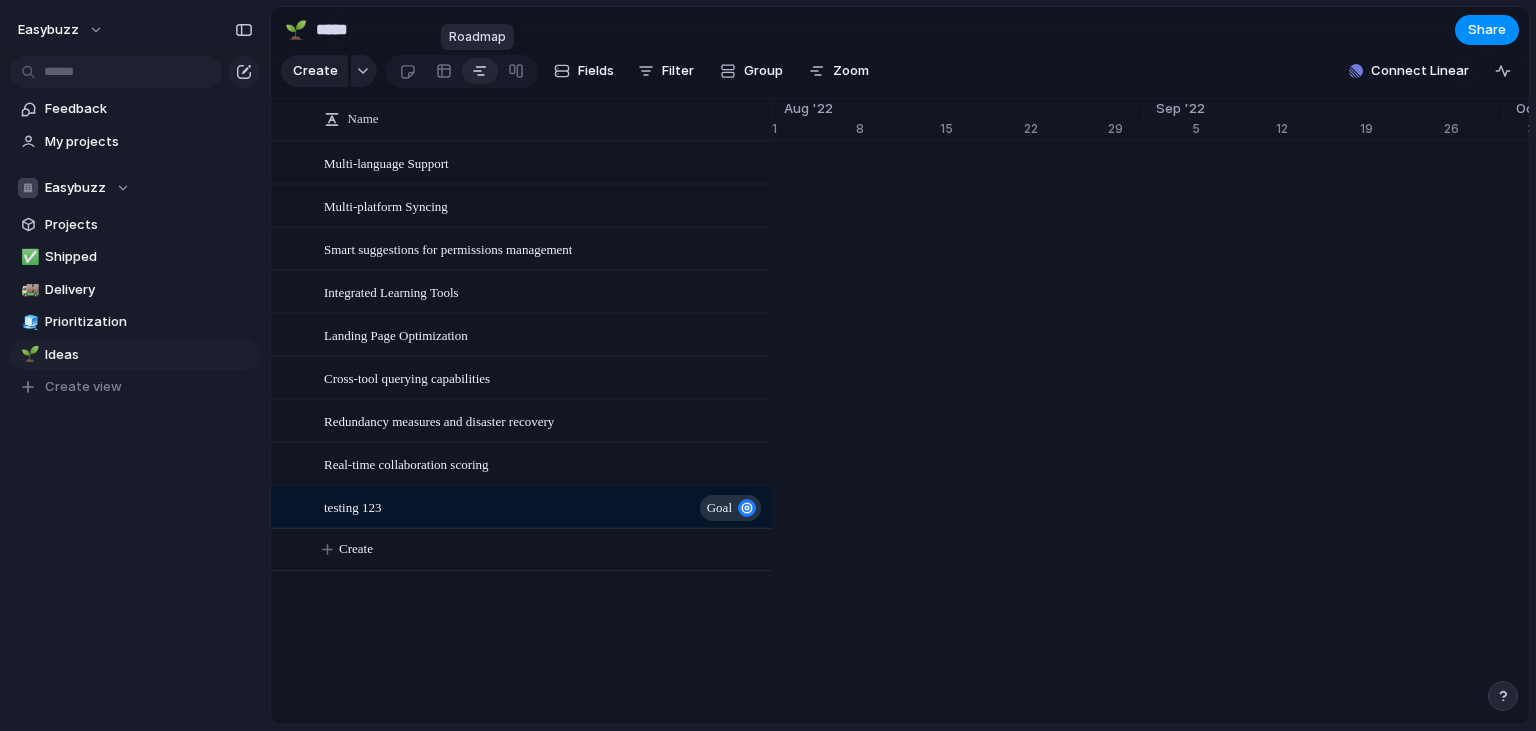 scroll, scrollTop: 0, scrollLeft: 12858, axis: horizontal 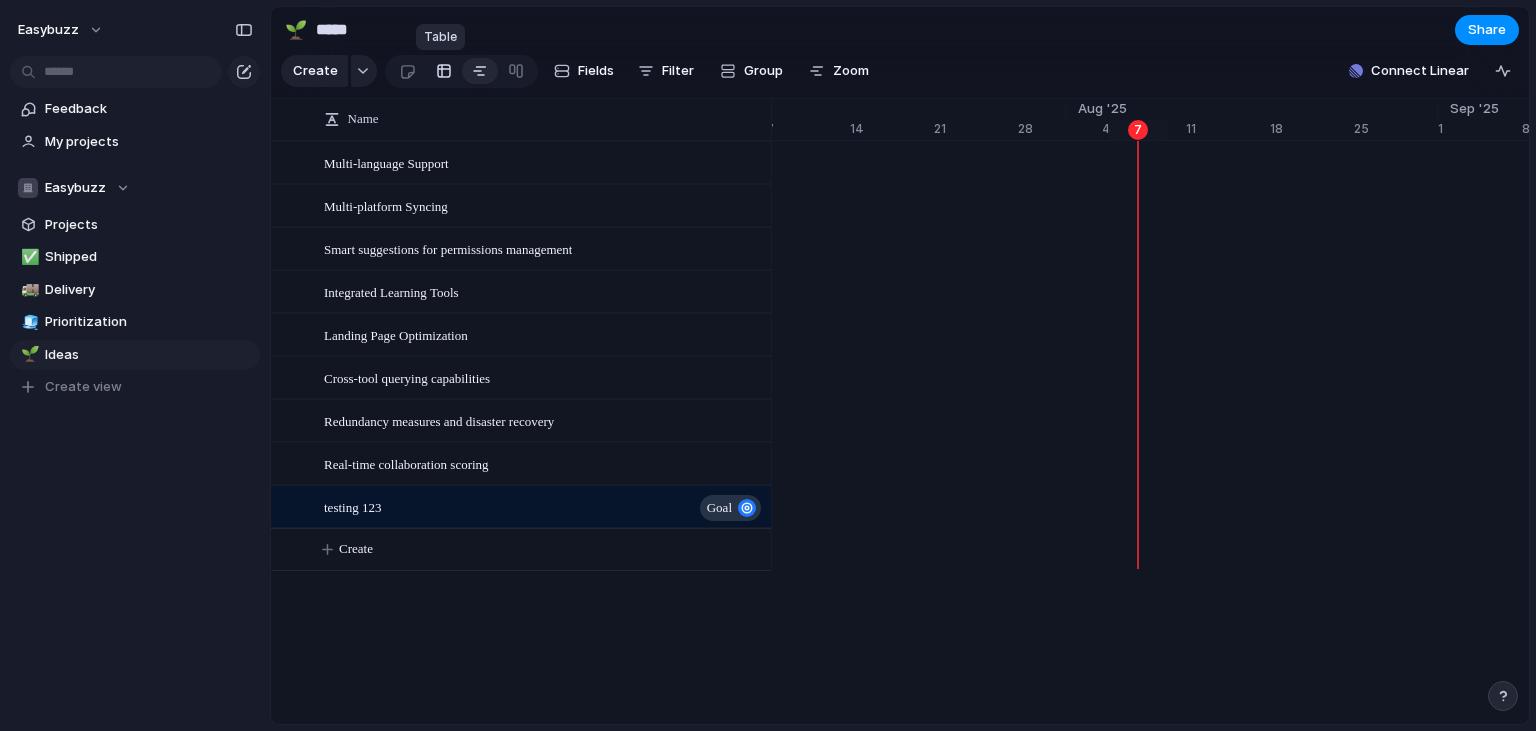 click at bounding box center [444, 71] 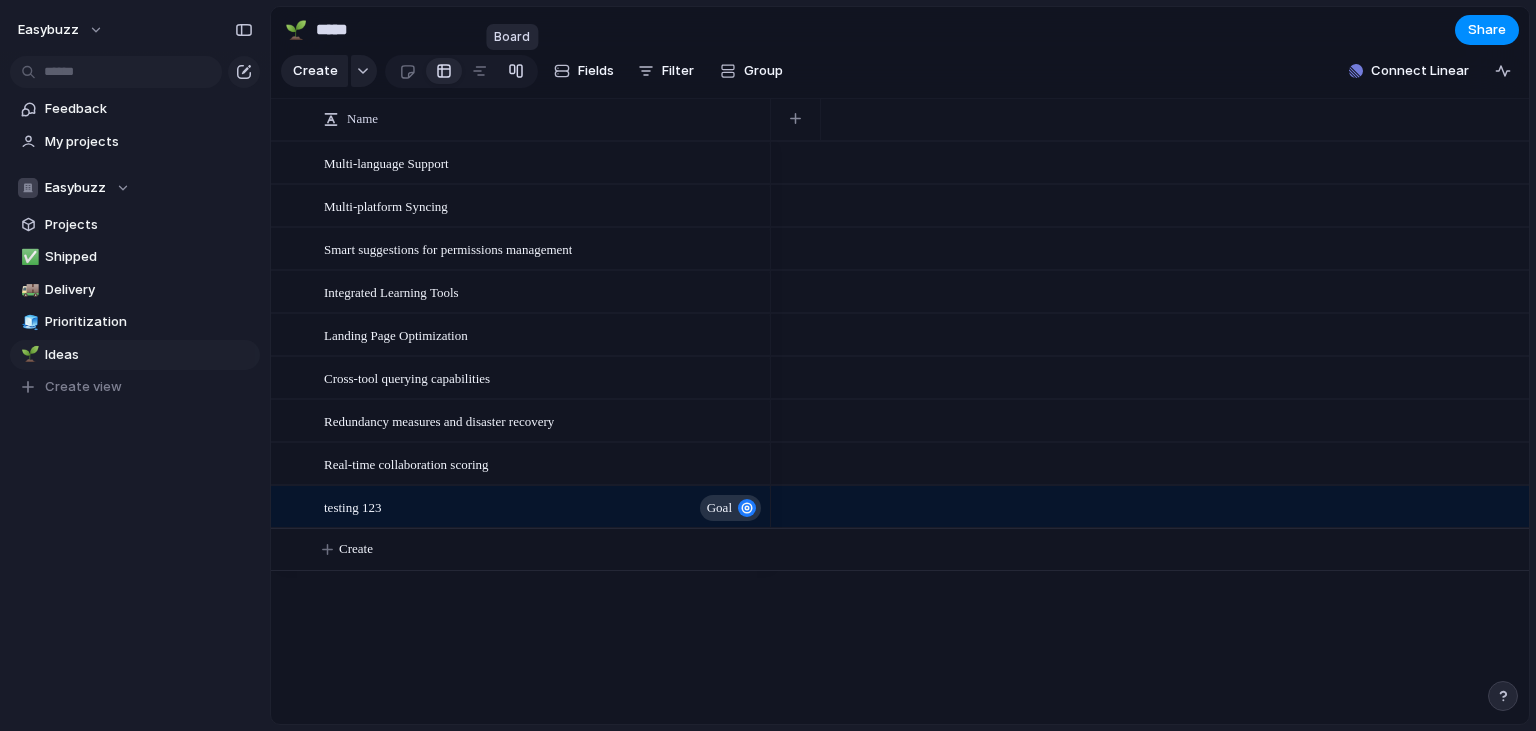 click at bounding box center (516, 71) 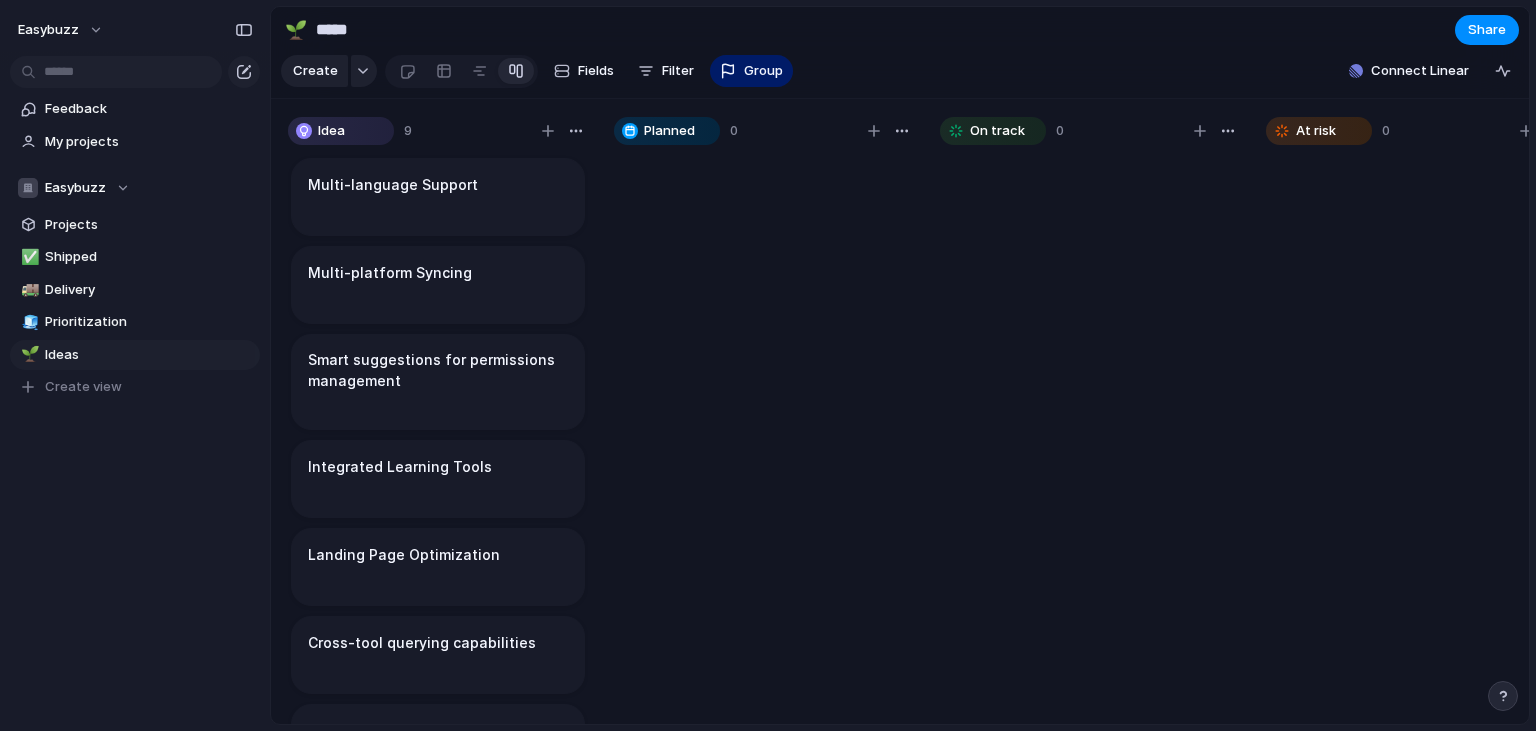 scroll, scrollTop: 0, scrollLeft: 0, axis: both 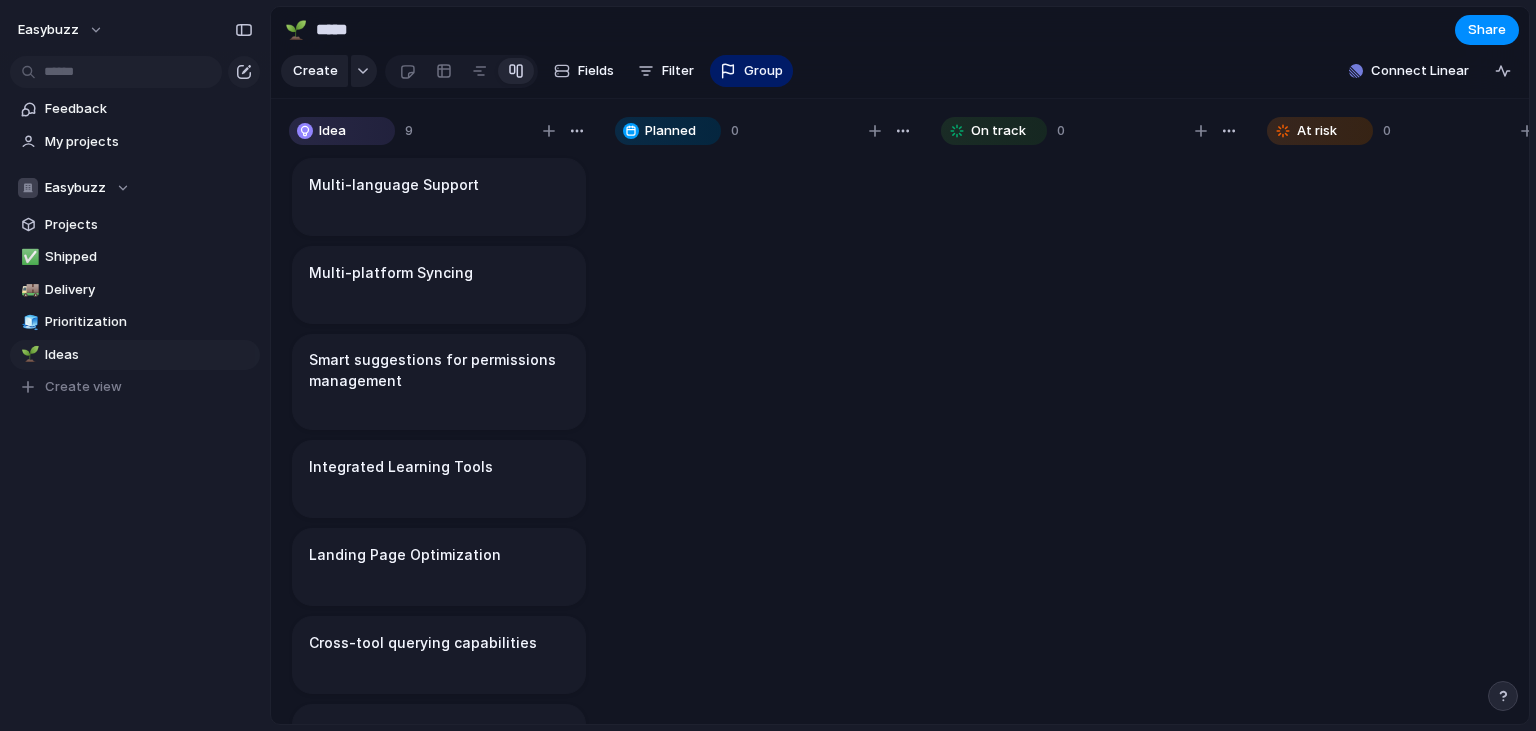 click on "Create Fields Filter Group Zoom Connect Linear" at bounding box center [900, 75] 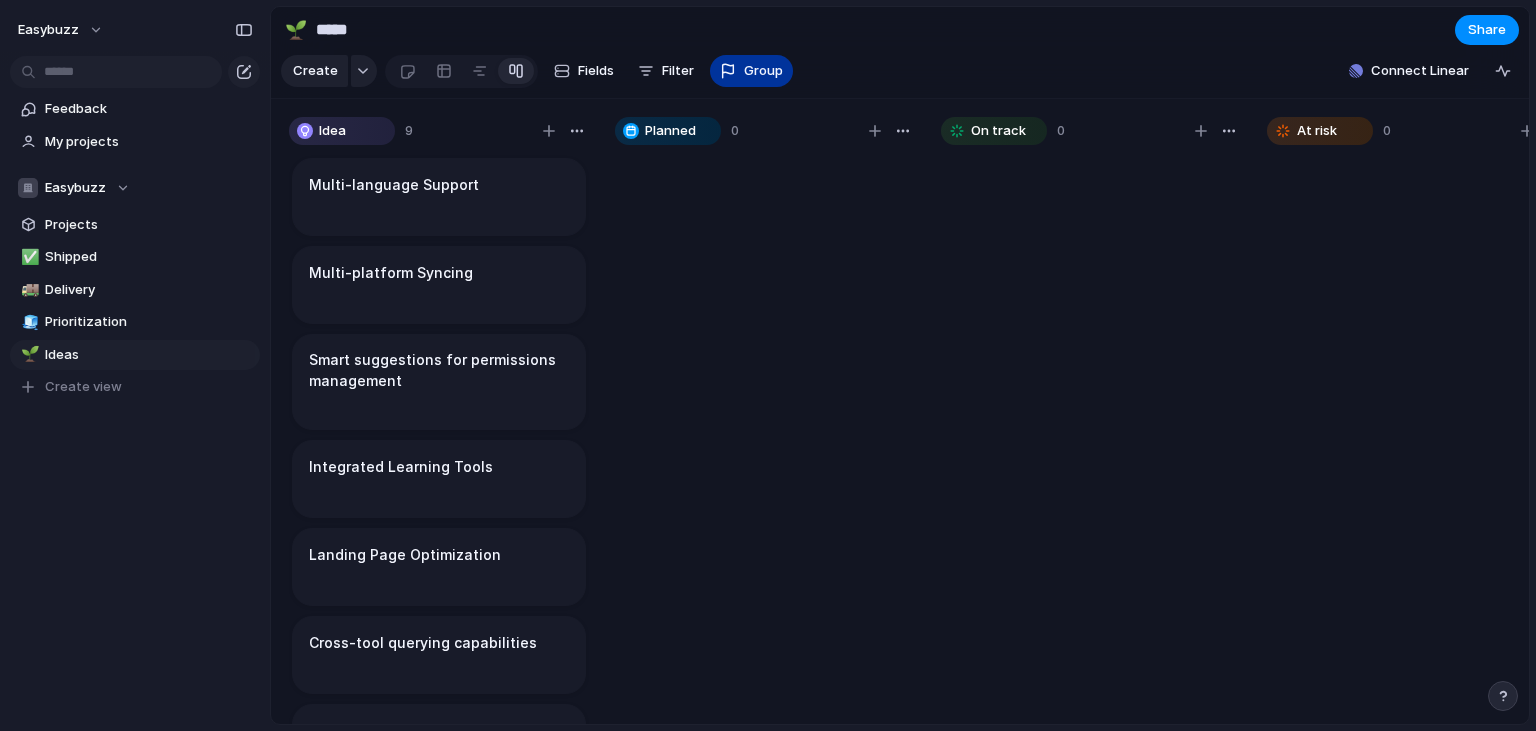 click on "Group" at bounding box center [763, 71] 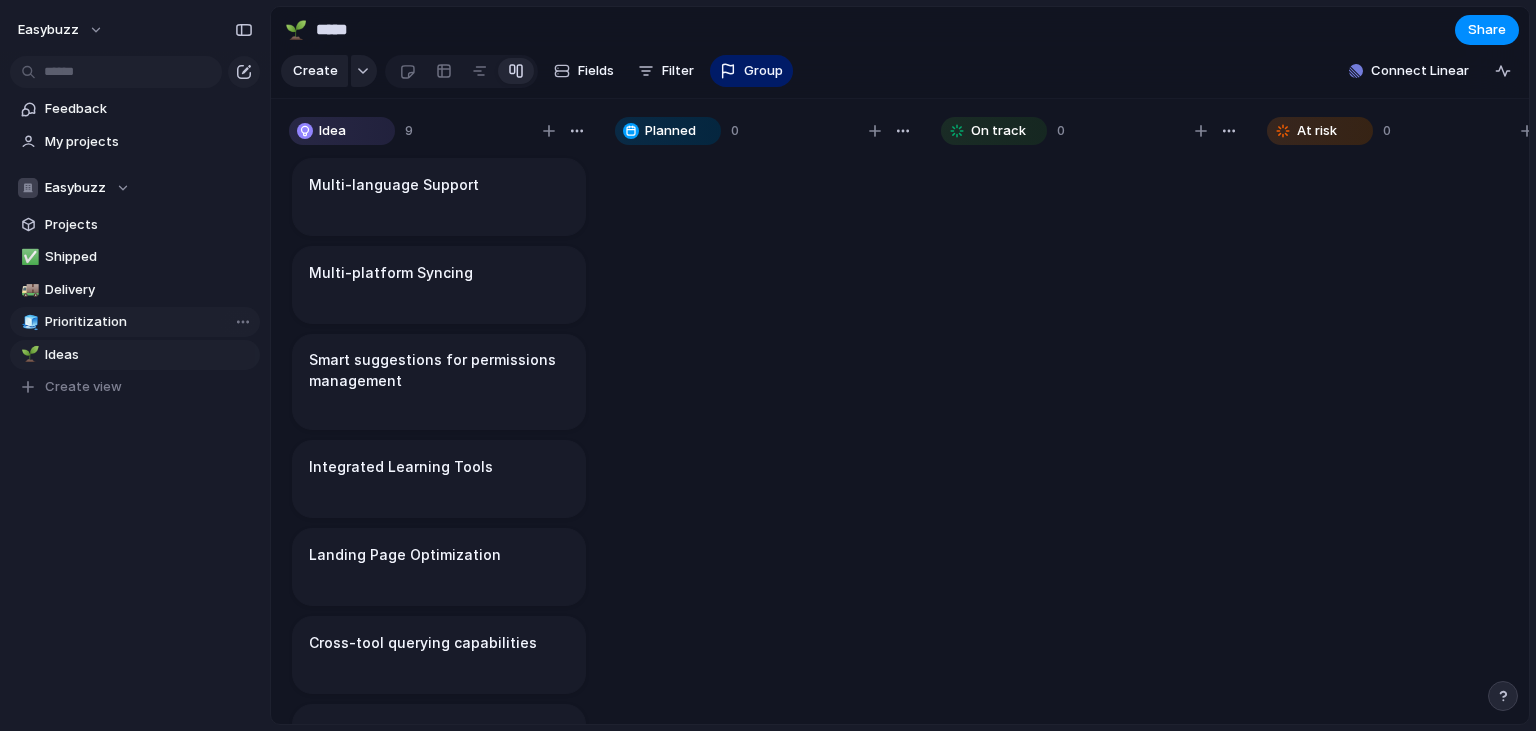 click on "Prioritization" at bounding box center [149, 322] 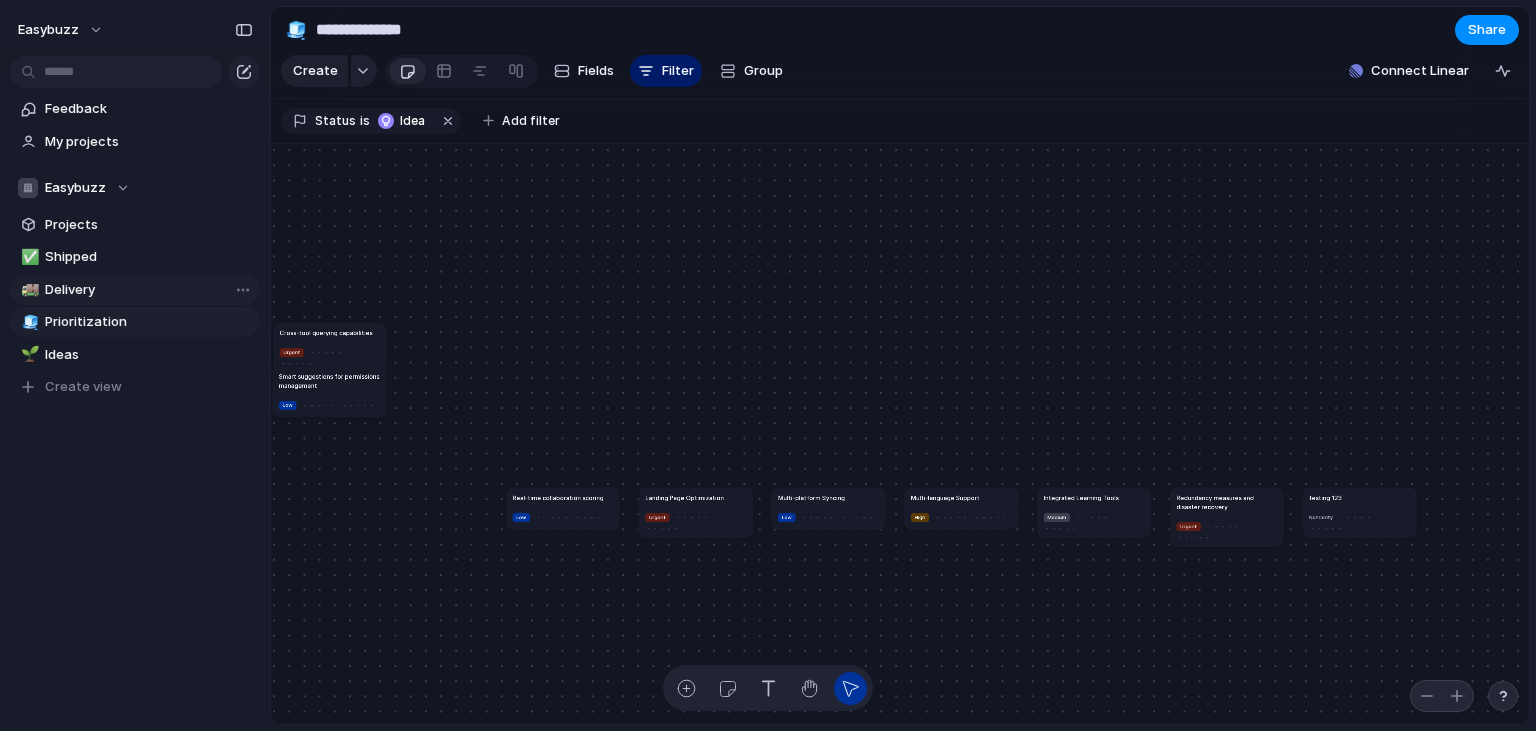 click on "Delivery" at bounding box center (149, 290) 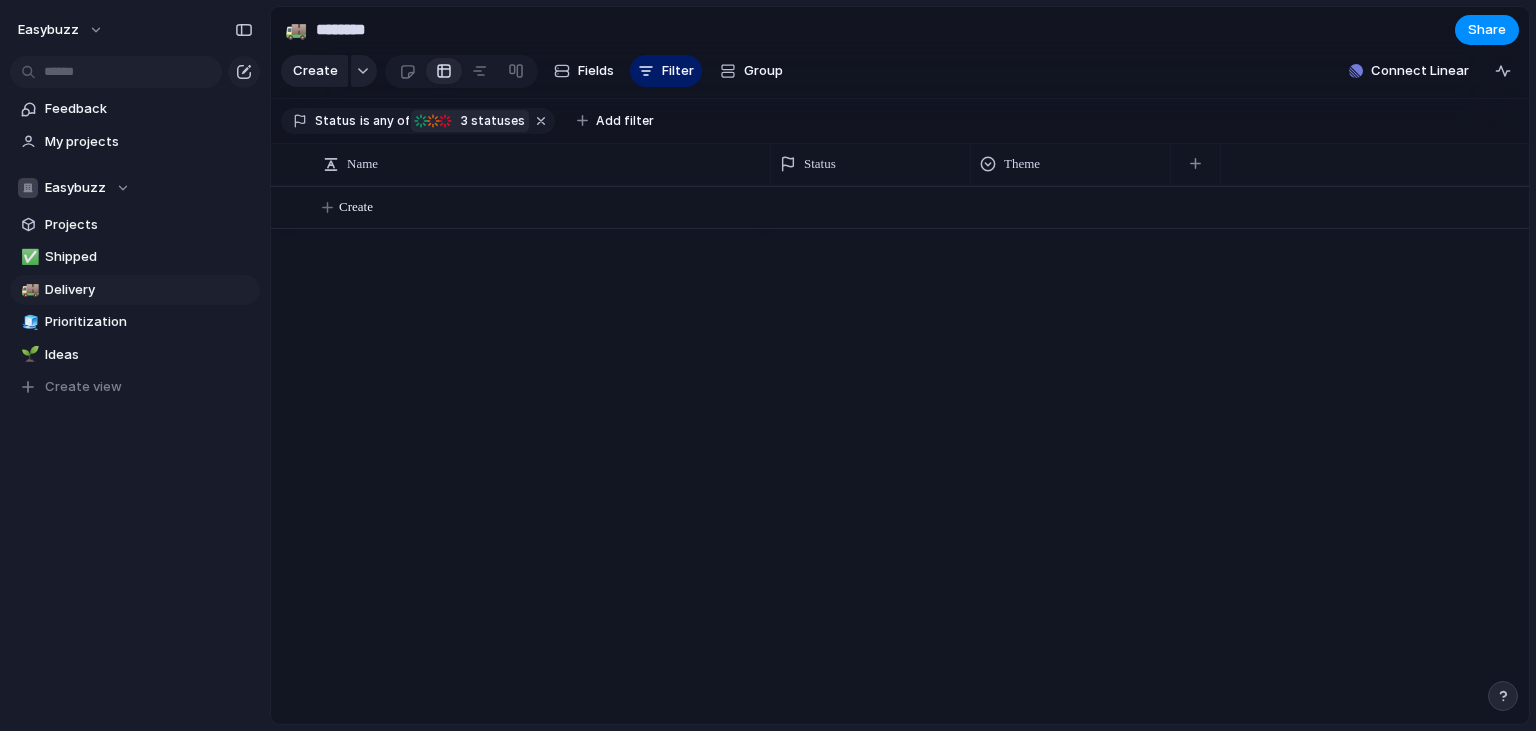 click at bounding box center [433, 121] 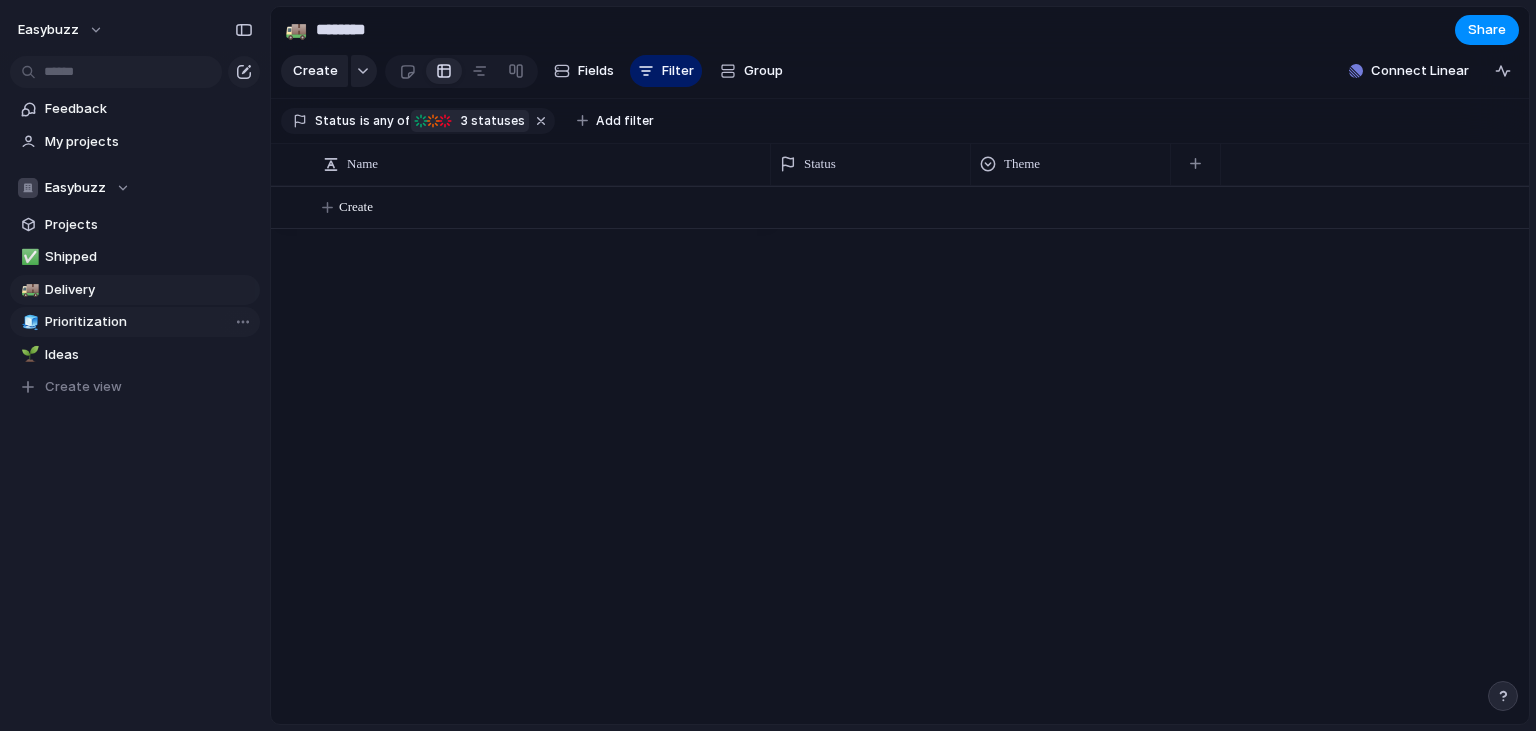 click on "Prioritization" at bounding box center [149, 322] 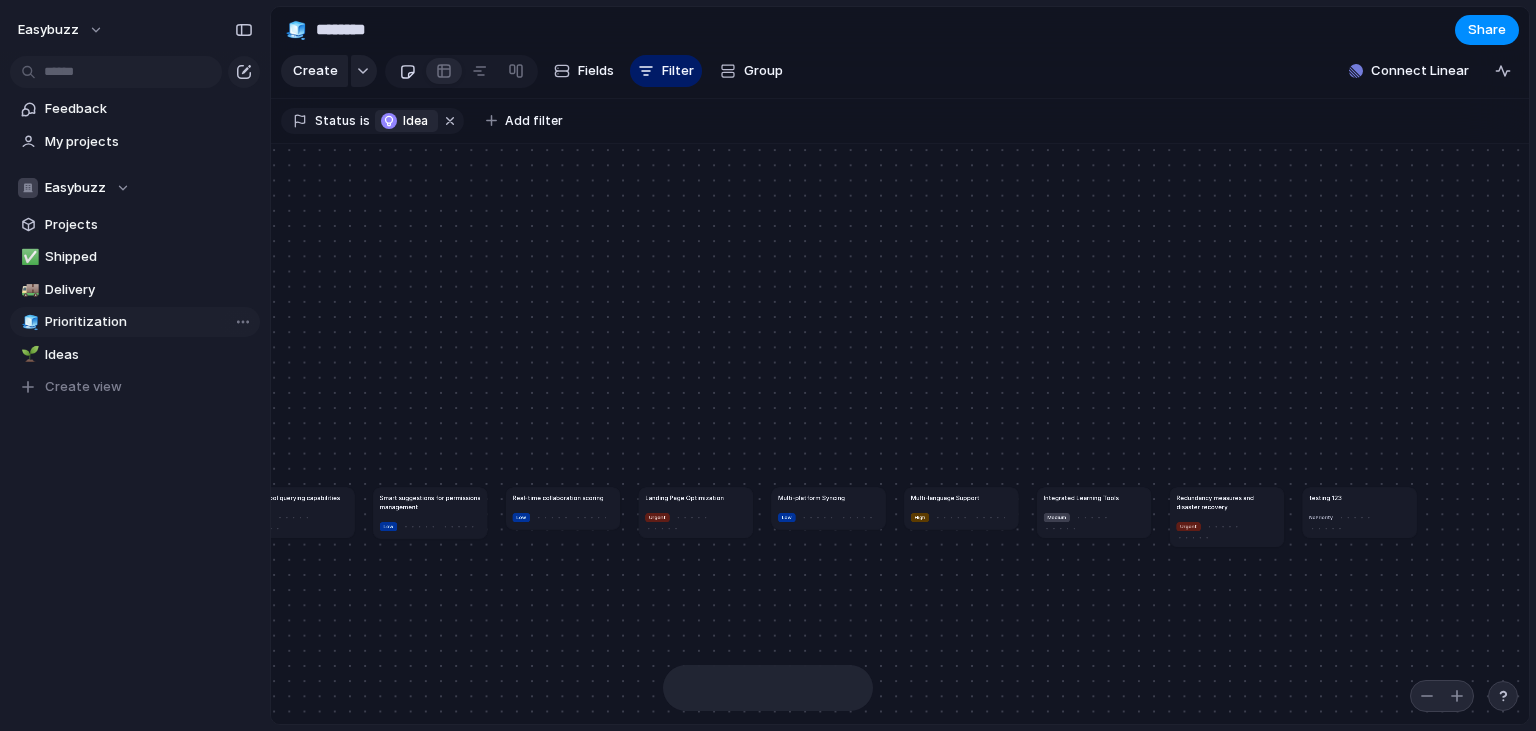 type on "**********" 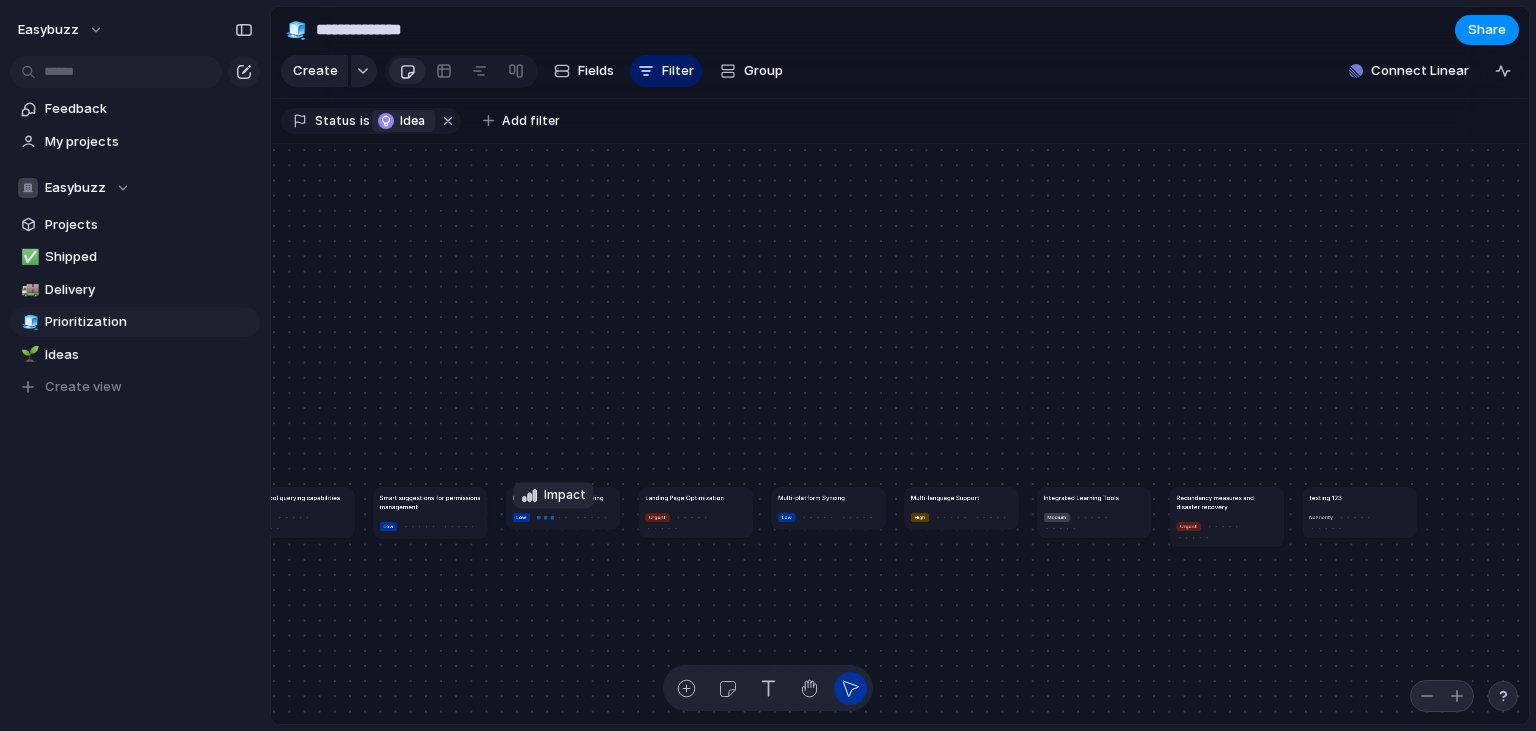 click at bounding box center [552, 517] 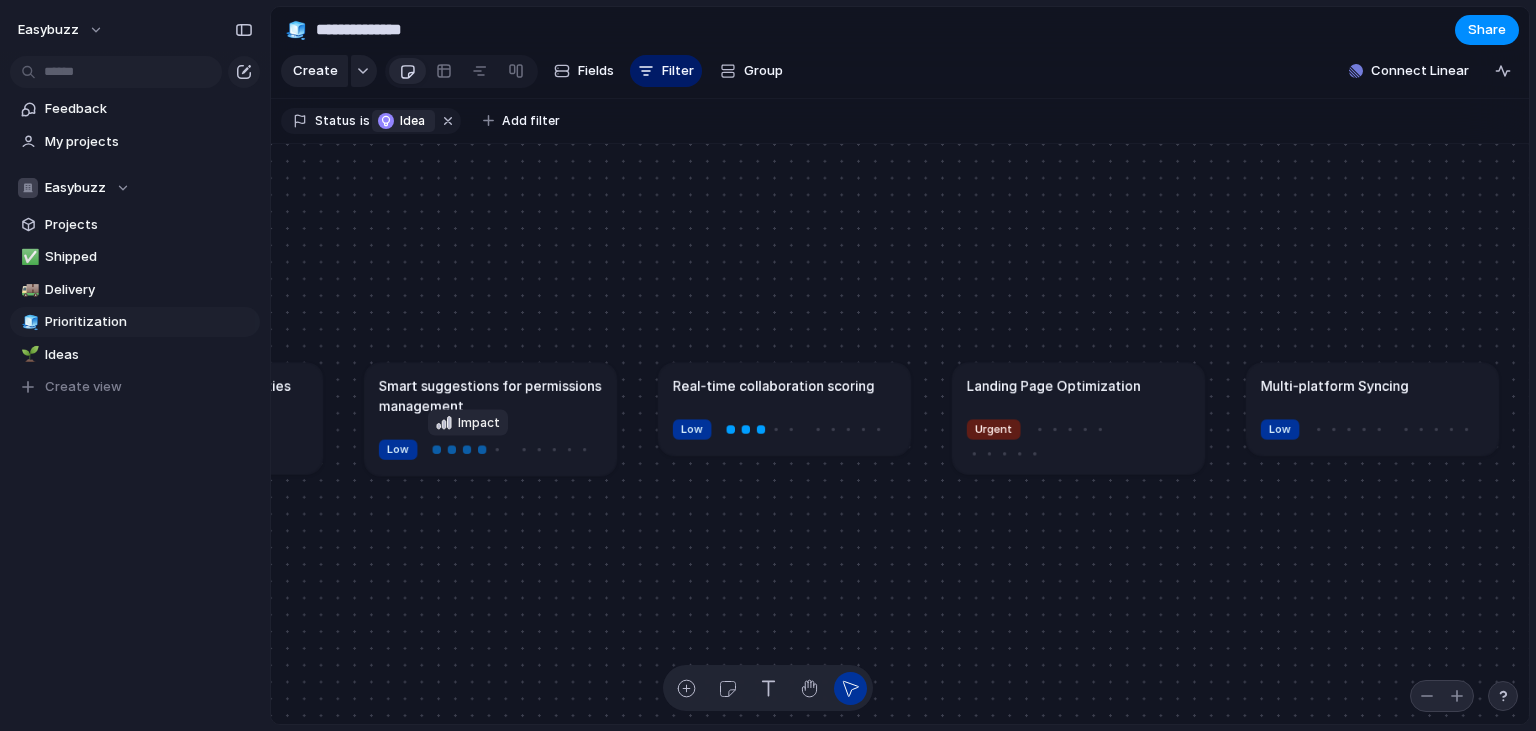 click at bounding box center (482, 449) 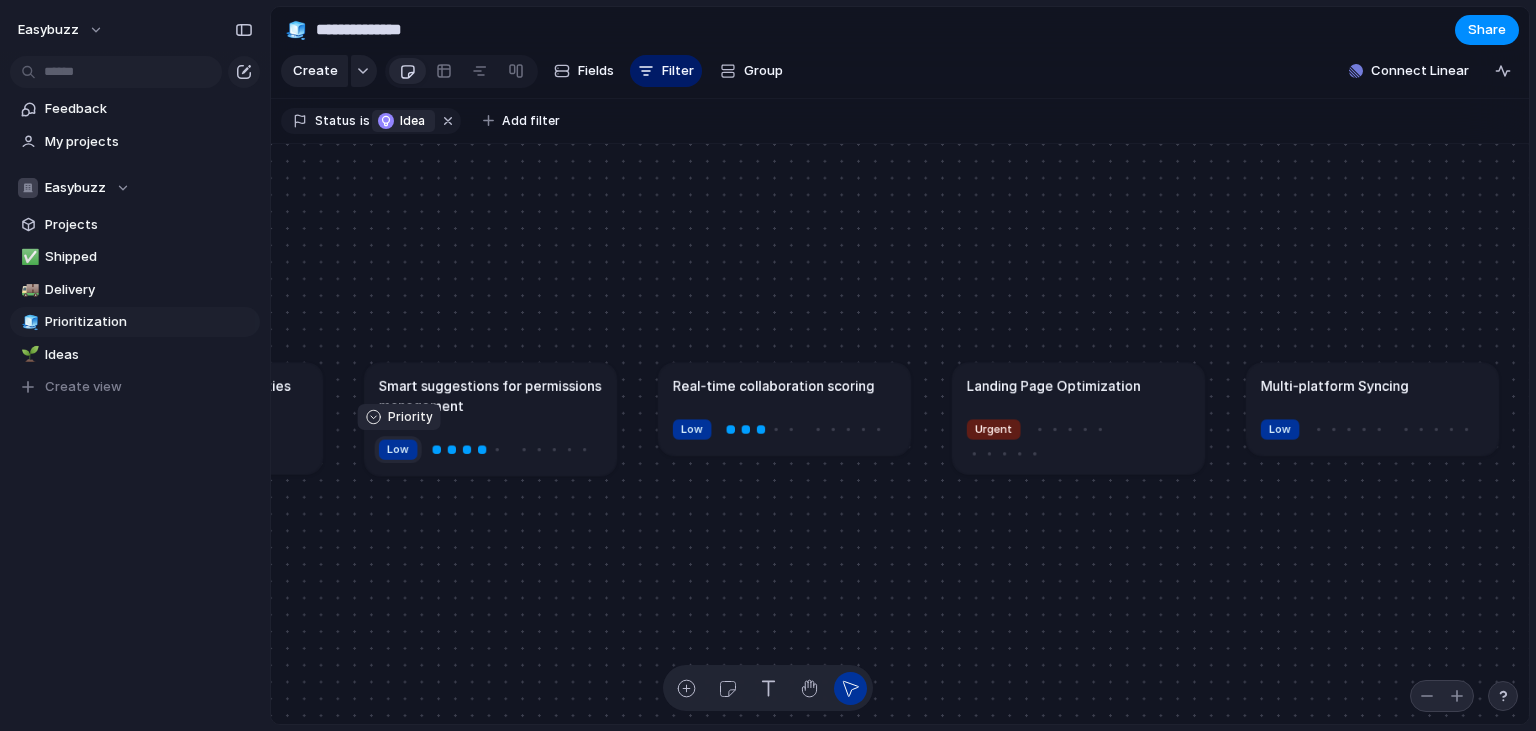 click on "Low" at bounding box center [398, 449] 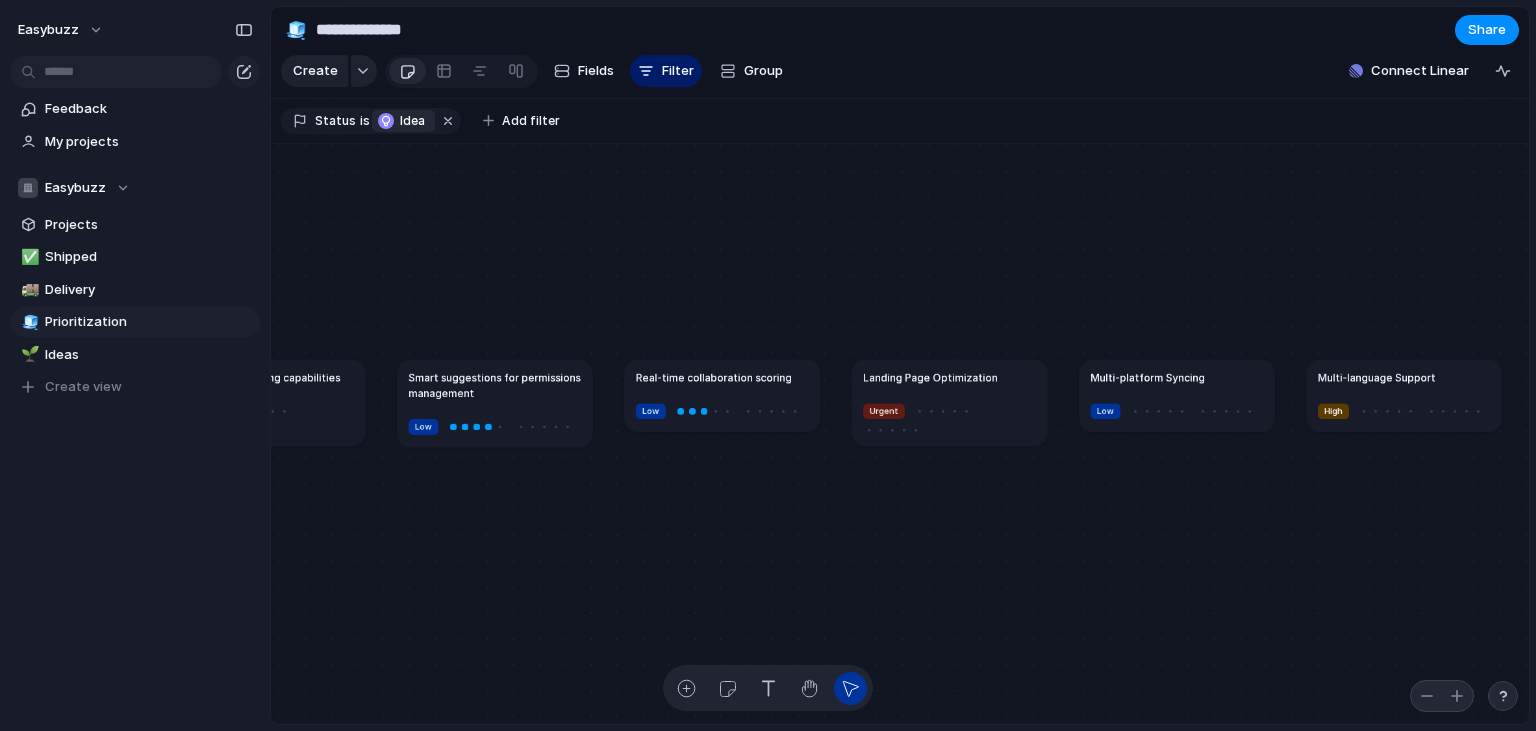 click on "Create Fields Filter Group Zoom" at bounding box center [537, 71] 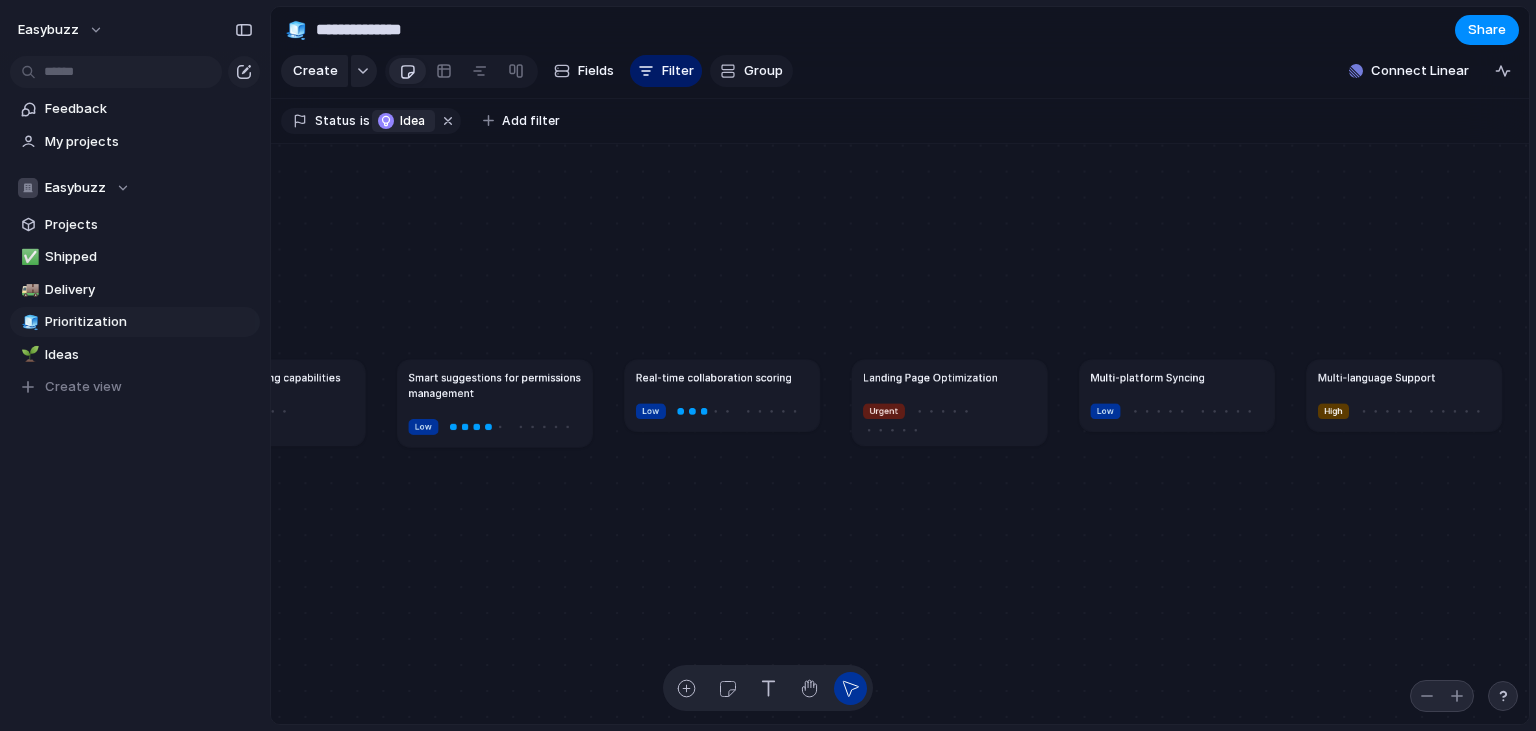 click on "Group" at bounding box center (763, 71) 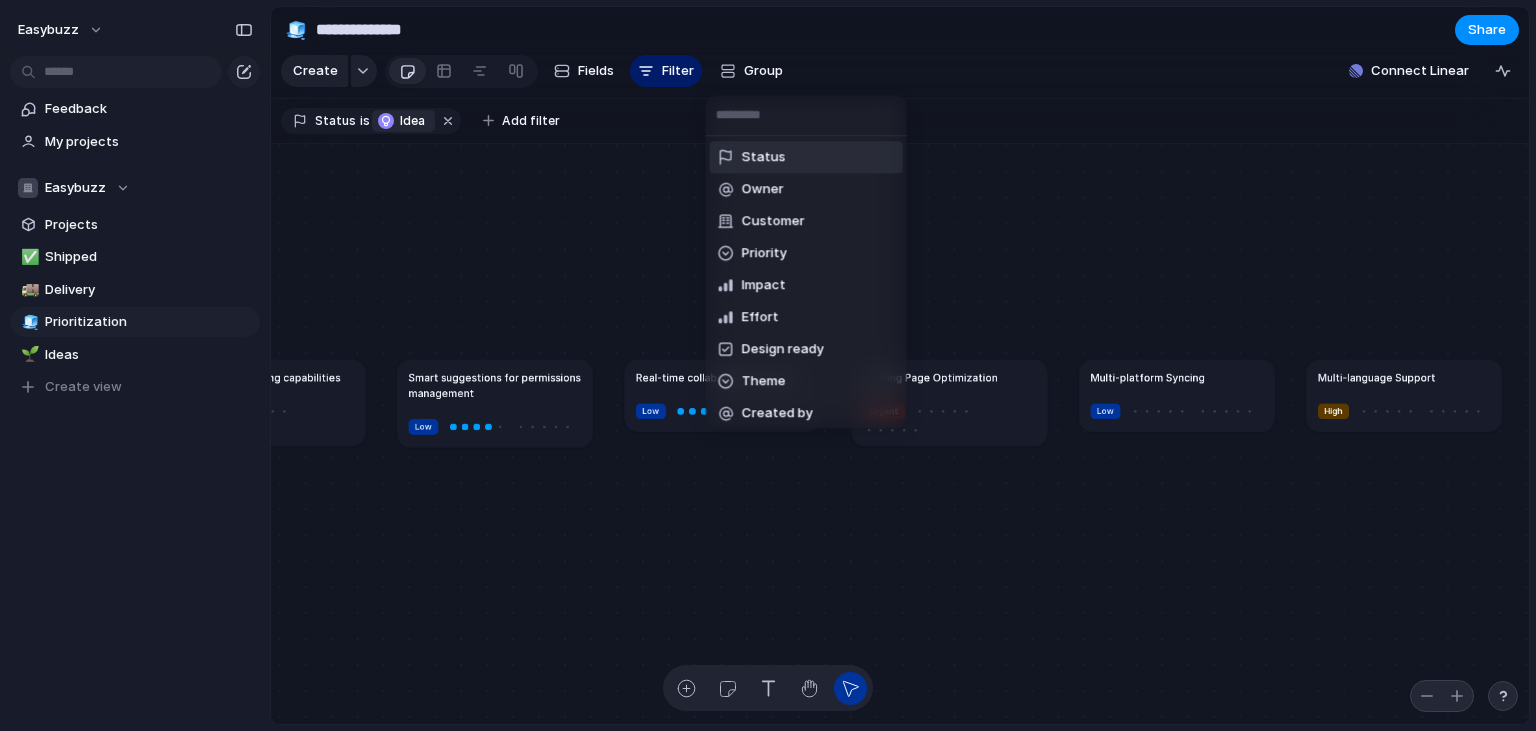click on "Status" at bounding box center [764, 157] 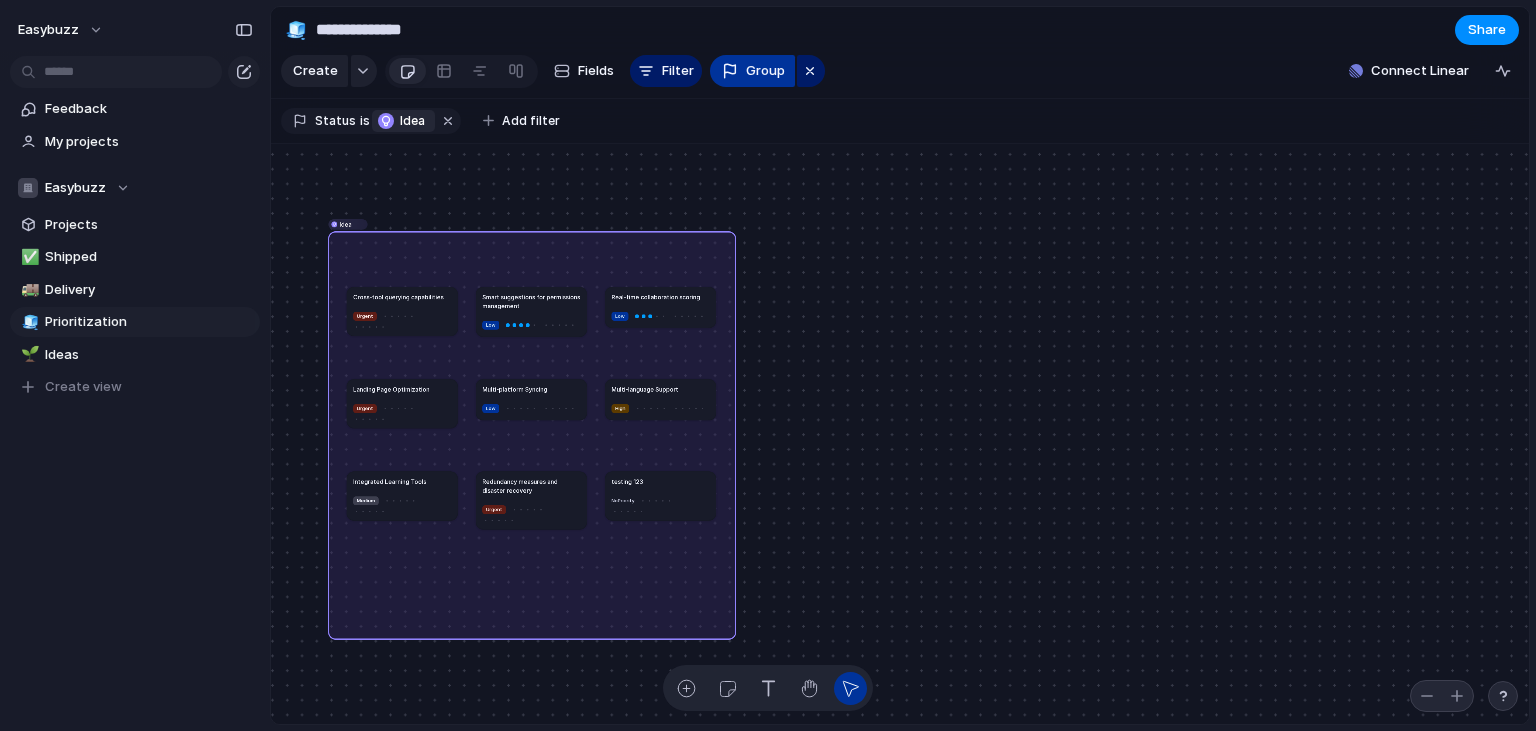 click on "Group" at bounding box center [765, 71] 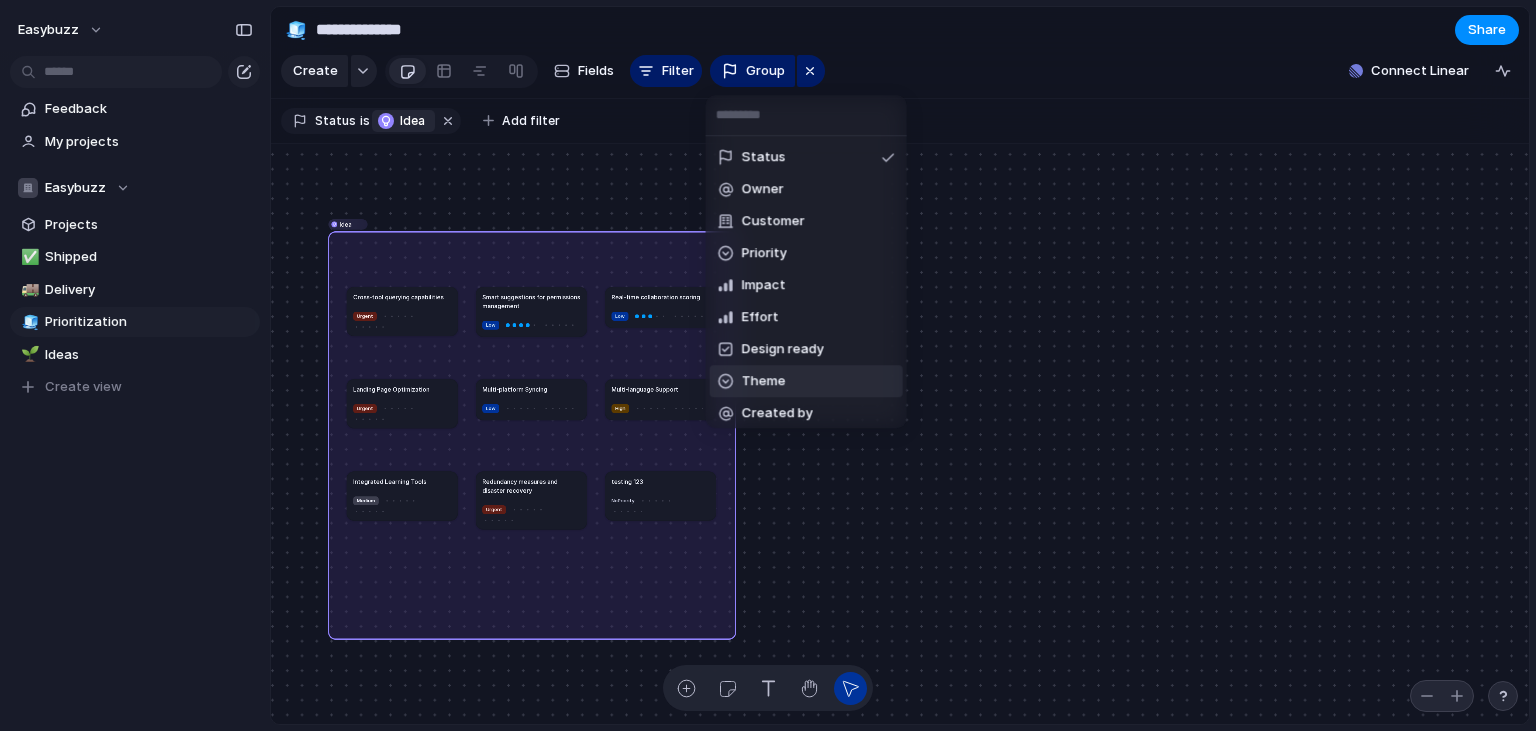 scroll, scrollTop: 6, scrollLeft: 0, axis: vertical 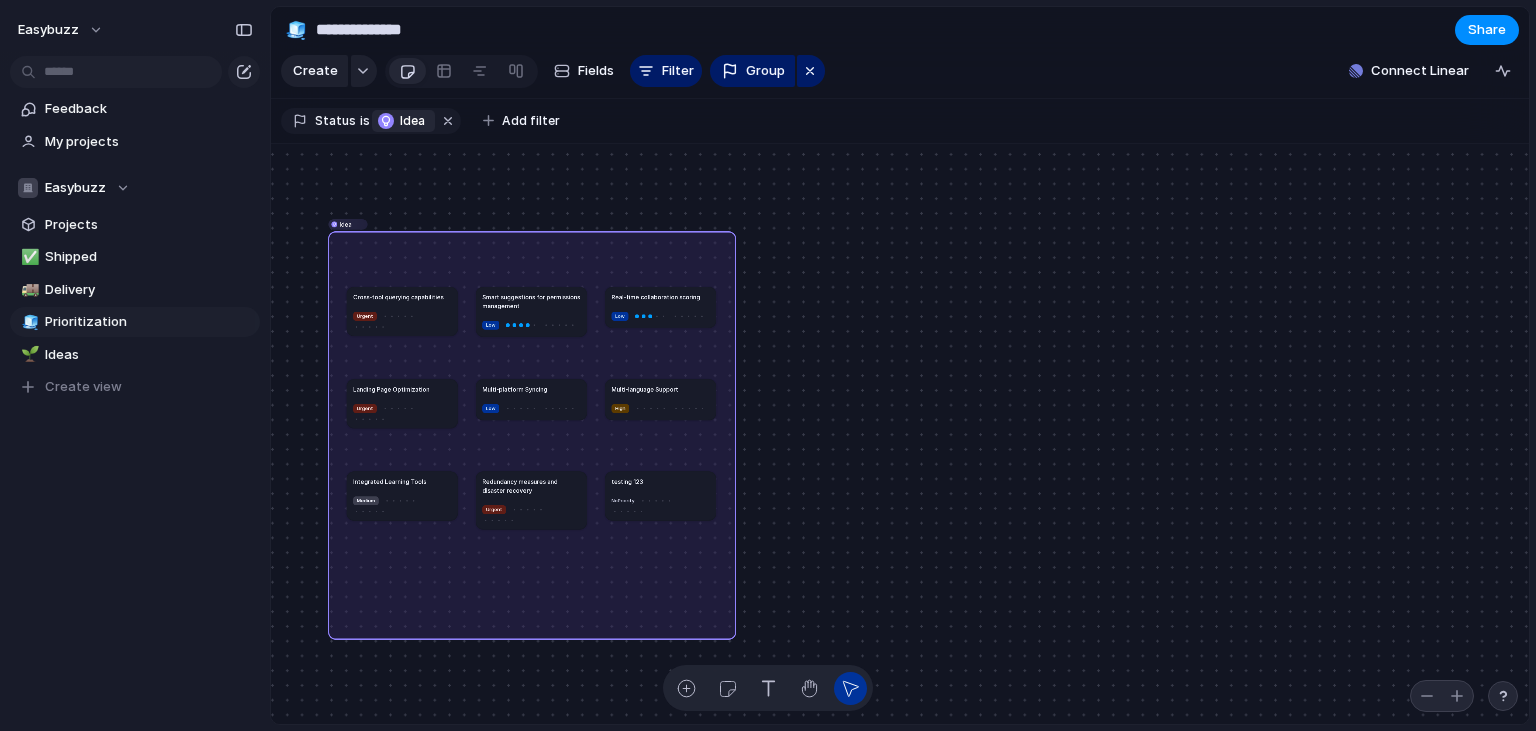click on "Projects" at bounding box center (149, 225) 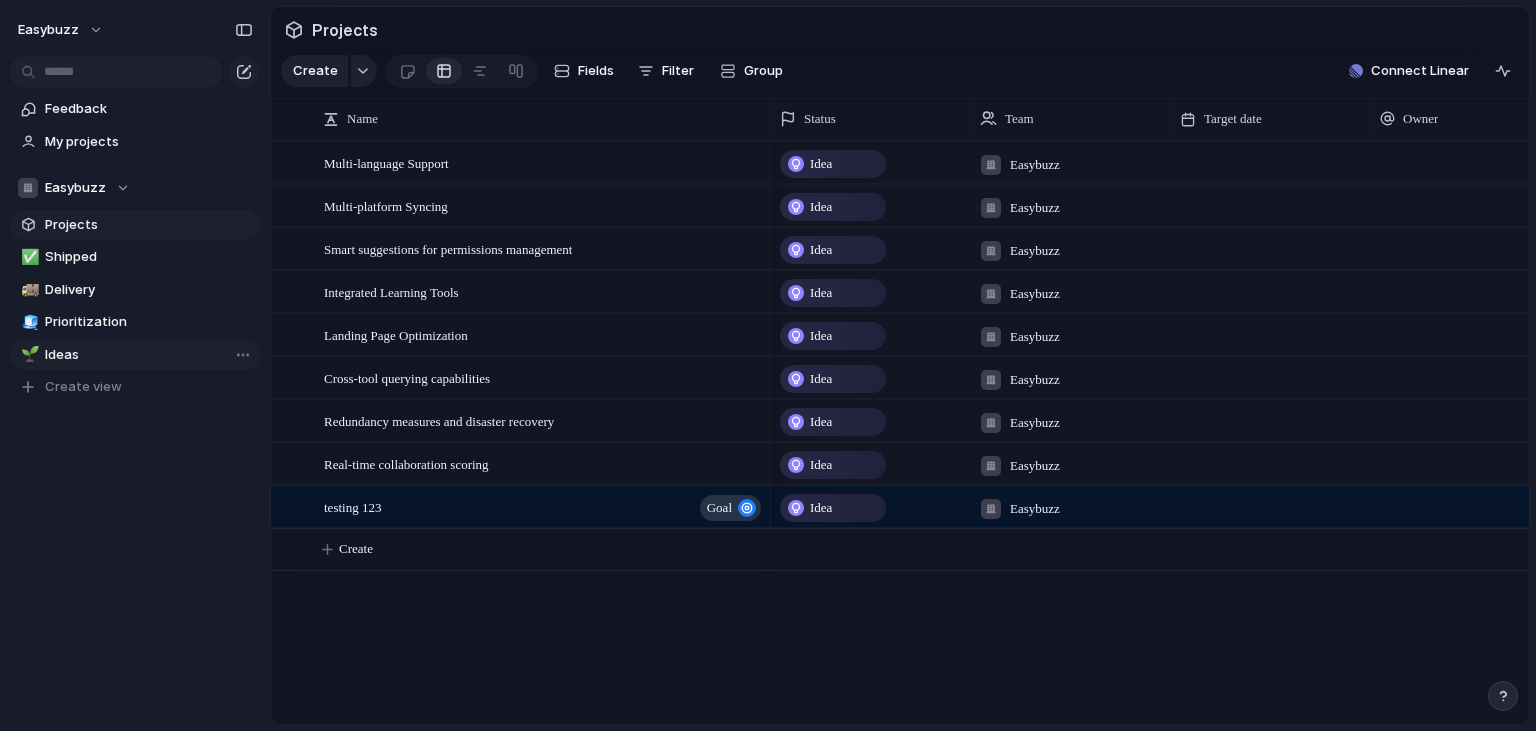 click on "Ideas" at bounding box center (149, 355) 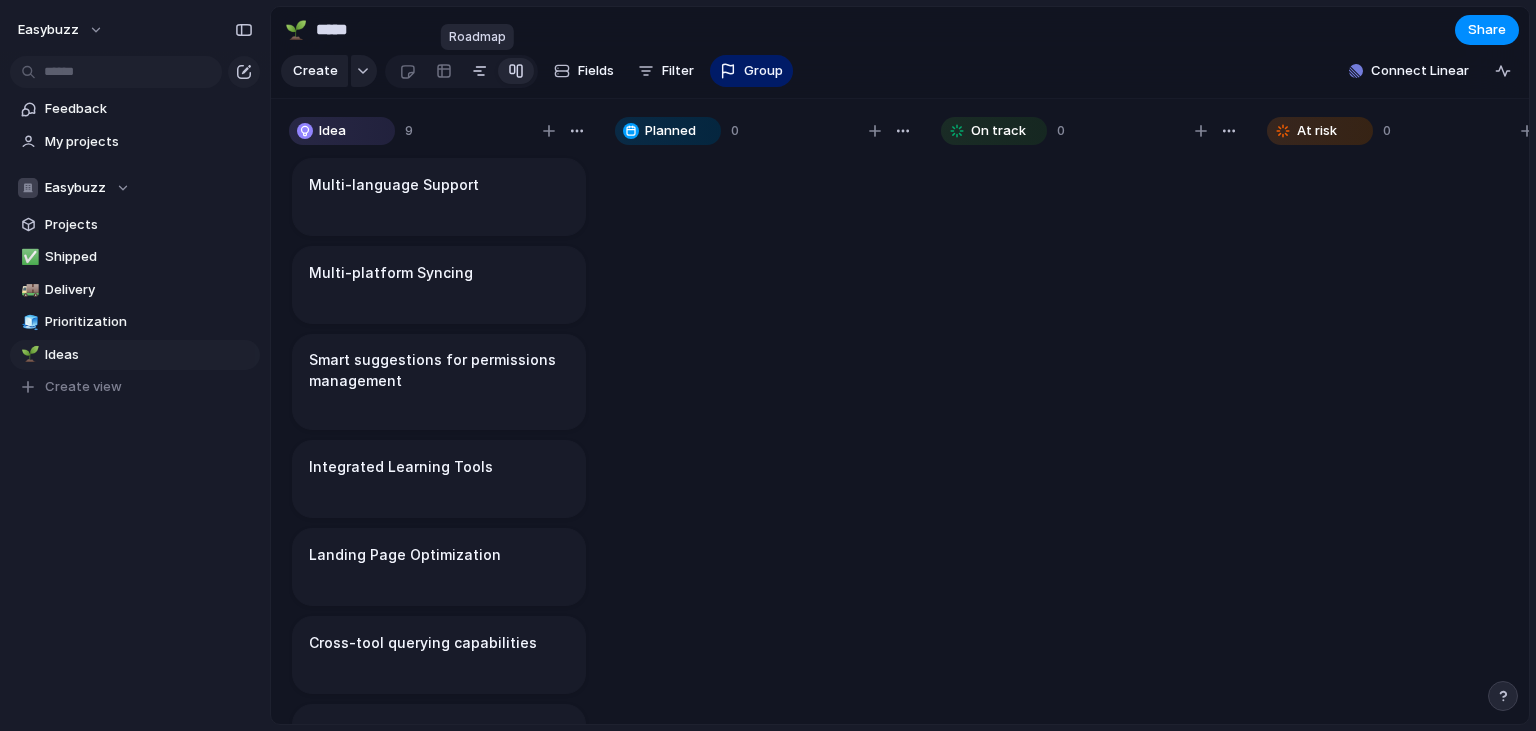 click at bounding box center [480, 71] 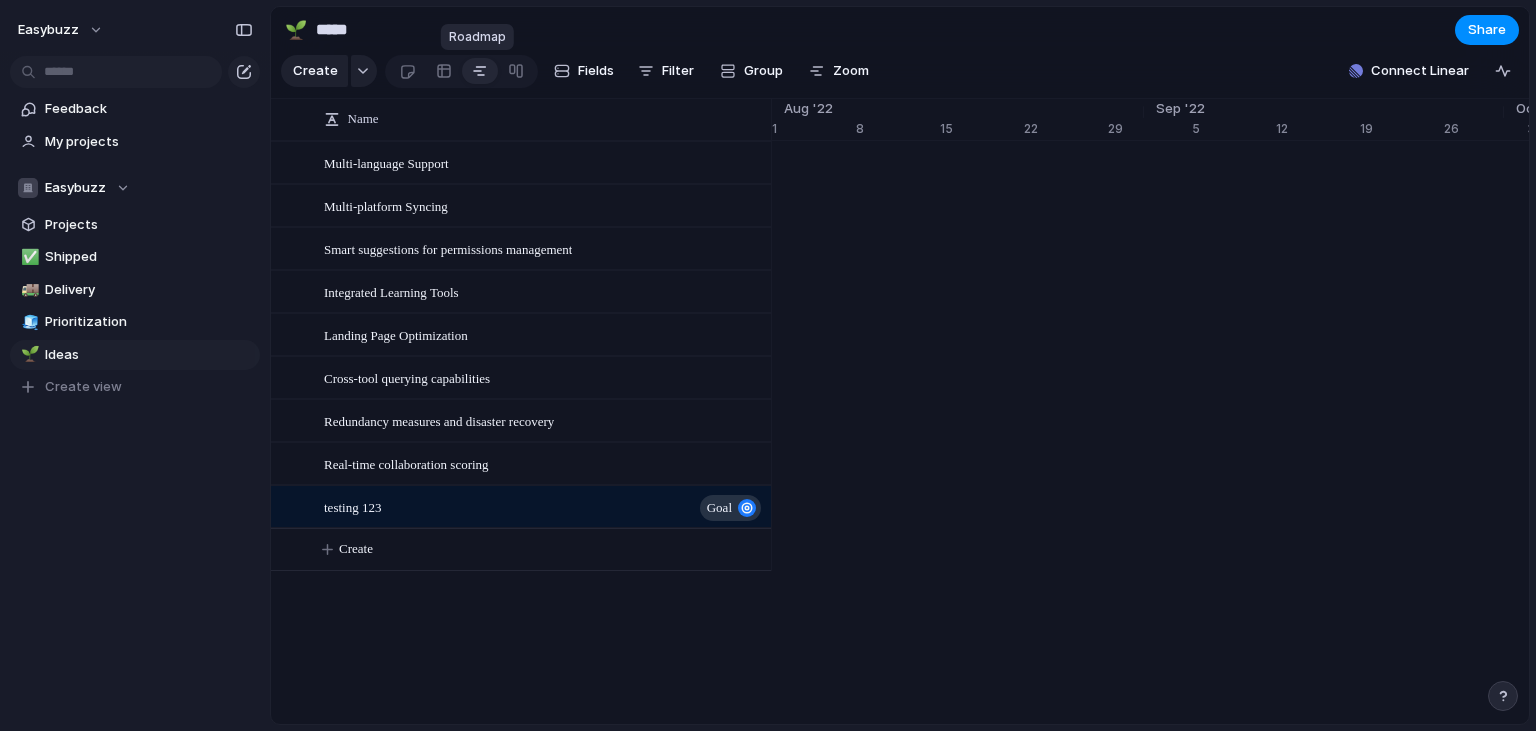 scroll, scrollTop: 0, scrollLeft: 12858, axis: horizontal 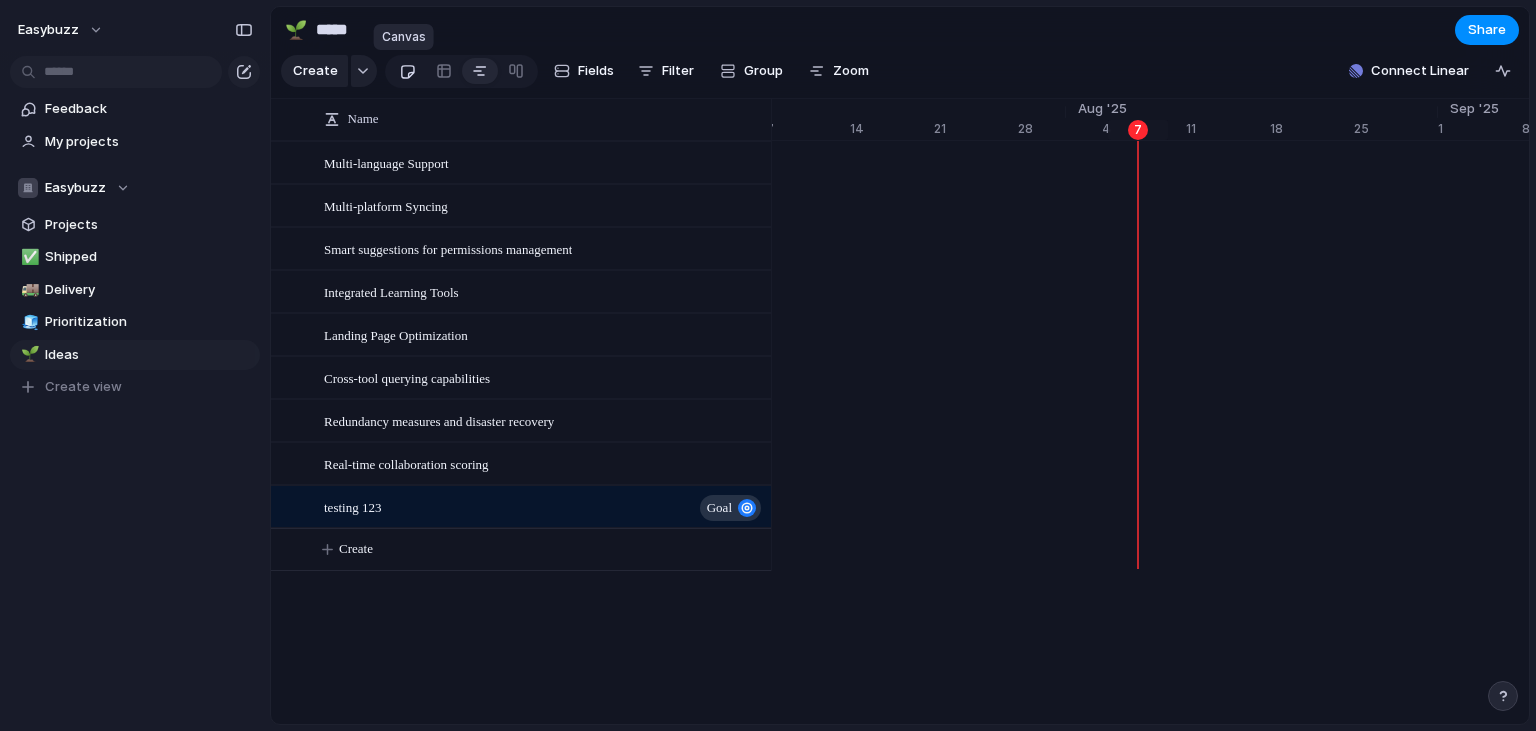 click at bounding box center (407, 71) 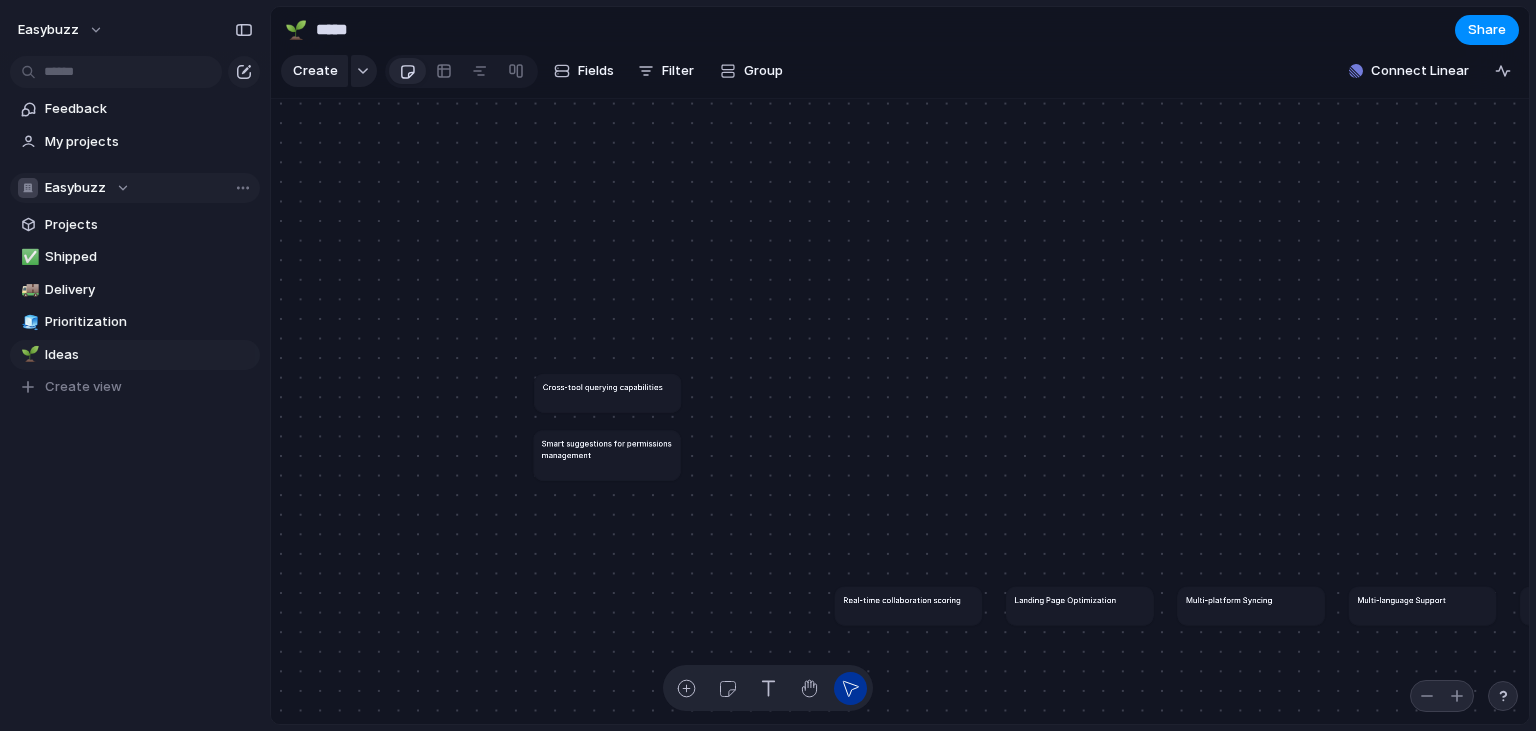 click on "Easybuzz" at bounding box center [74, 188] 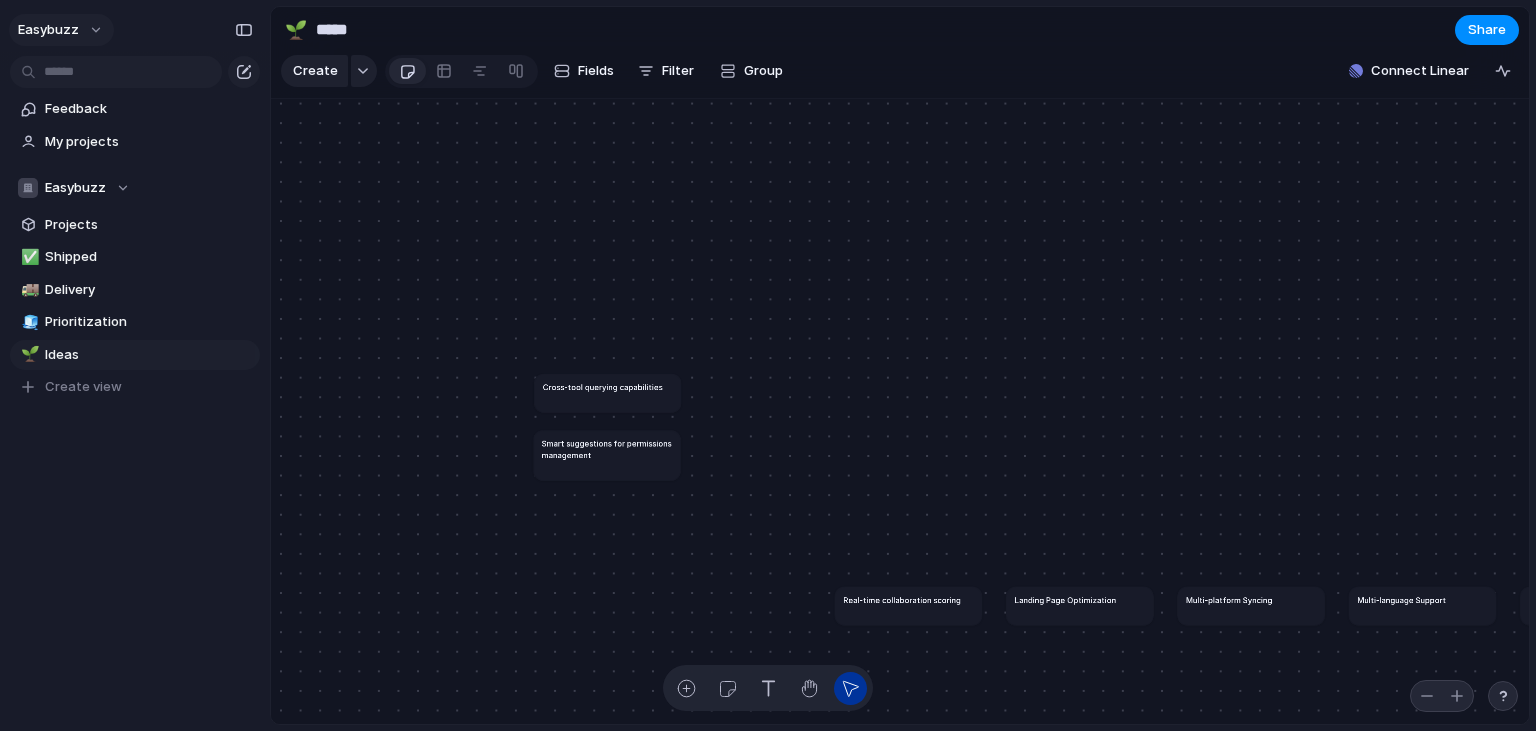 click on "easybuzz" at bounding box center [61, 30] 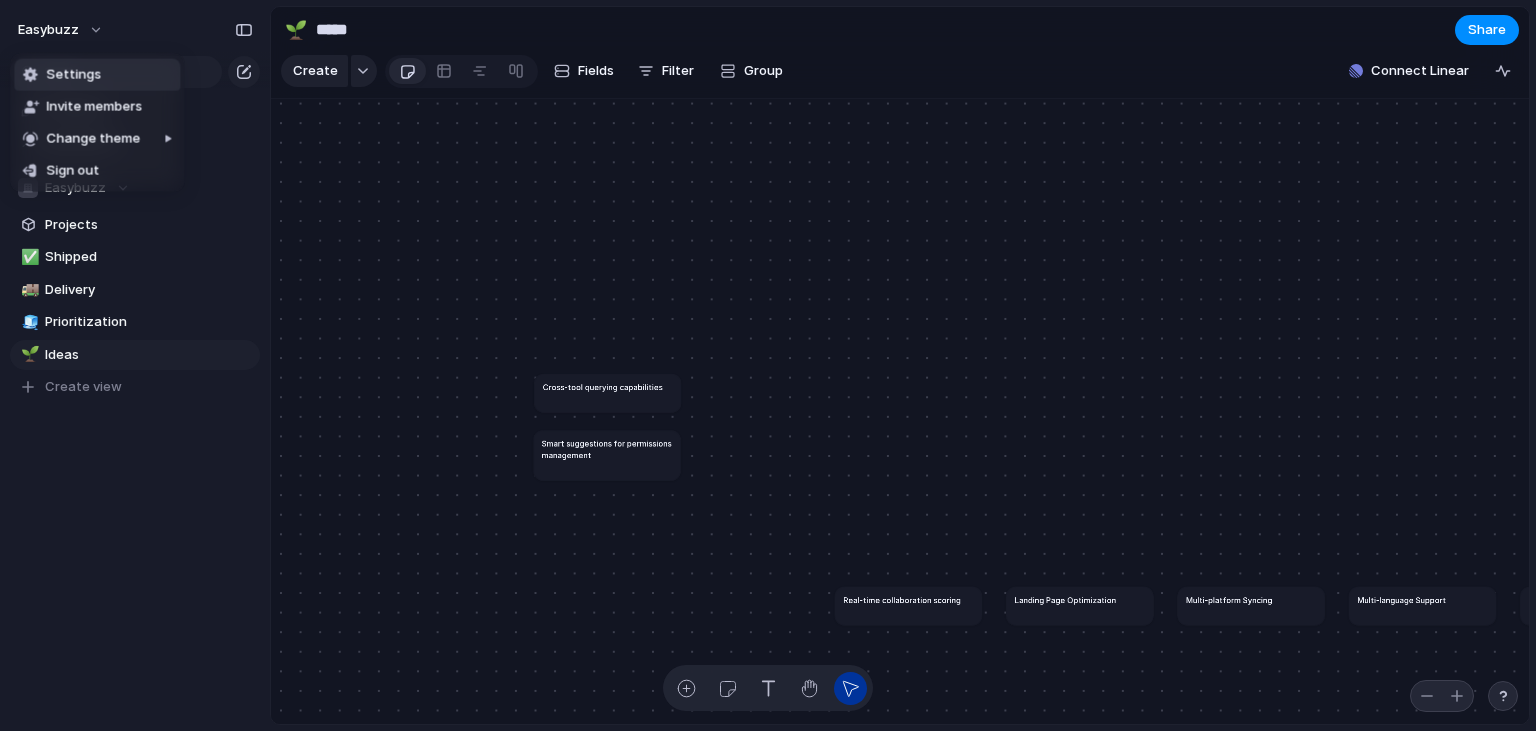 click on "Settings" at bounding box center [97, 75] 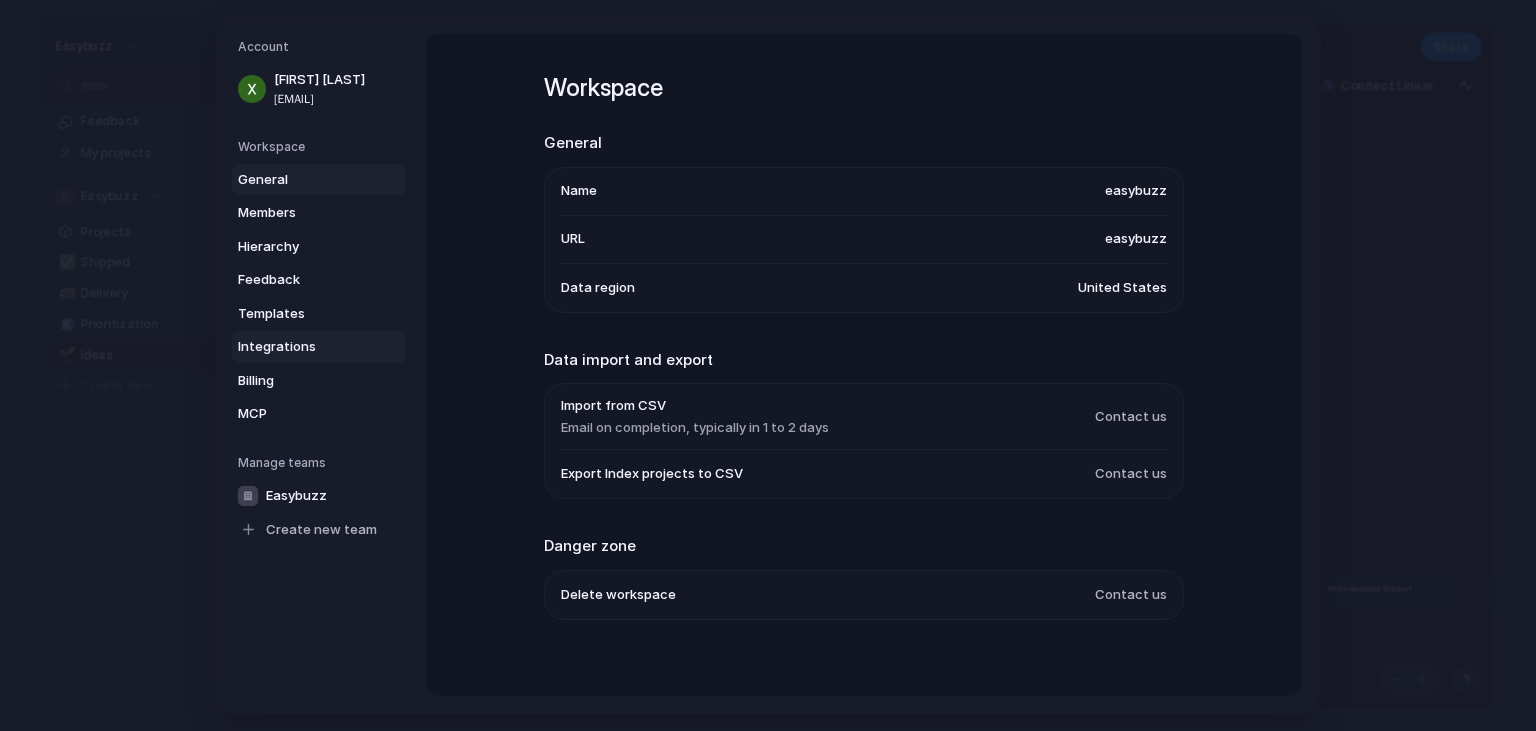 click on "Integrations" at bounding box center (302, 347) 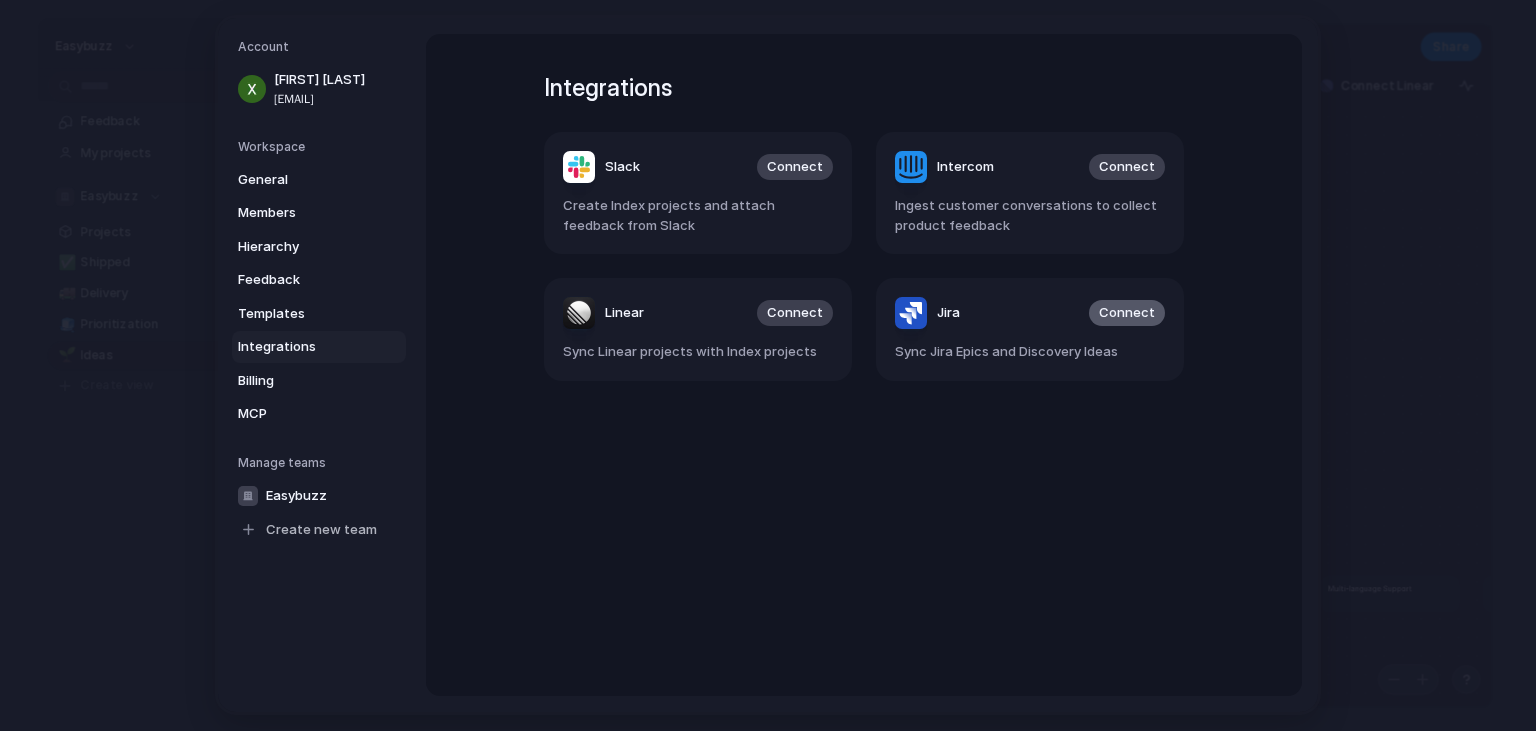 click on "Connect" at bounding box center [1127, 313] 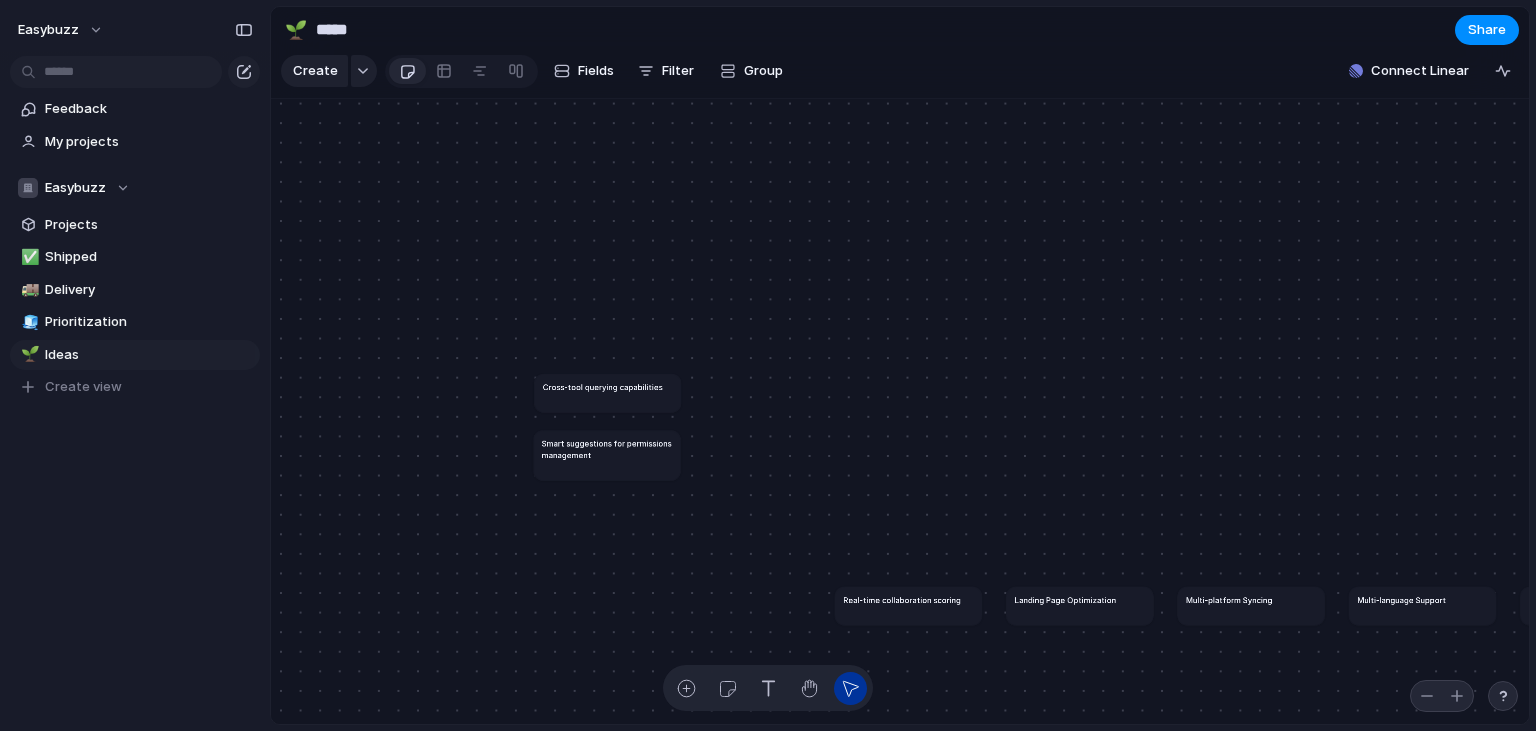 click on "Cross-tool querying capabilities" at bounding box center (603, 387) 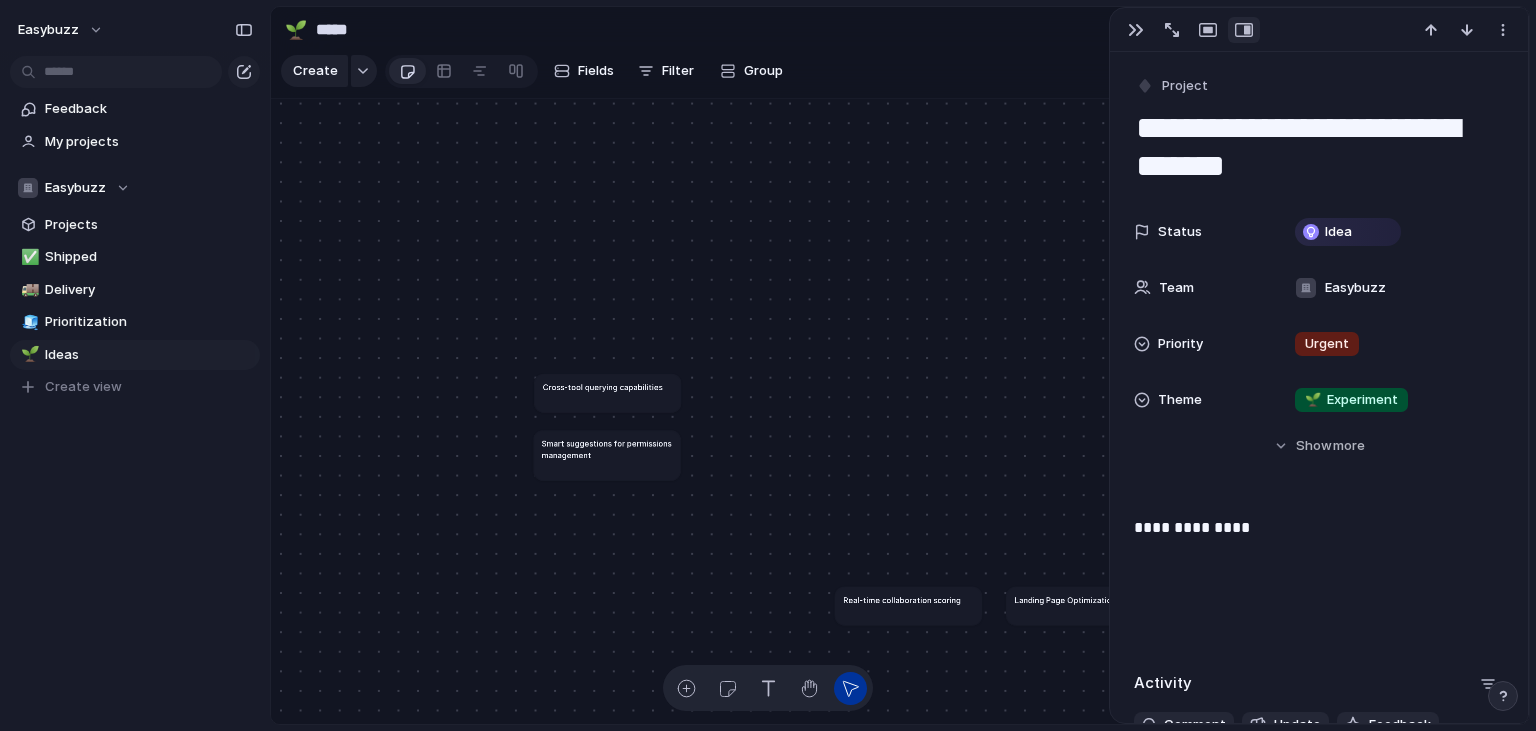 click on "**********" at bounding box center [1319, 147] 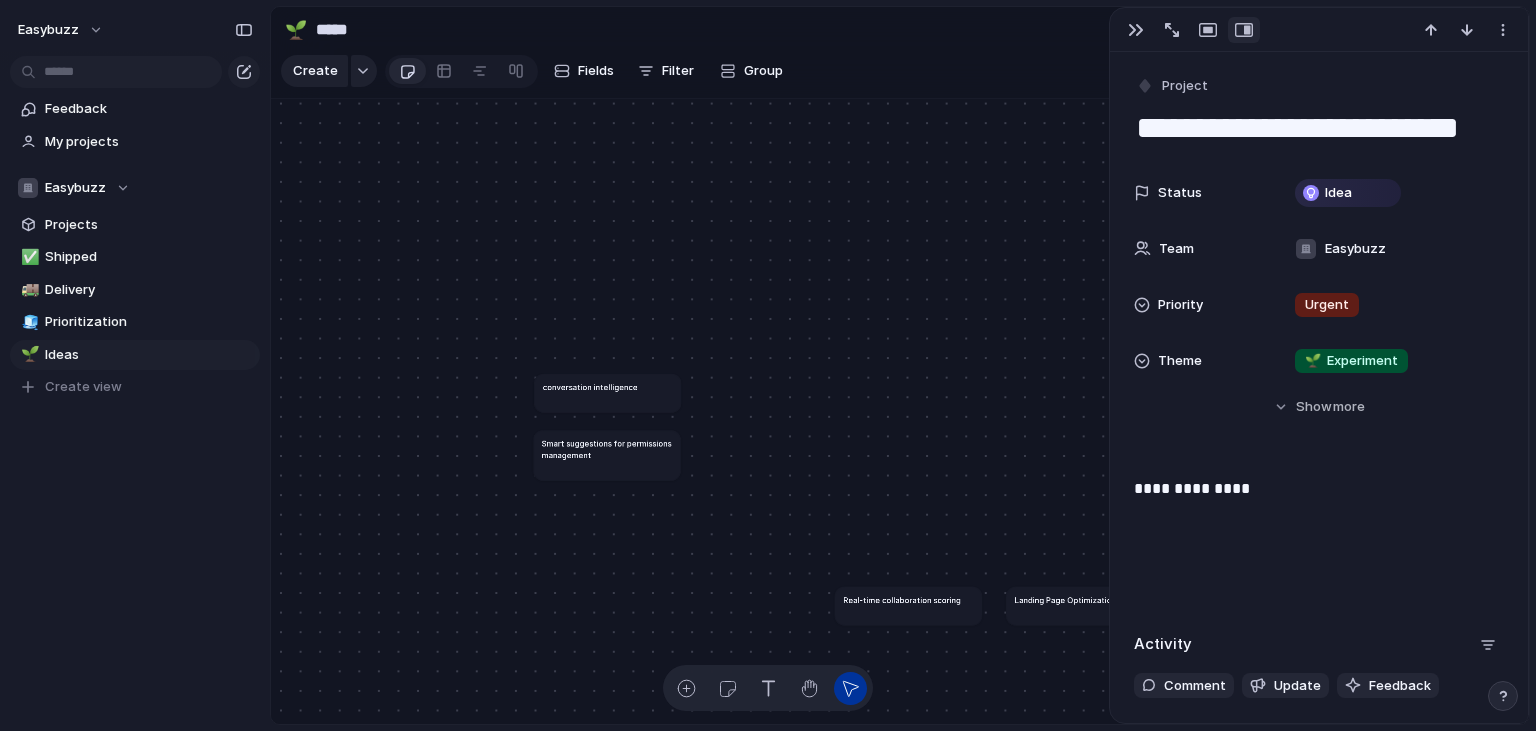 click on "**********" at bounding box center [1319, 489] 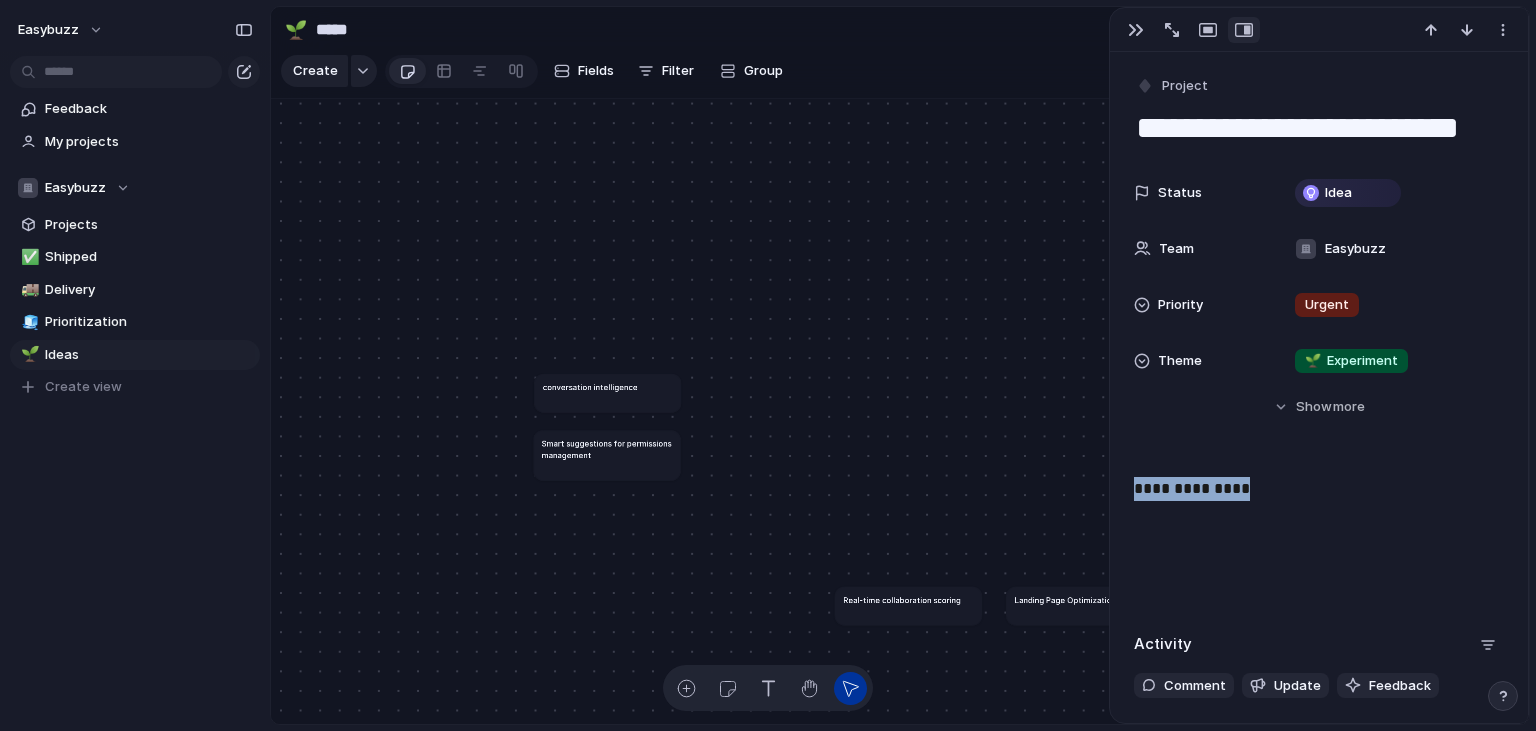 click on "**********" at bounding box center [1319, 489] 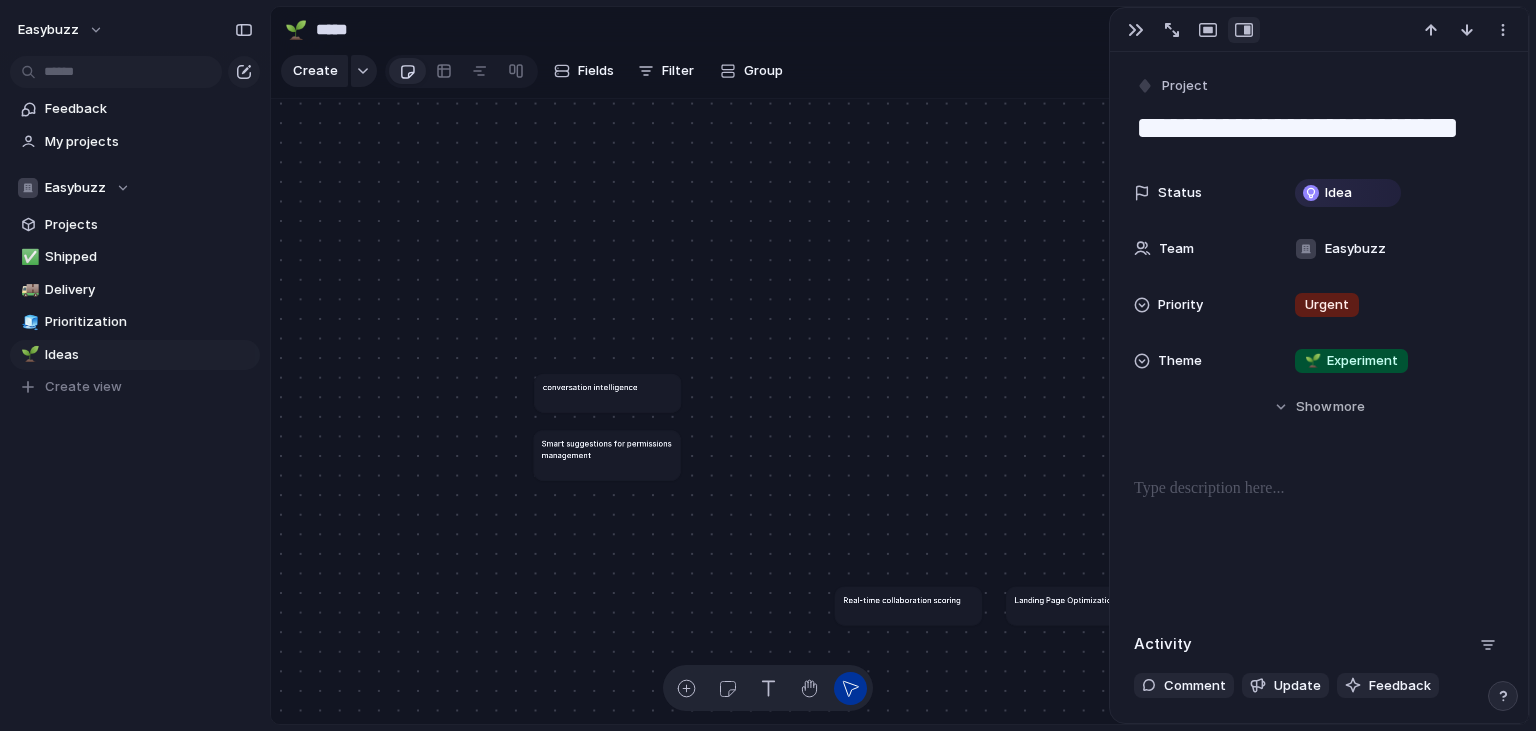 click on "**********" at bounding box center [1319, 128] 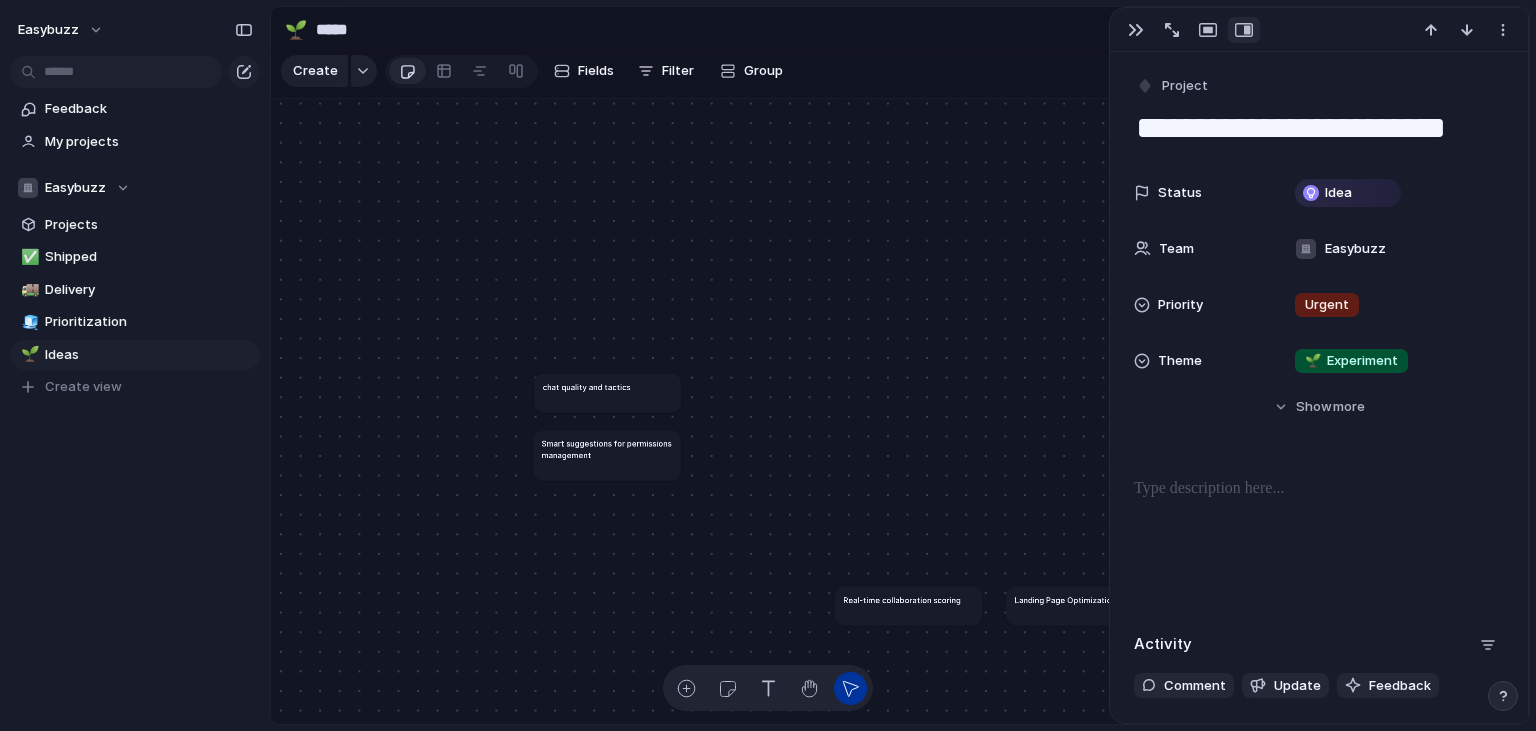 type on "**********" 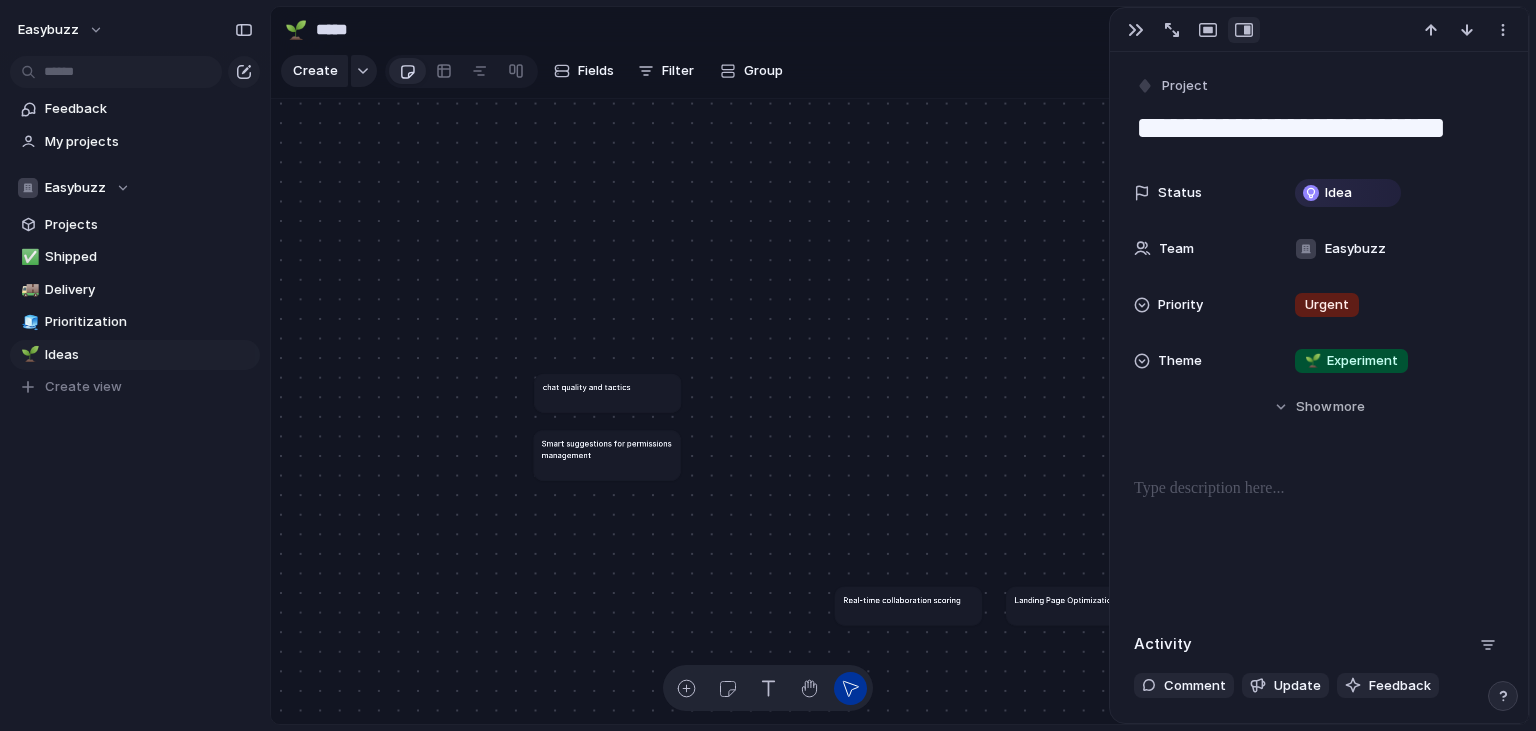 type 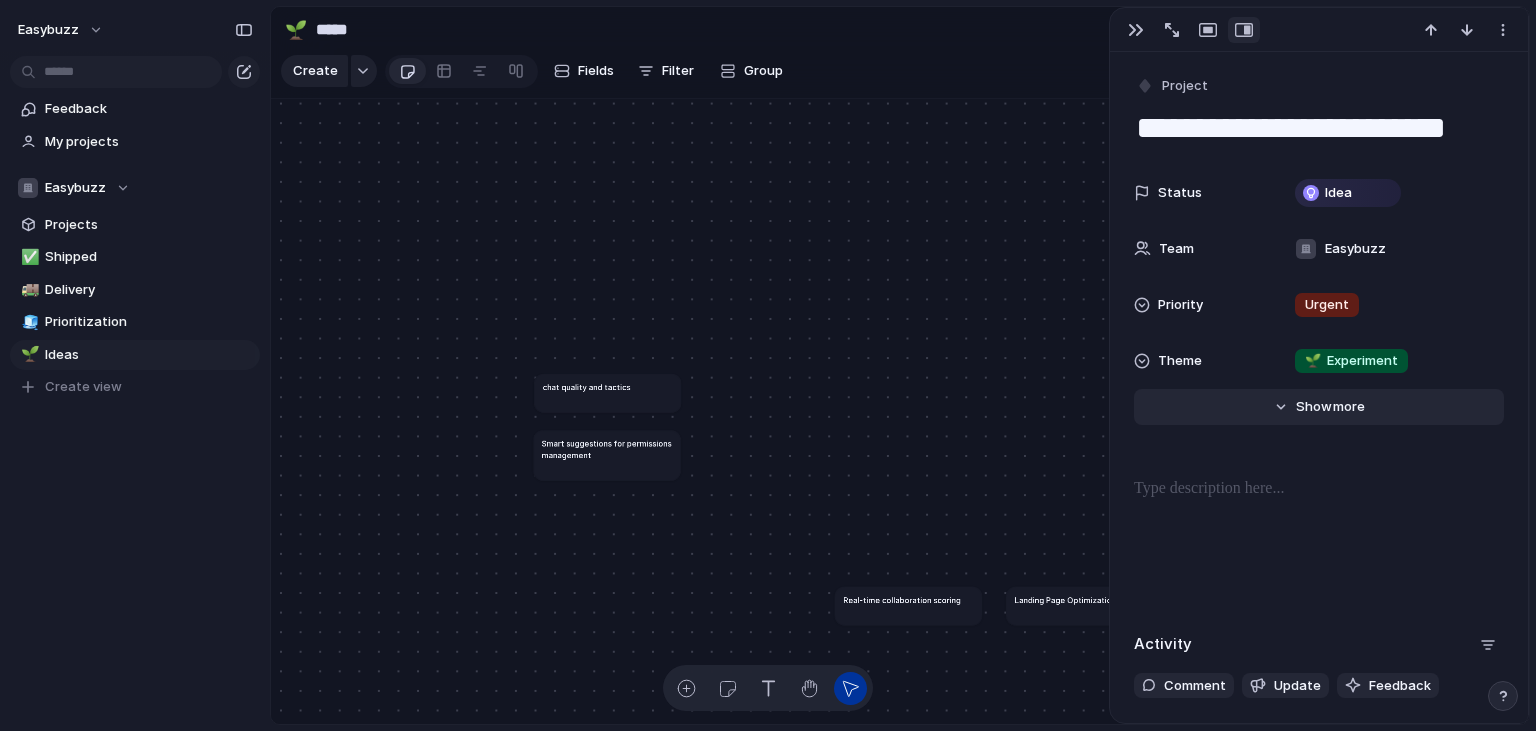 click on "Hide Show more" at bounding box center [1319, 407] 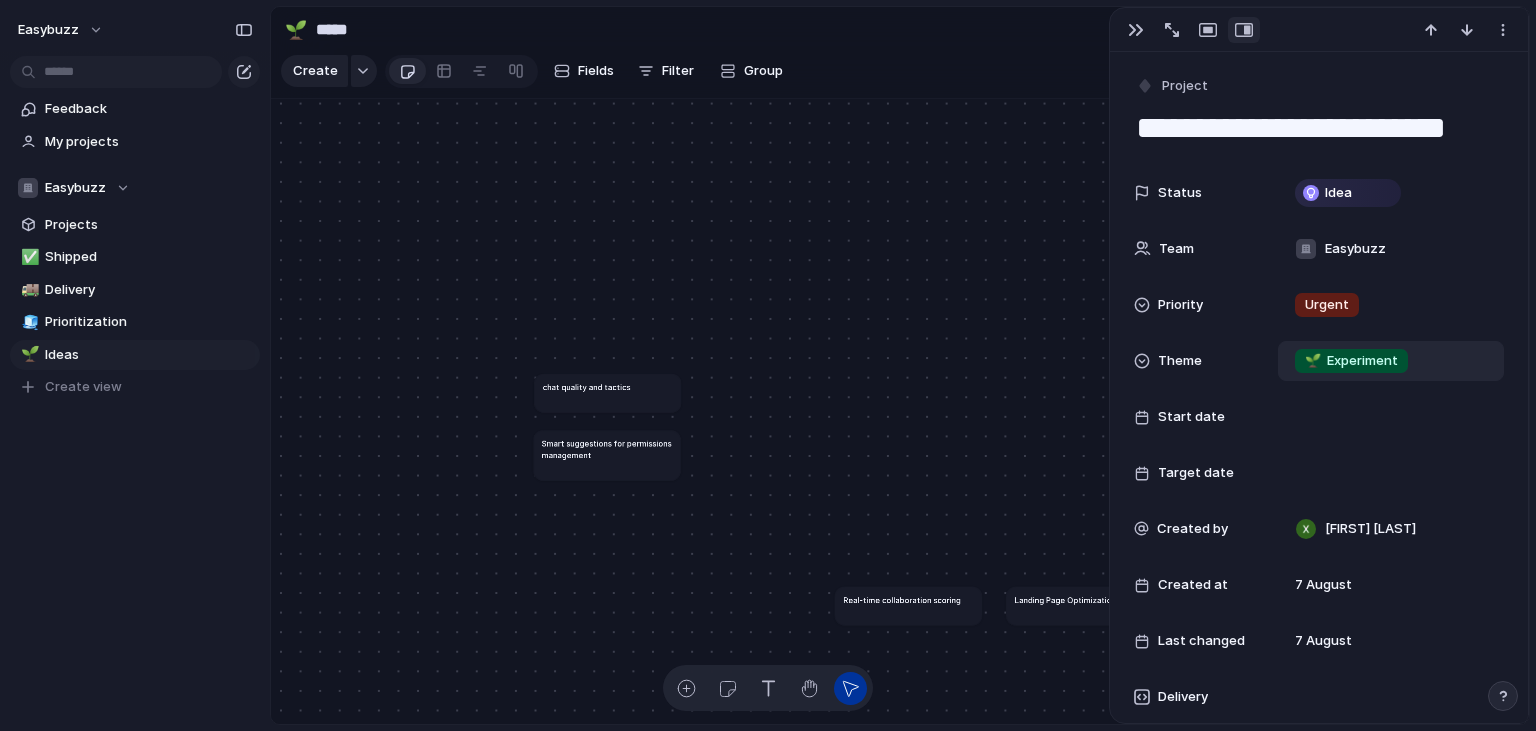 click on "🌱 Experiment" at bounding box center (1351, 361) 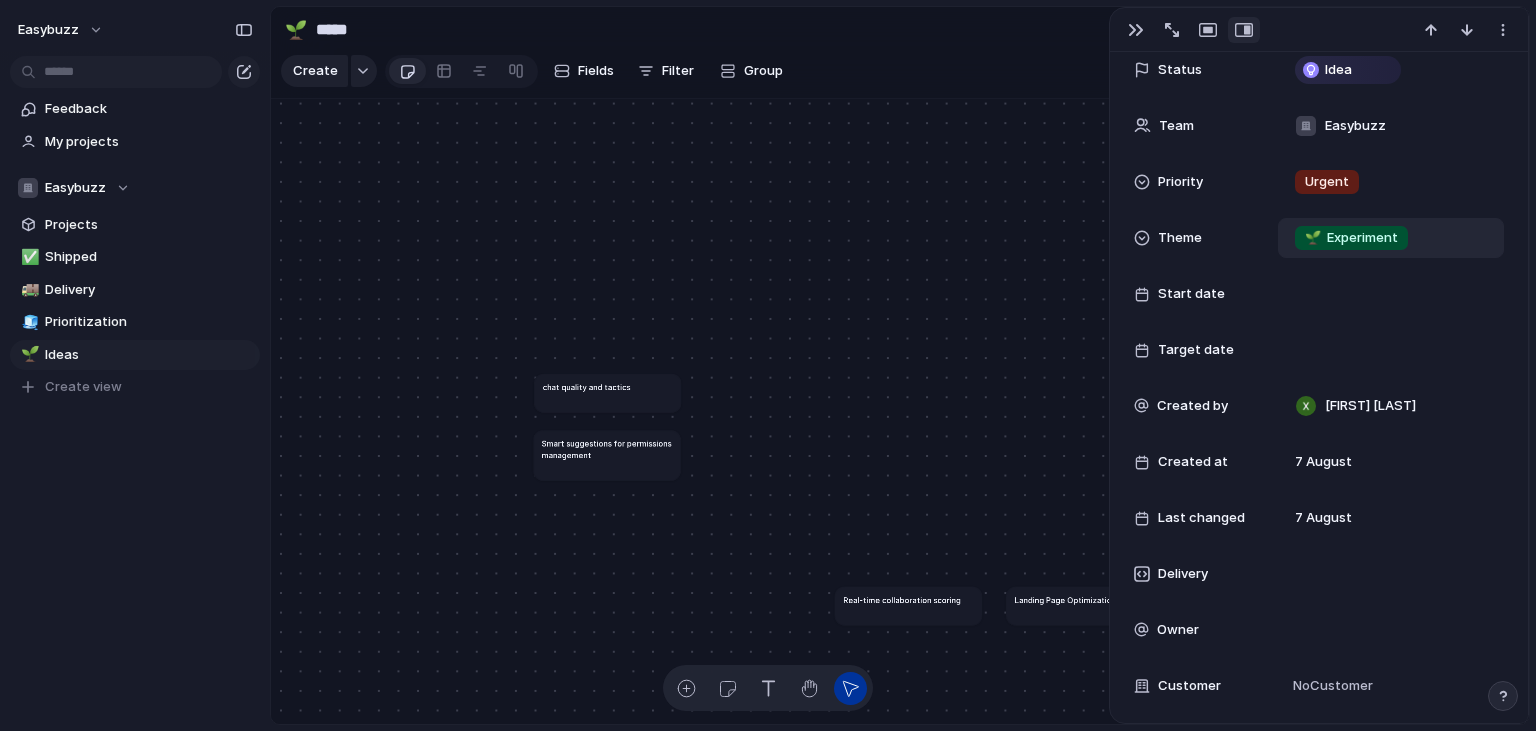 scroll, scrollTop: 0, scrollLeft: 0, axis: both 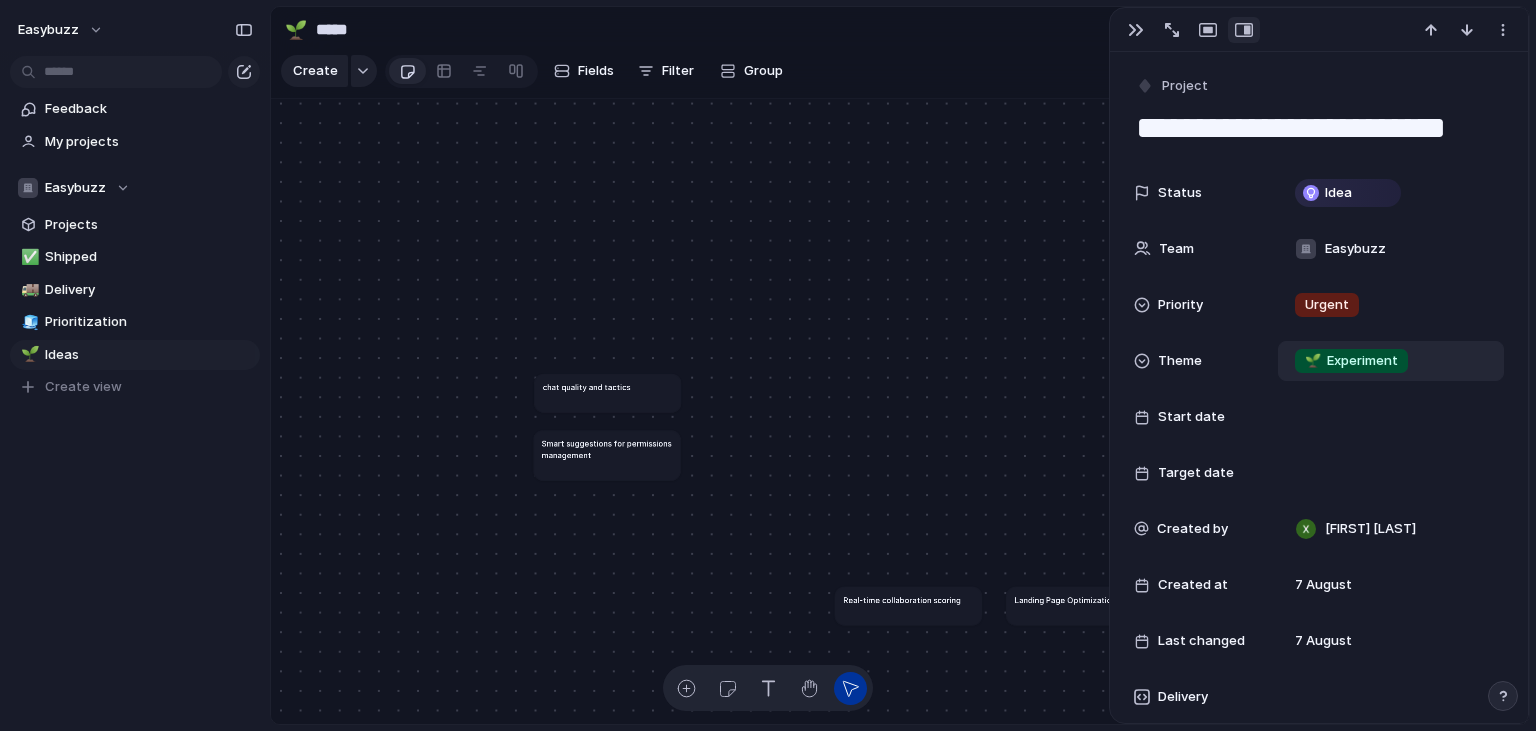 click on "**********" at bounding box center (1319, 128) 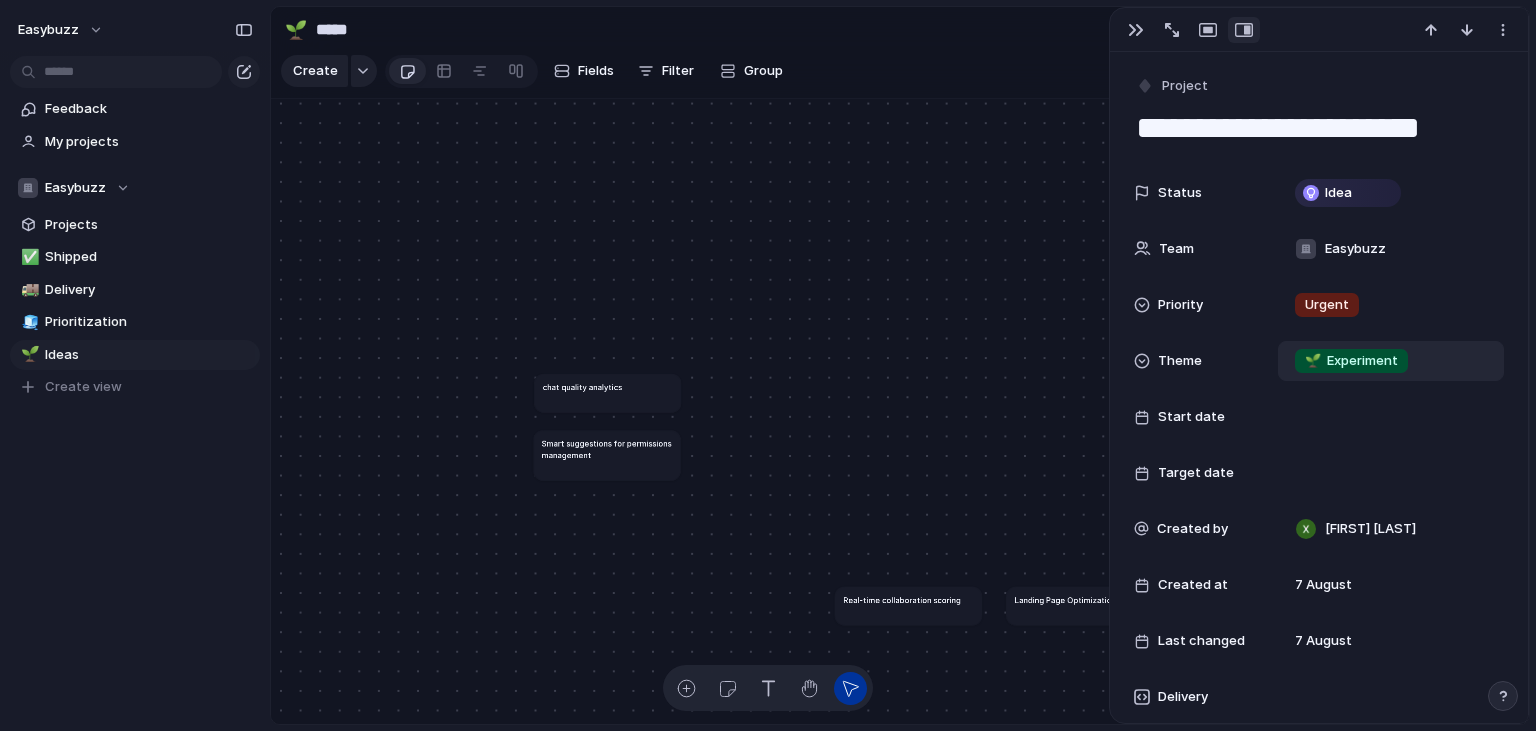type on "**********" 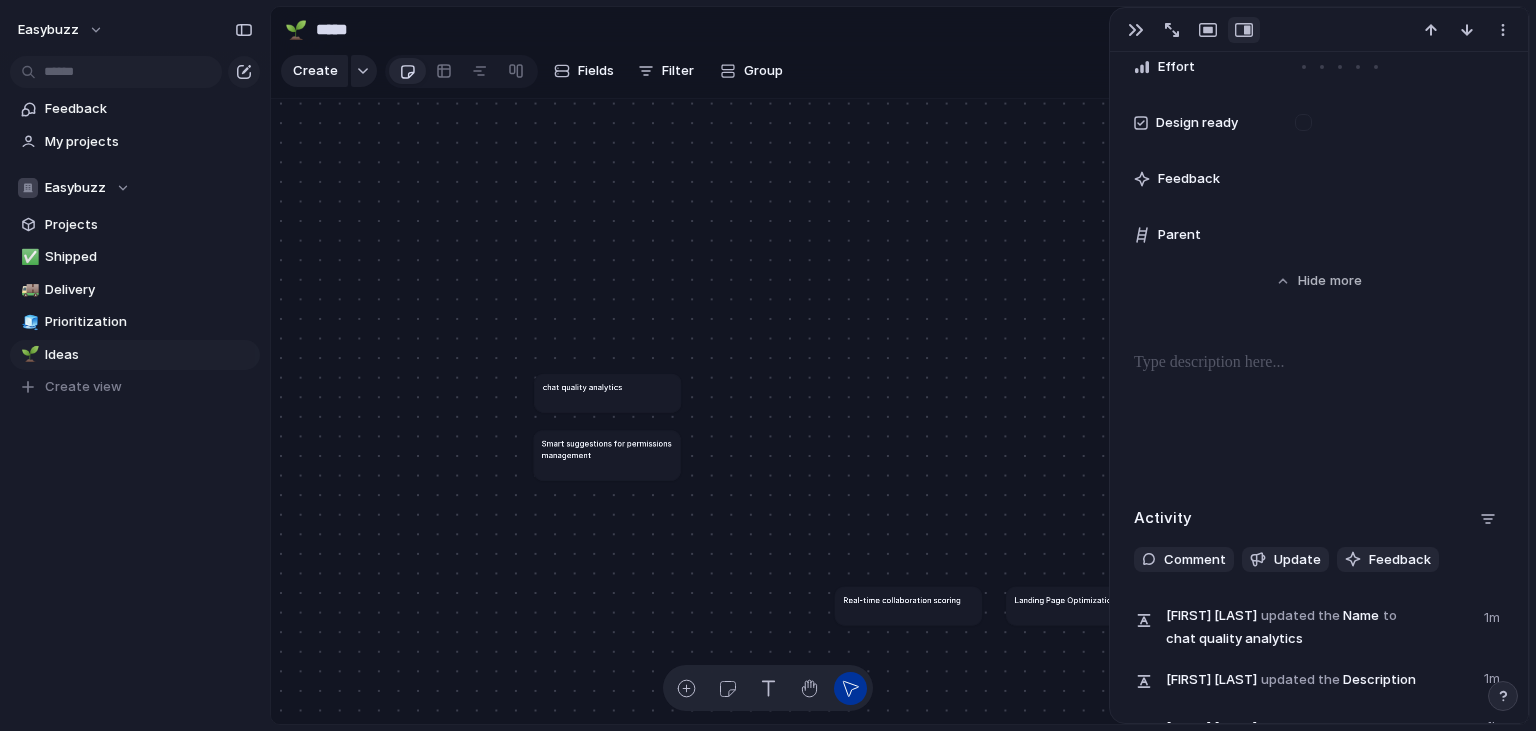 scroll, scrollTop: 1090, scrollLeft: 0, axis: vertical 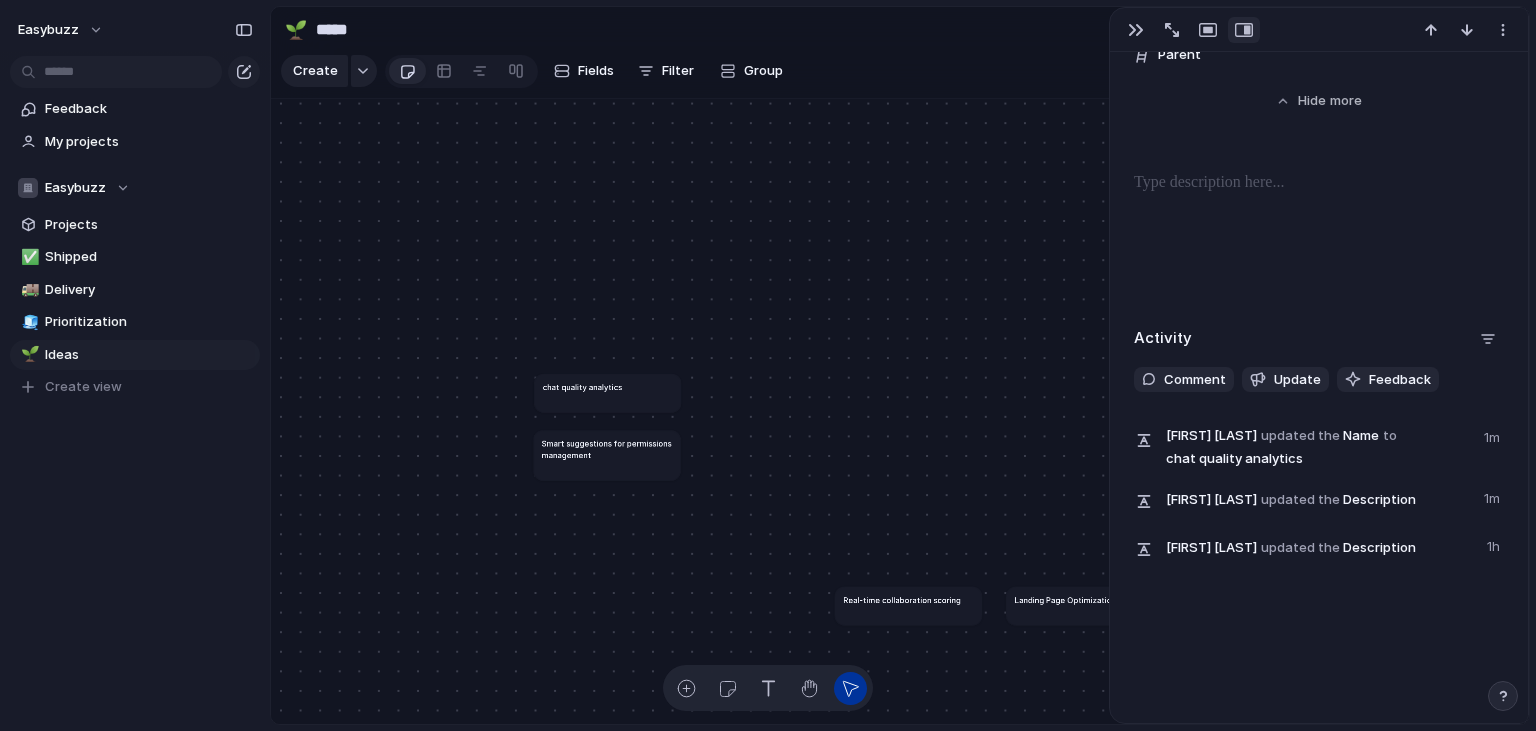 click at bounding box center (1319, 183) 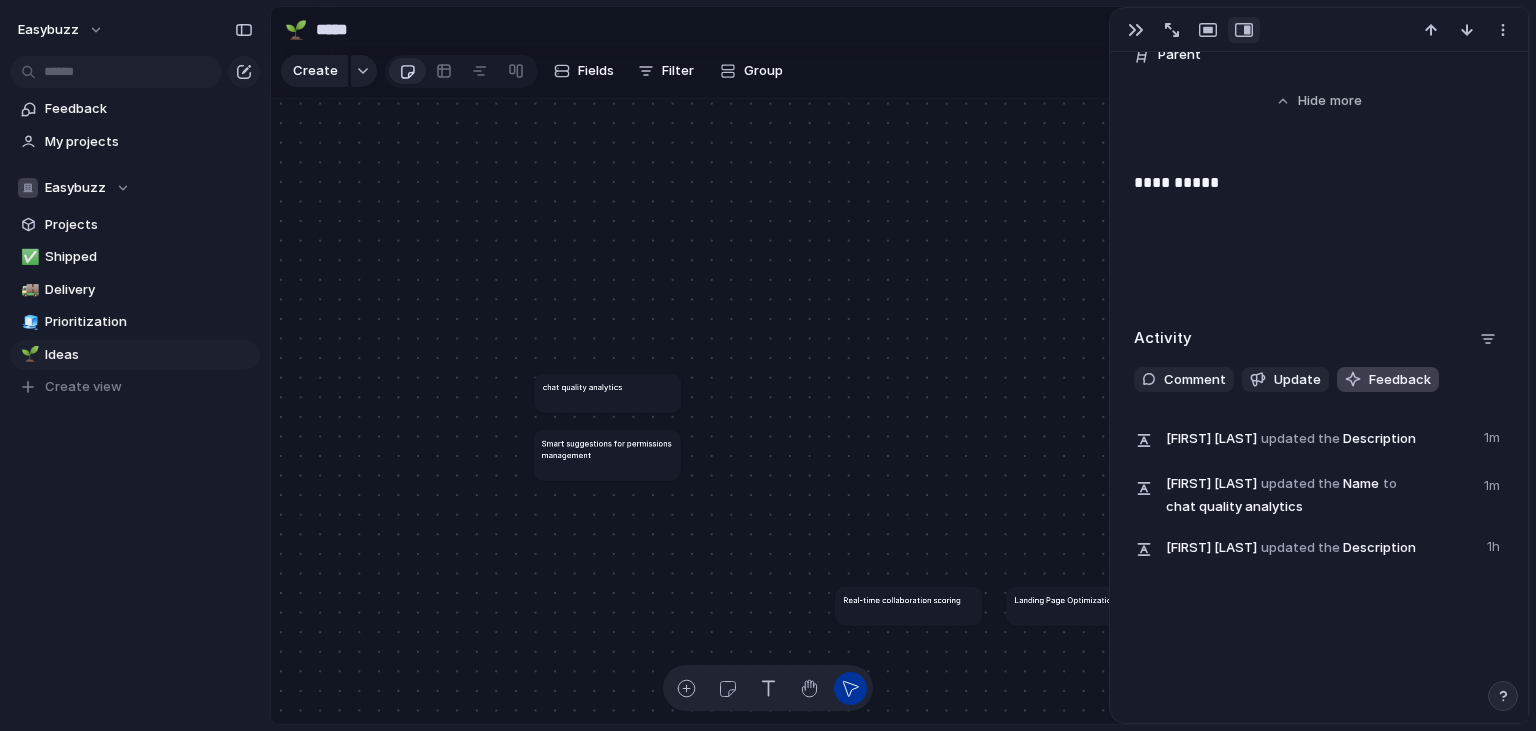 click on "Feedback" at bounding box center (1400, 380) 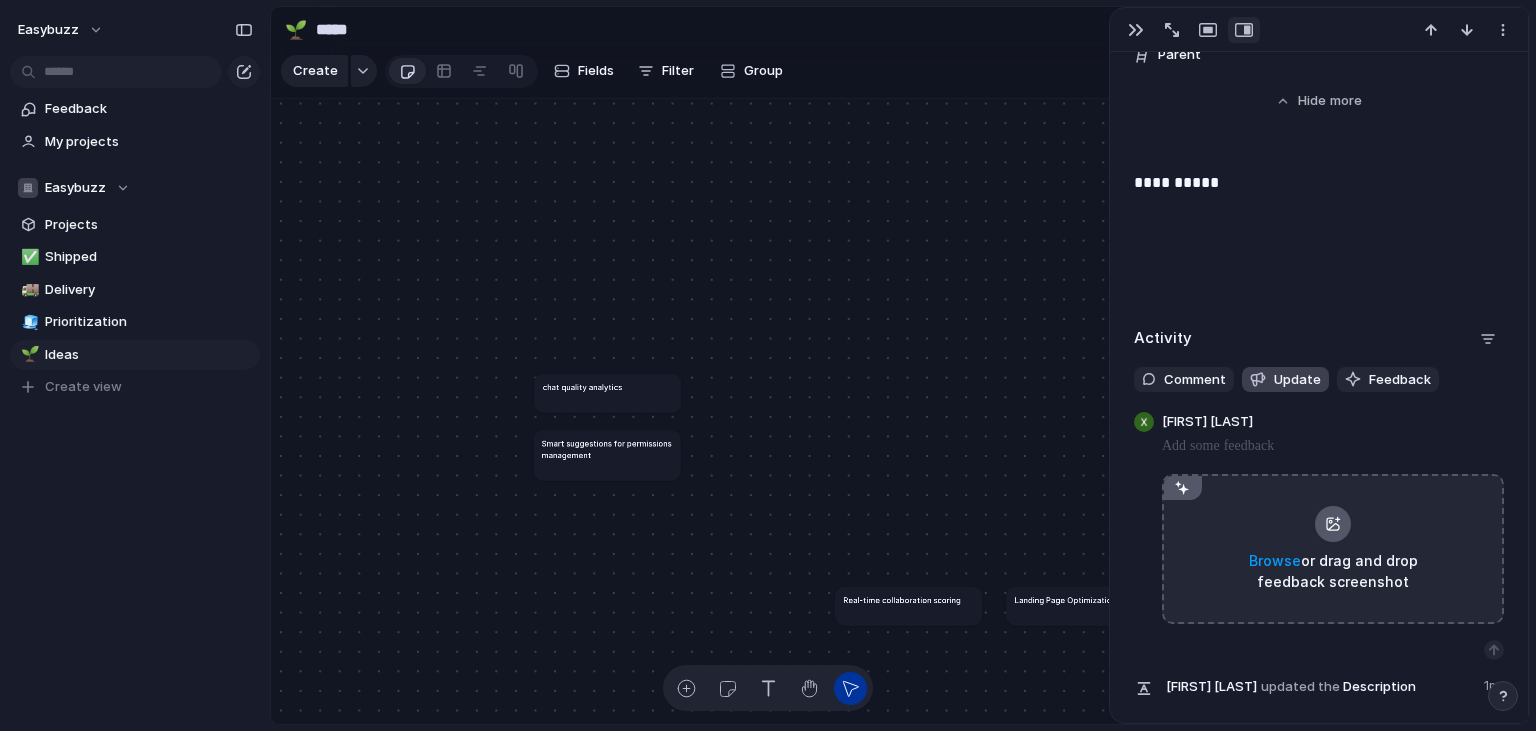 click on "Update" at bounding box center [1297, 380] 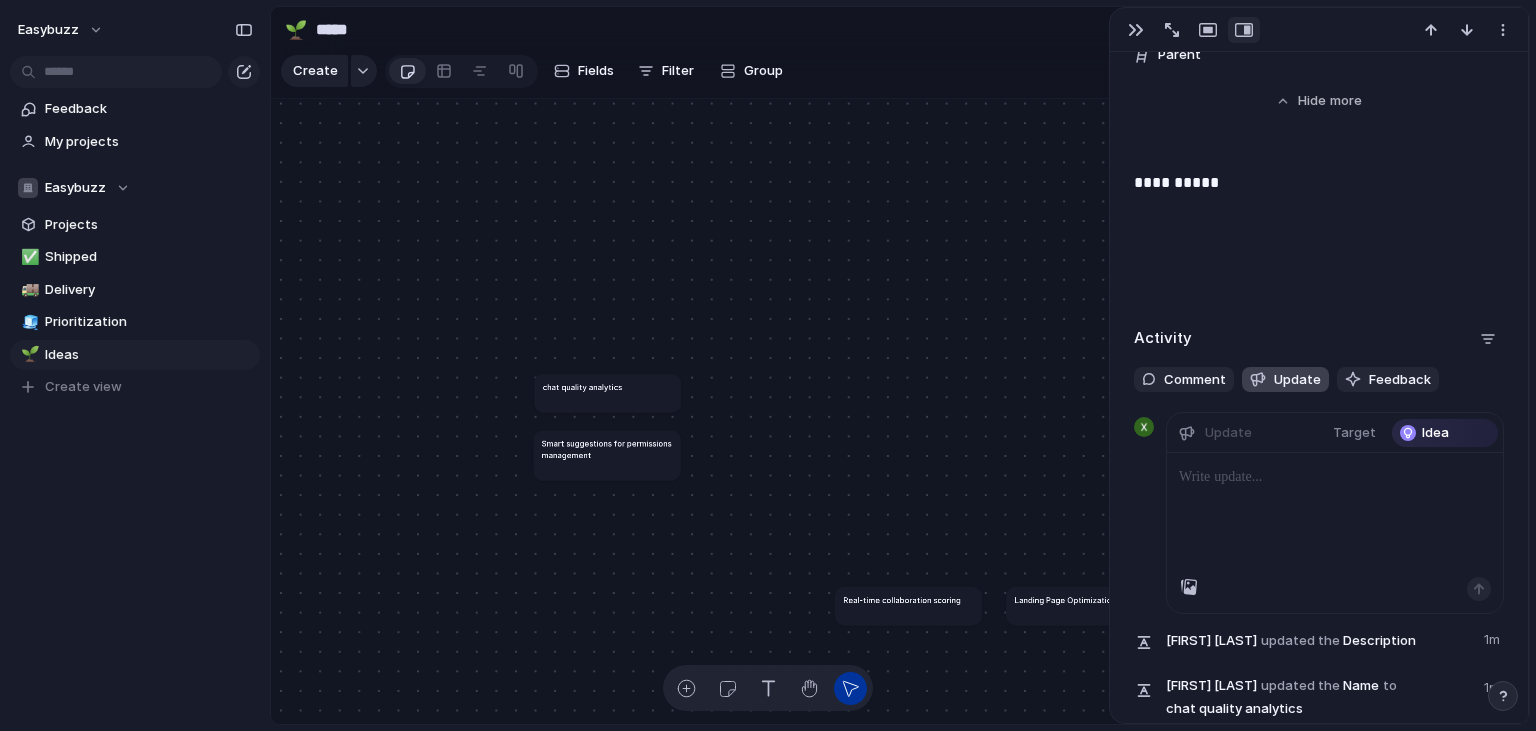 click on "Update" at bounding box center [1297, 380] 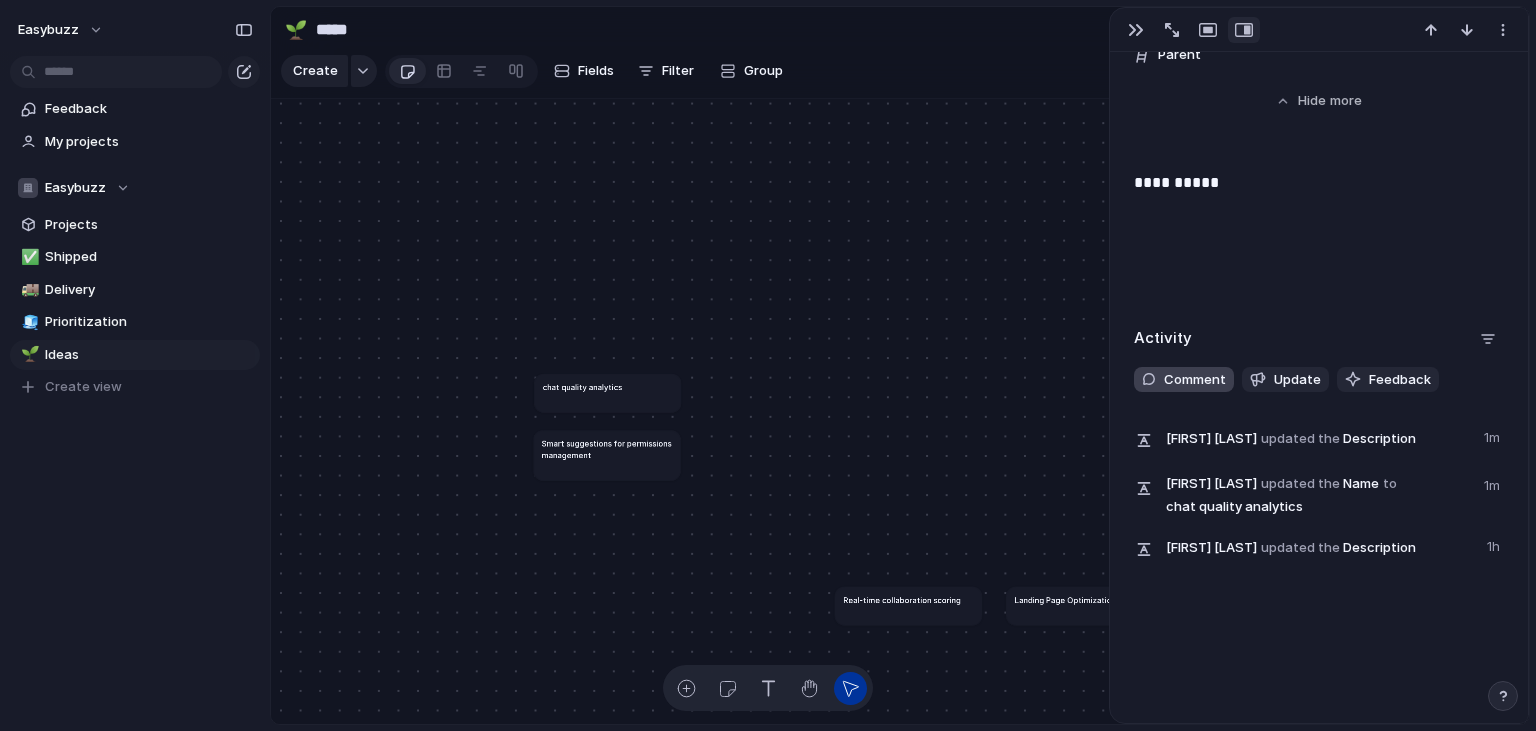 click on "Comment" at bounding box center (1195, 380) 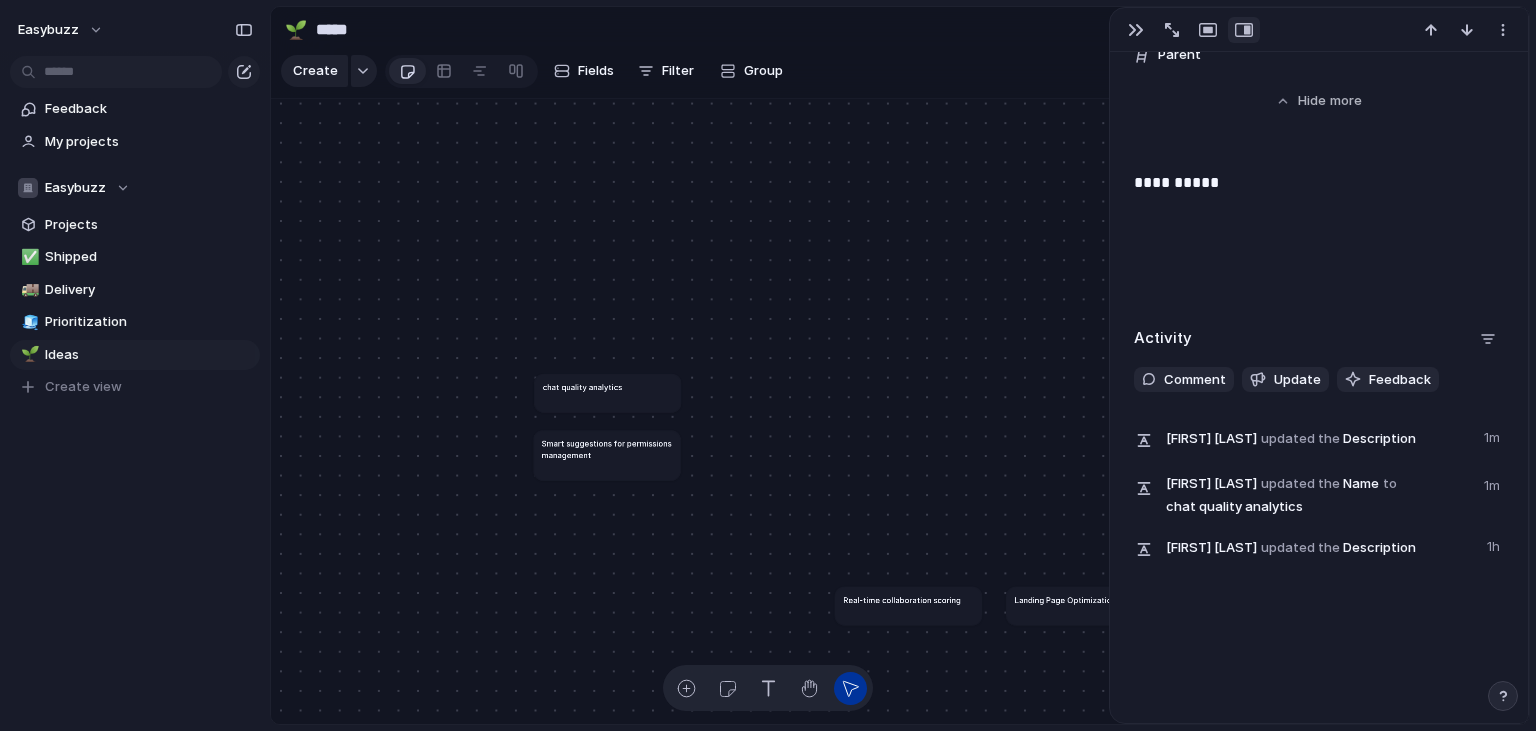 click on "**********" at bounding box center [1319, 235] 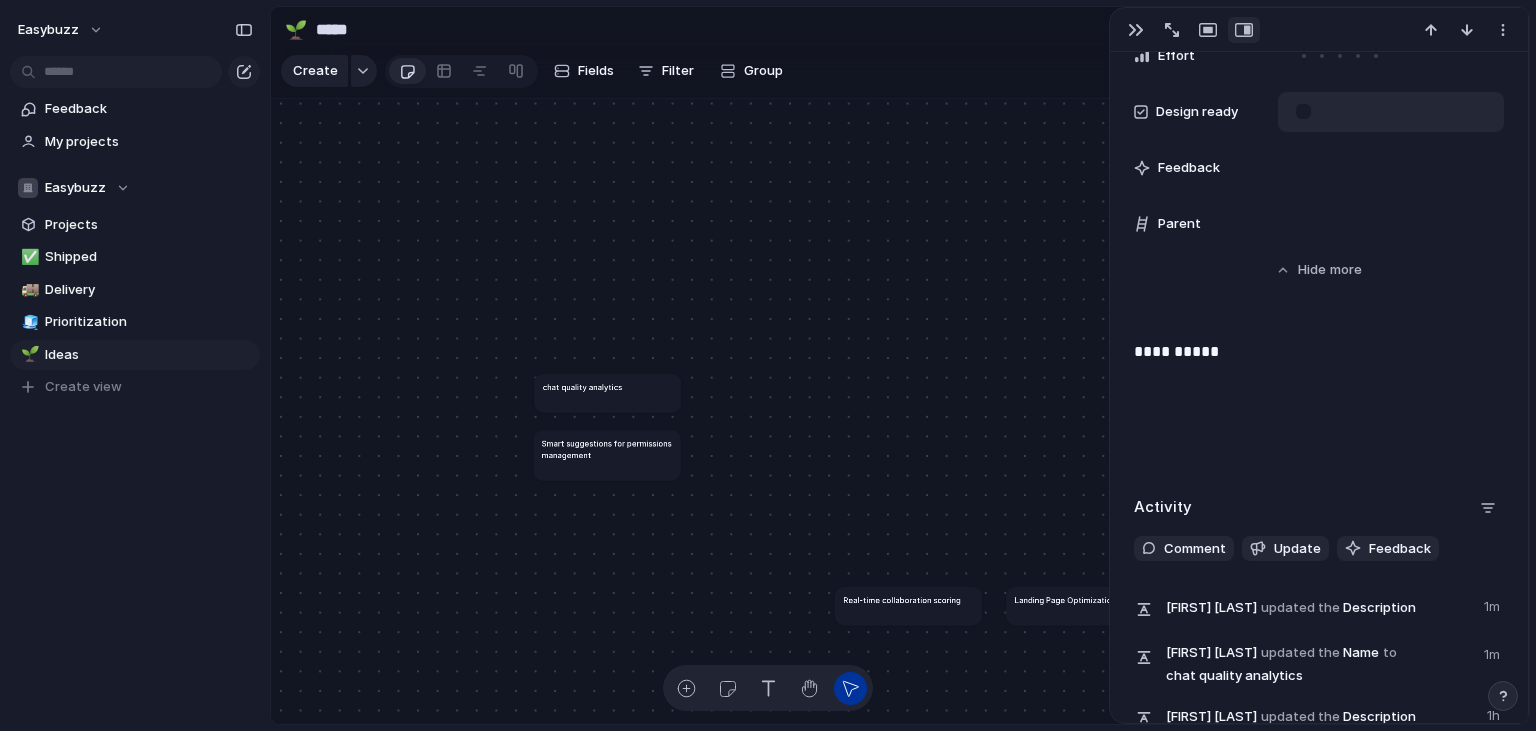 scroll, scrollTop: 922, scrollLeft: 0, axis: vertical 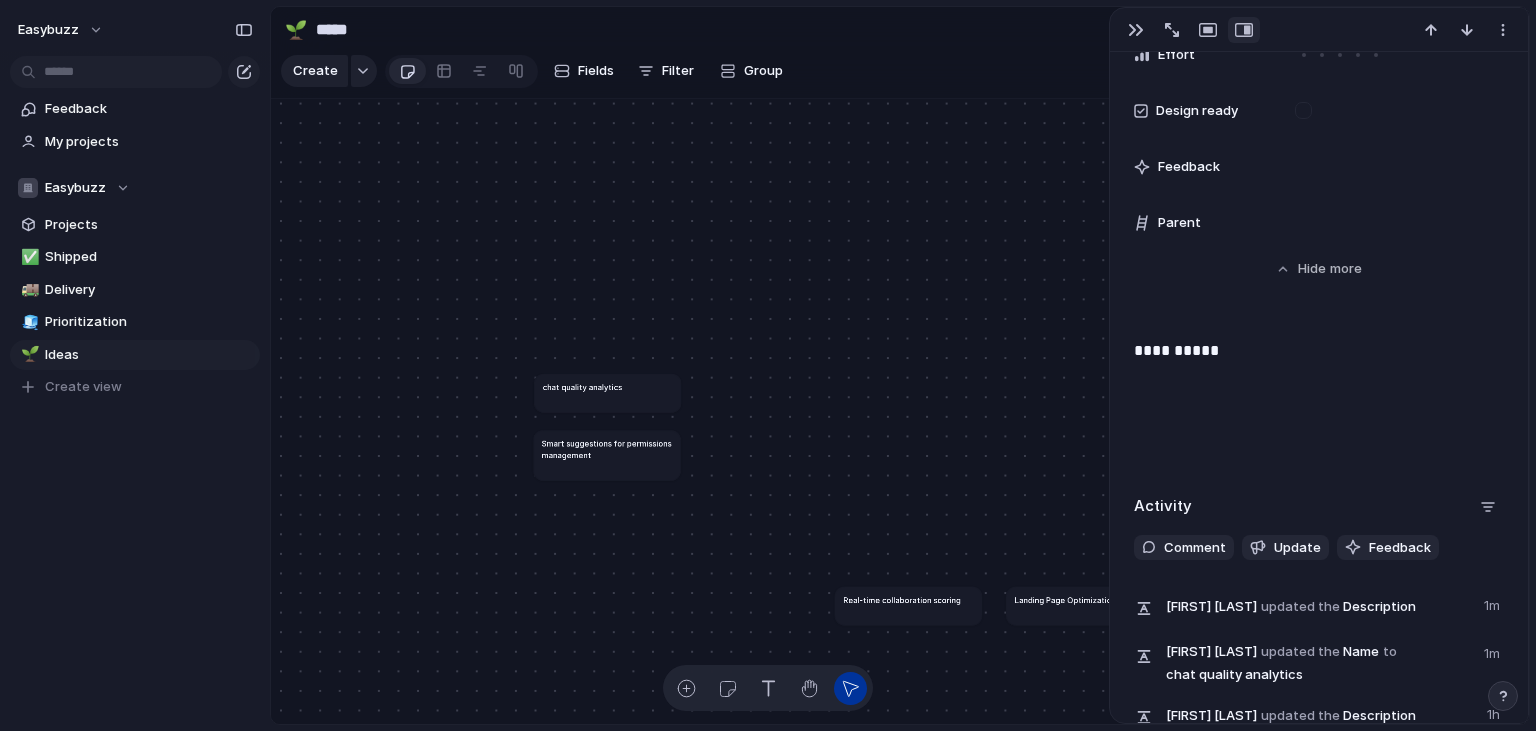 click at bounding box center [1319, 391] 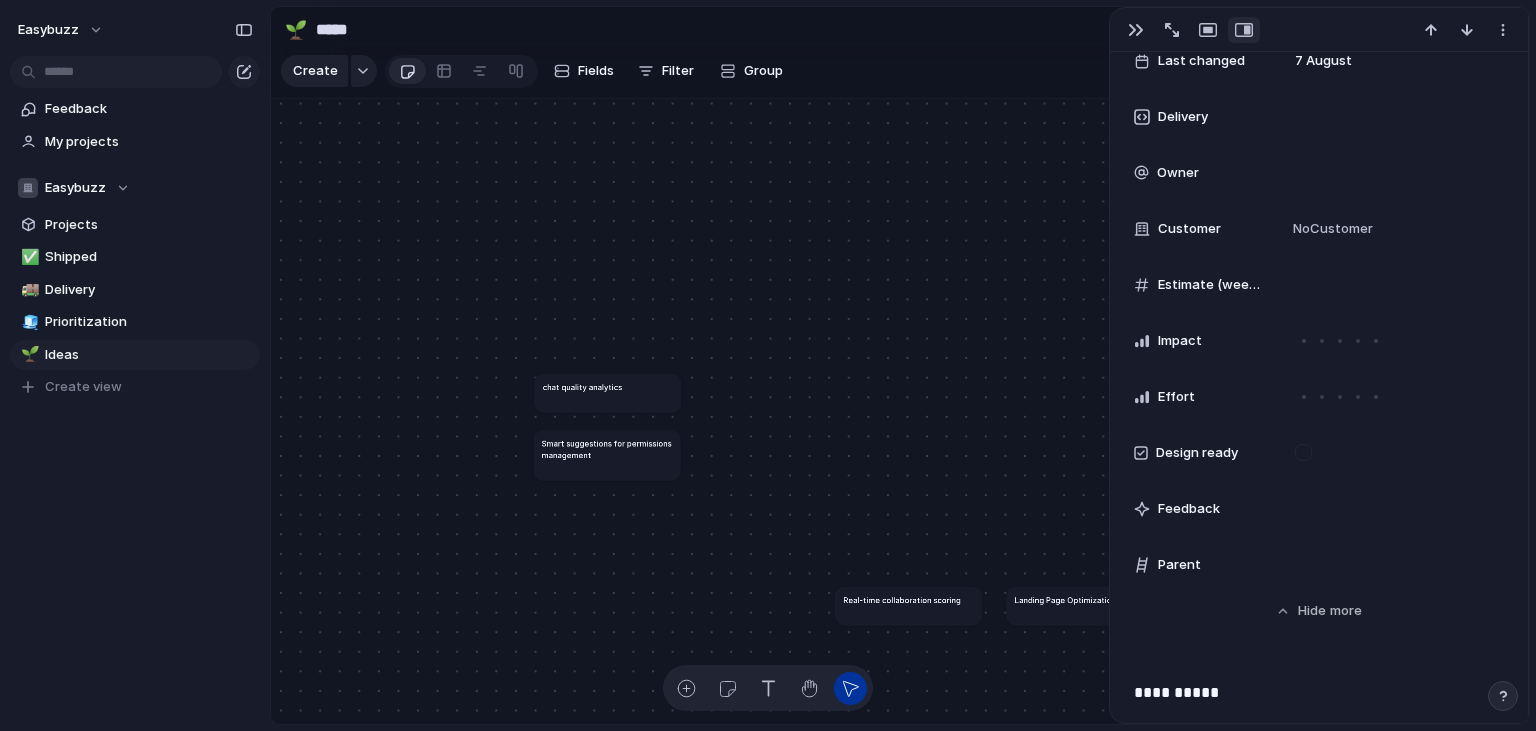 scroll, scrollTop: 444, scrollLeft: 0, axis: vertical 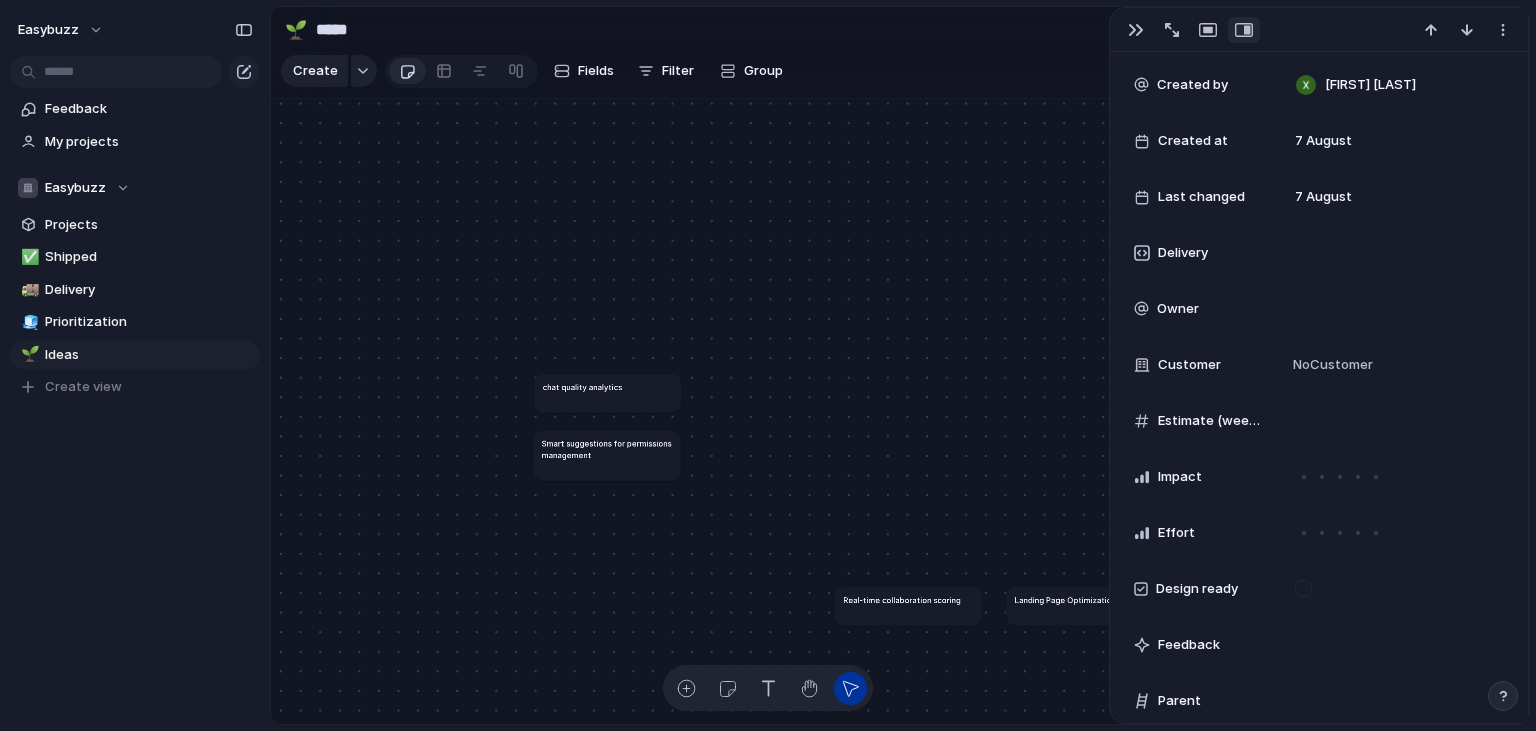 click on "Owner" at bounding box center [1178, 309] 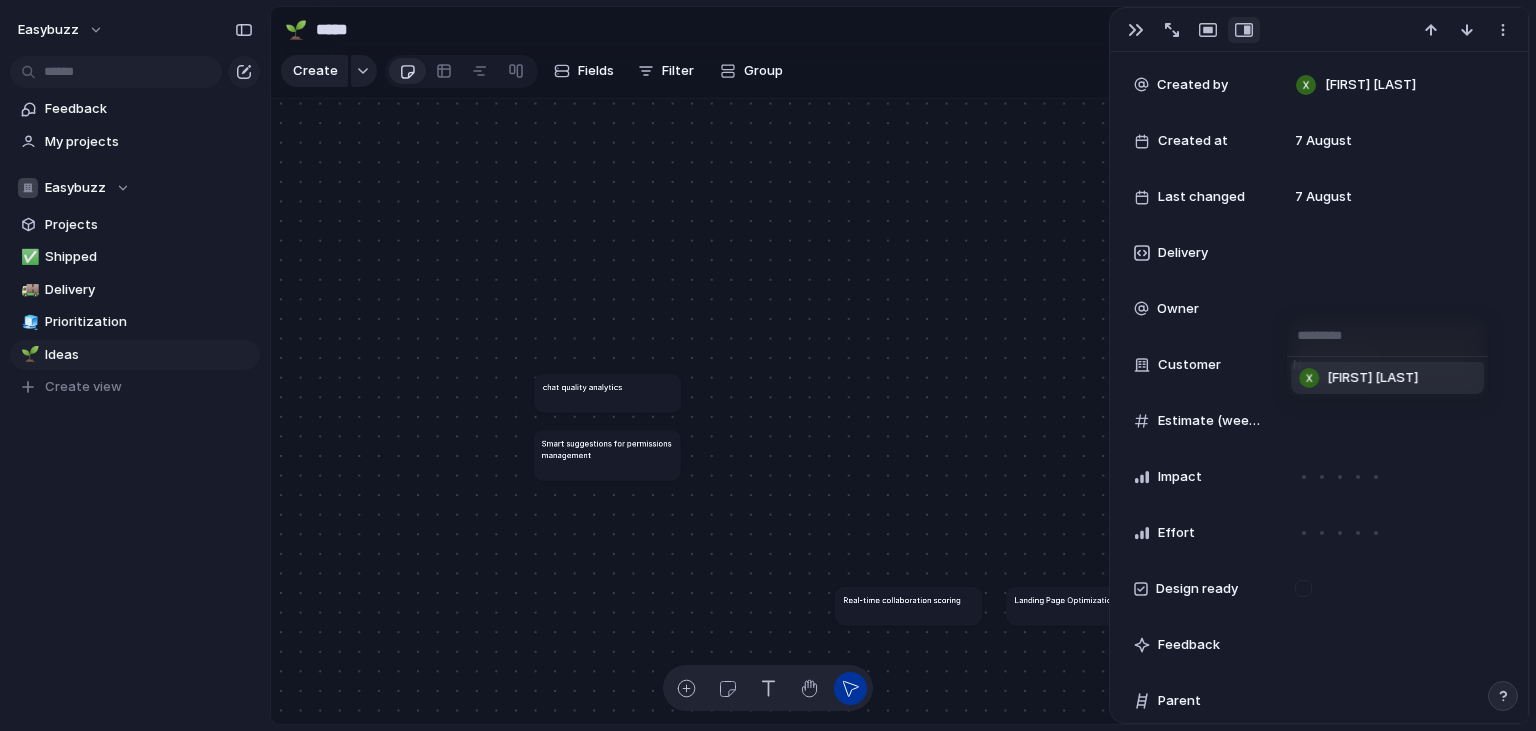 type on "*" 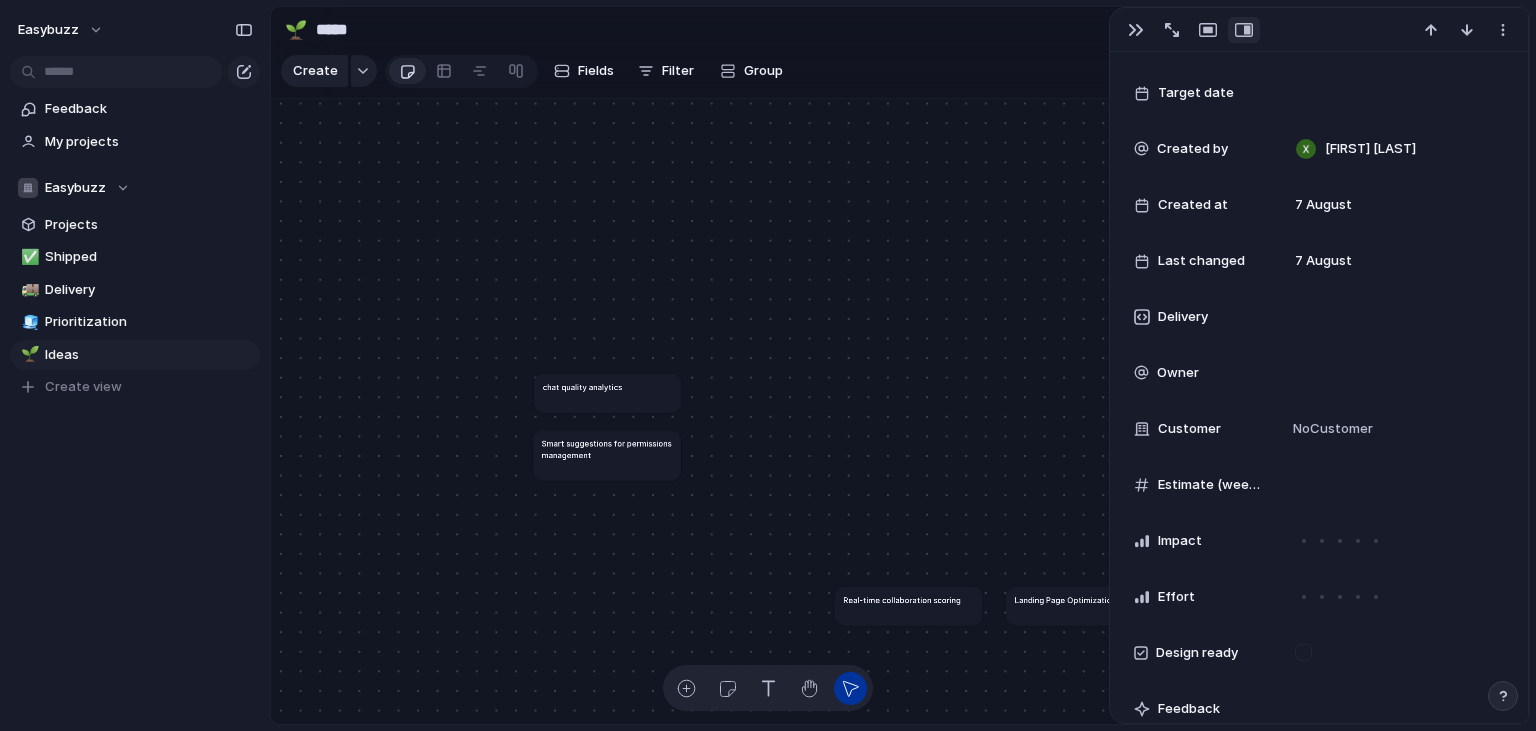 scroll, scrollTop: 383, scrollLeft: 0, axis: vertical 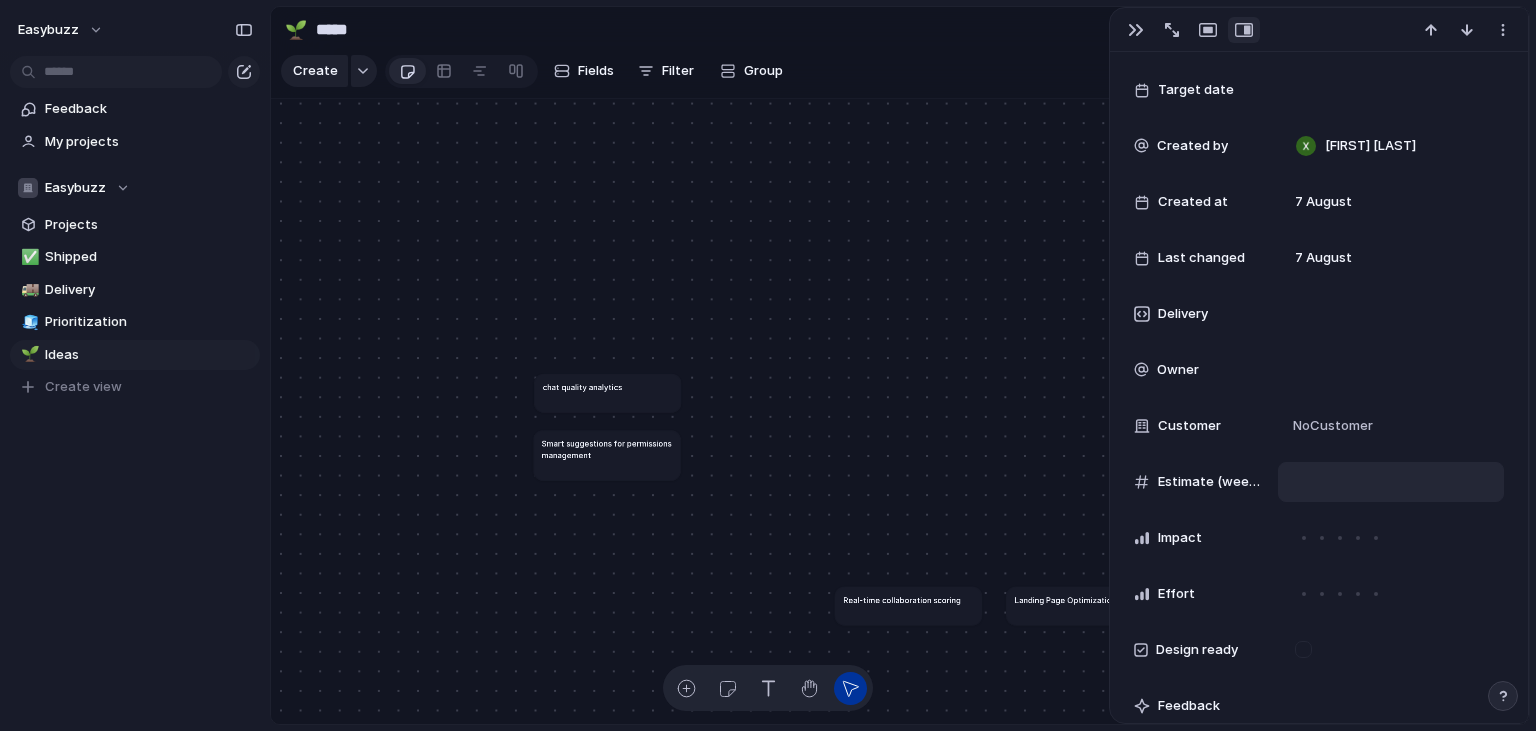 click at bounding box center [1391, 482] 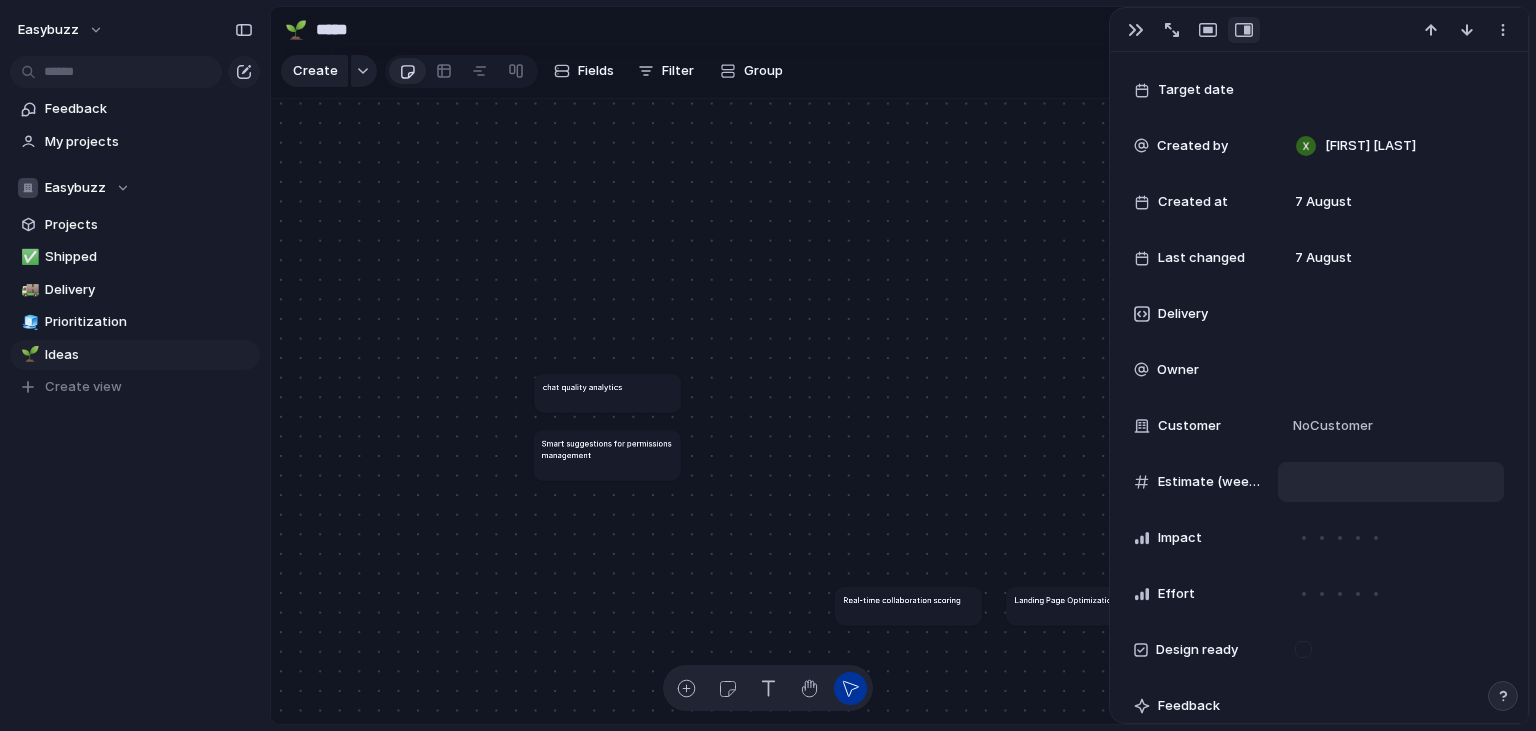 click on "*" at bounding box center (1356, 482) 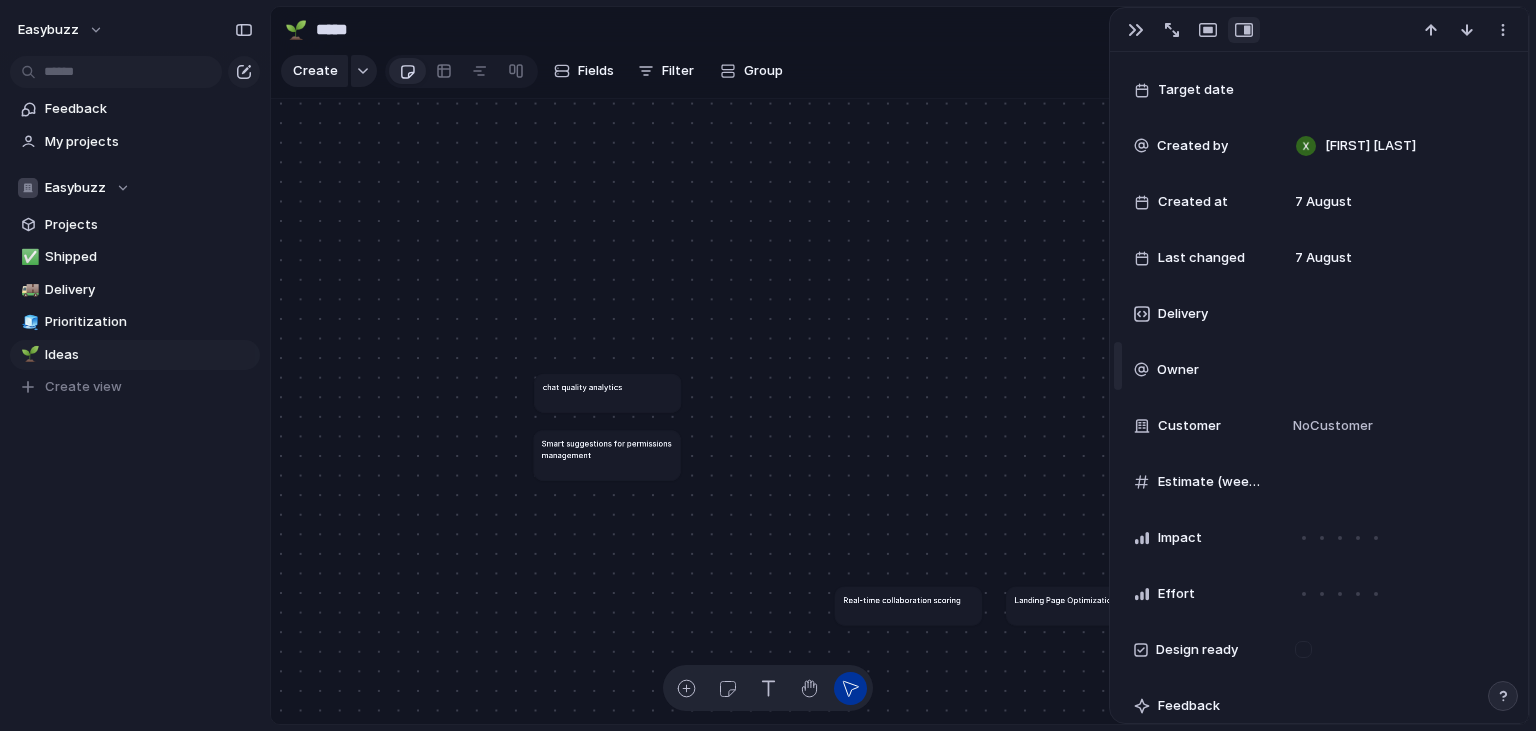 click on "**********" at bounding box center [768, 365] 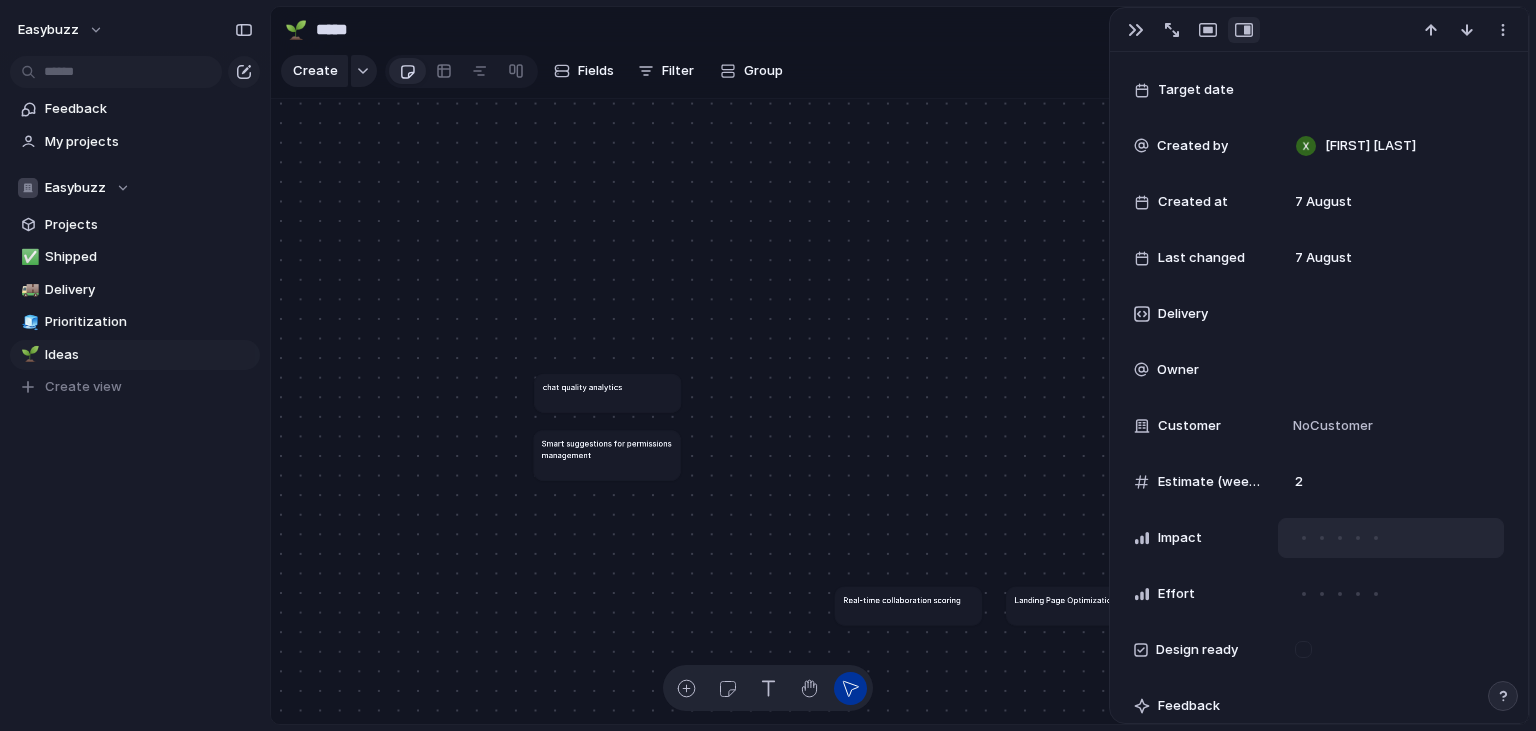 click at bounding box center [1376, 538] 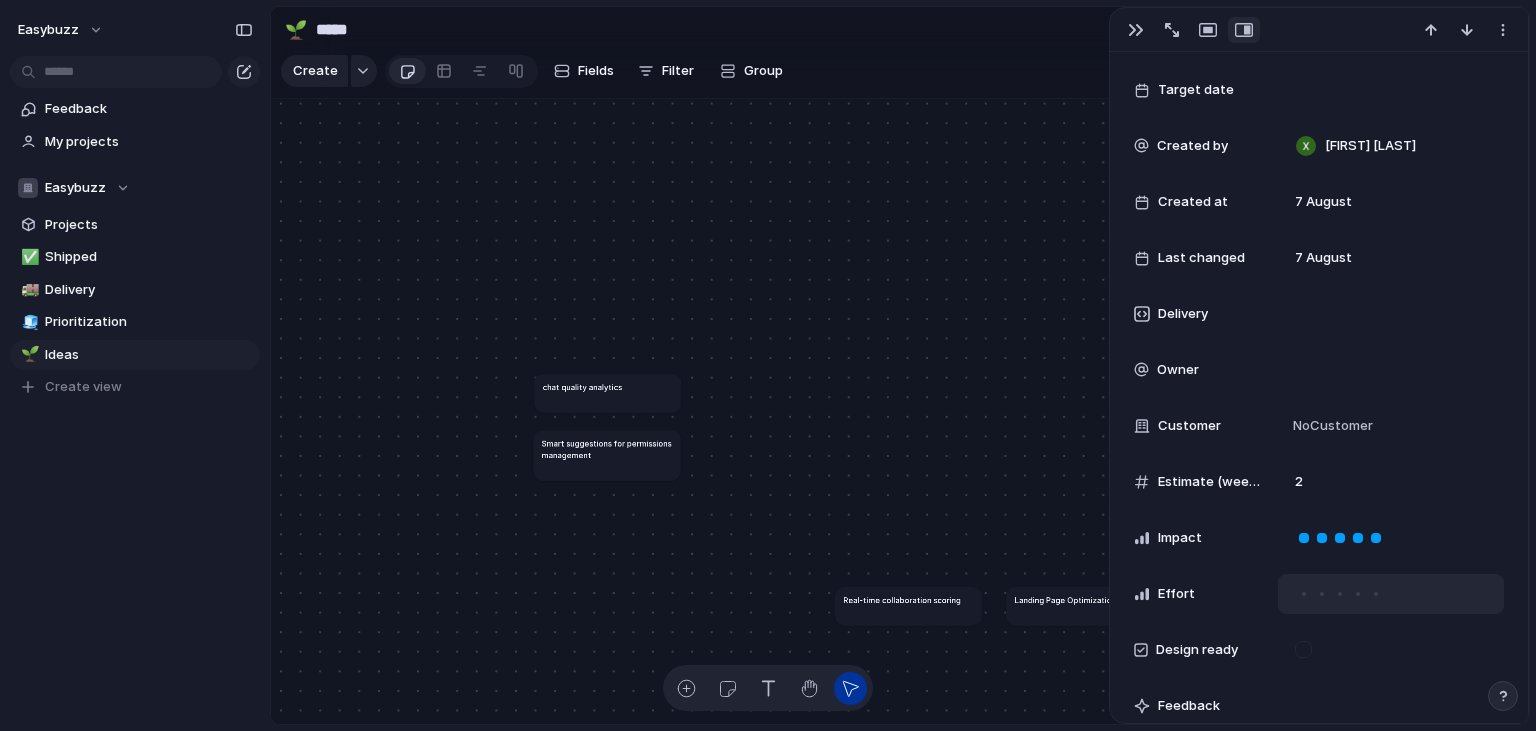 click at bounding box center [1376, 594] 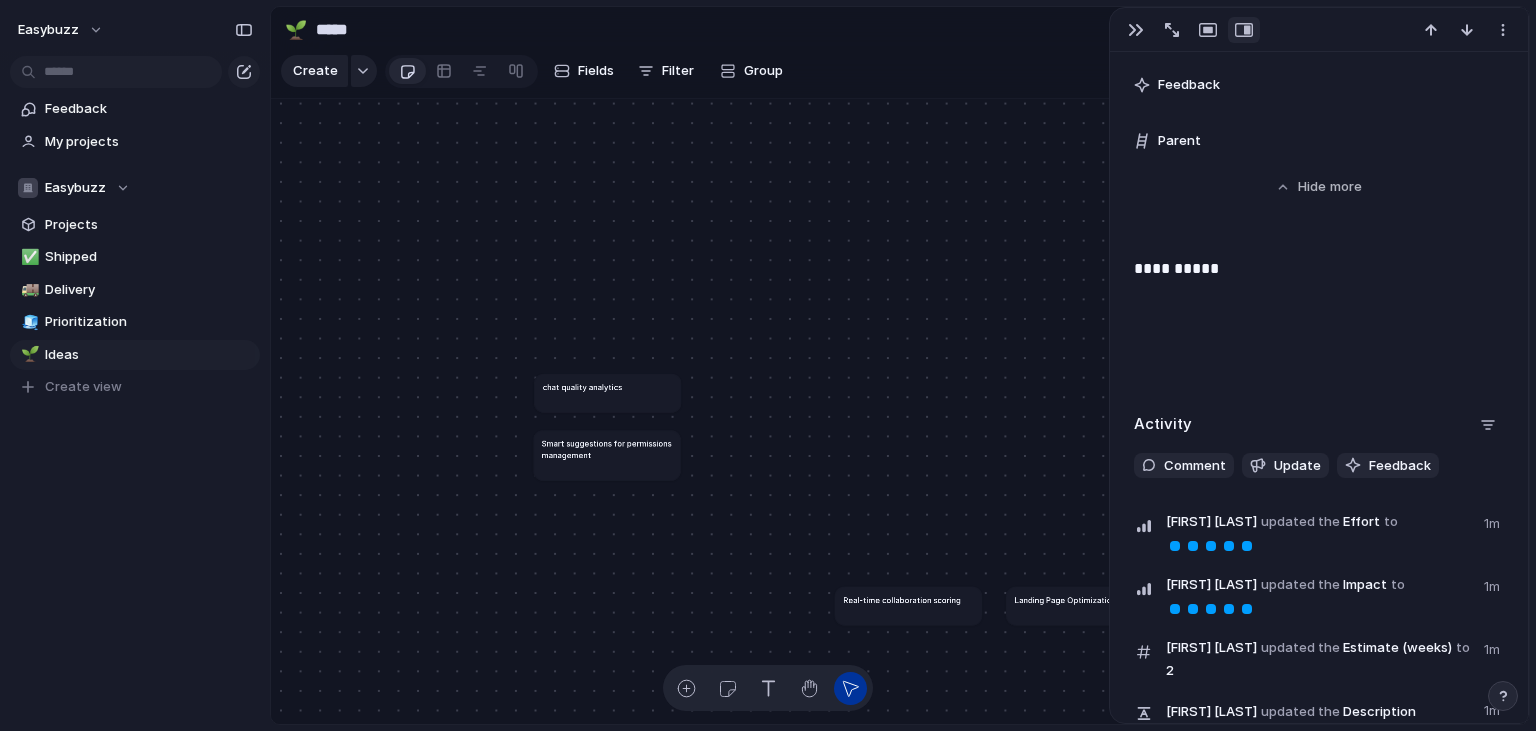 scroll, scrollTop: 1005, scrollLeft: 0, axis: vertical 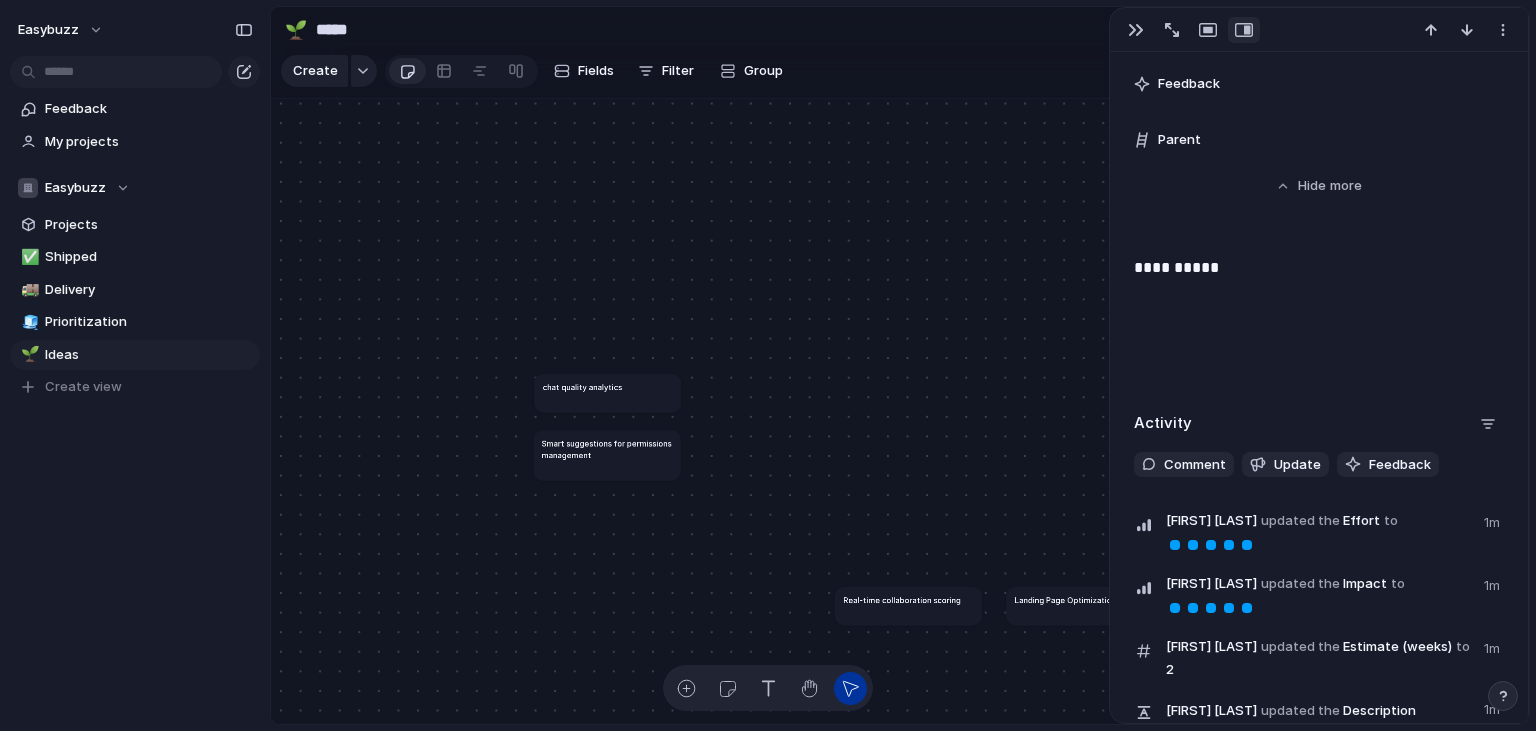 click at bounding box center (1319, 308) 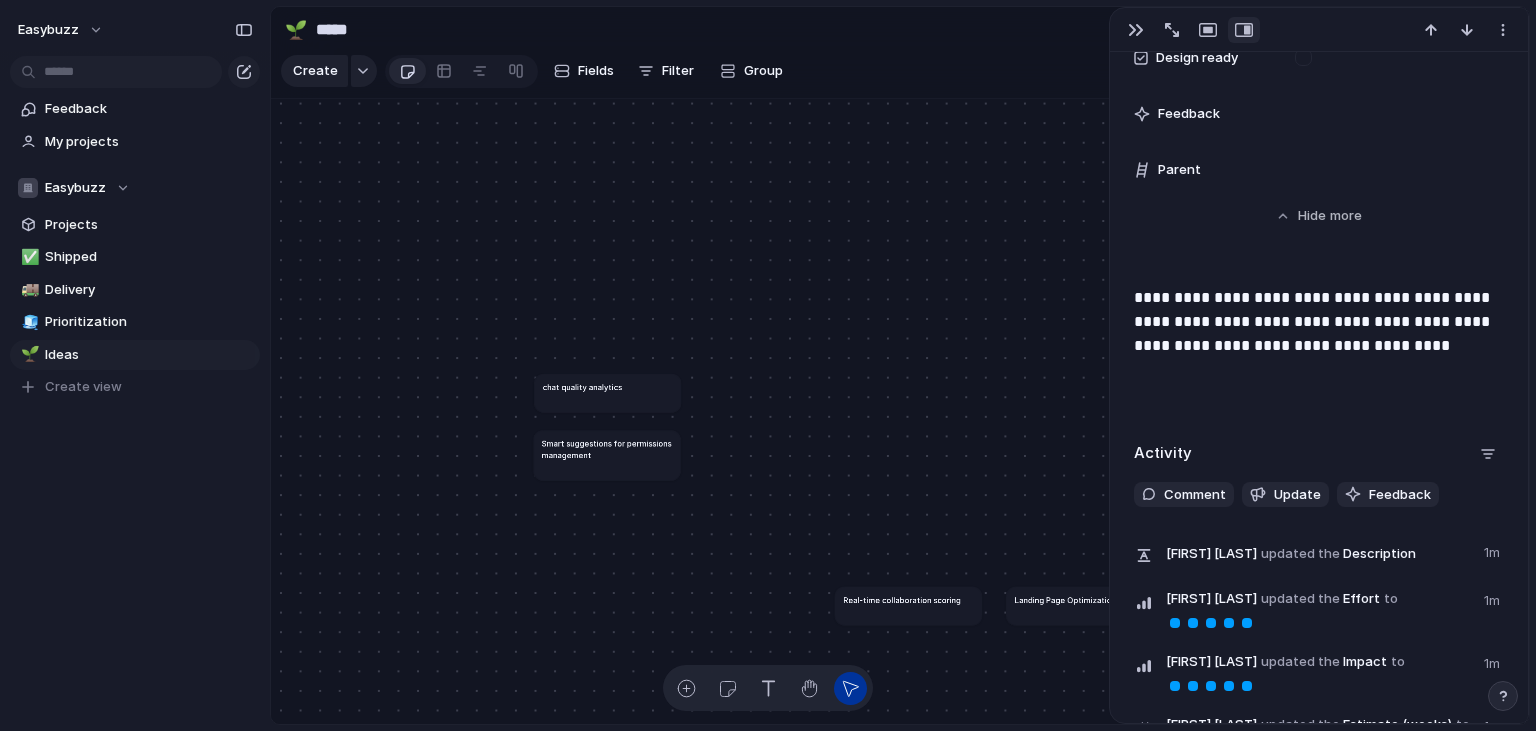 scroll, scrollTop: 974, scrollLeft: 0, axis: vertical 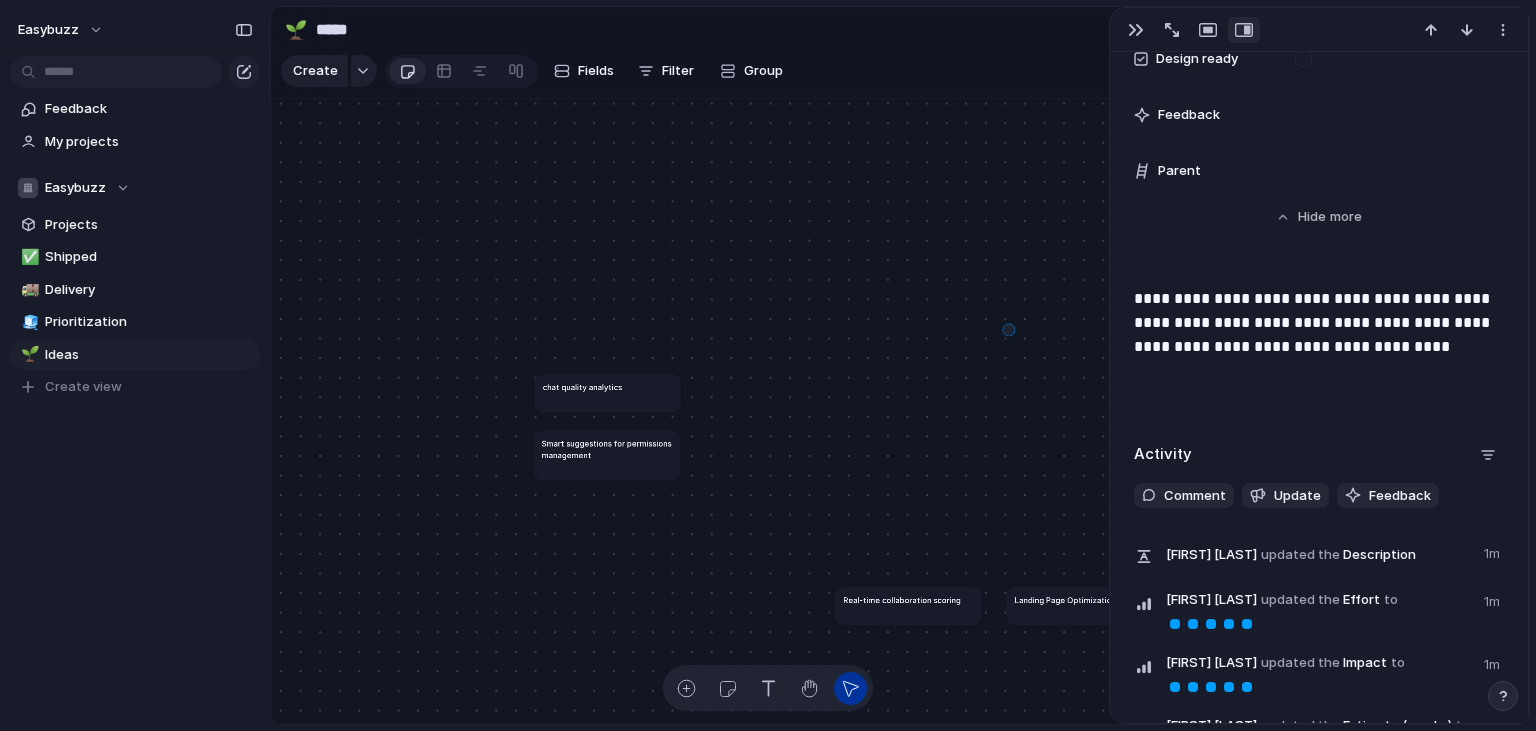 click on "chat quality analytics Smart suggestions for permissions management Real-time collaboration scoring Landing Page Optimization Multi-platform Syncing Multi-language Support Integrated Learning Tools Redundancy measures and disaster recovery testing 123" at bounding box center (900, 412) 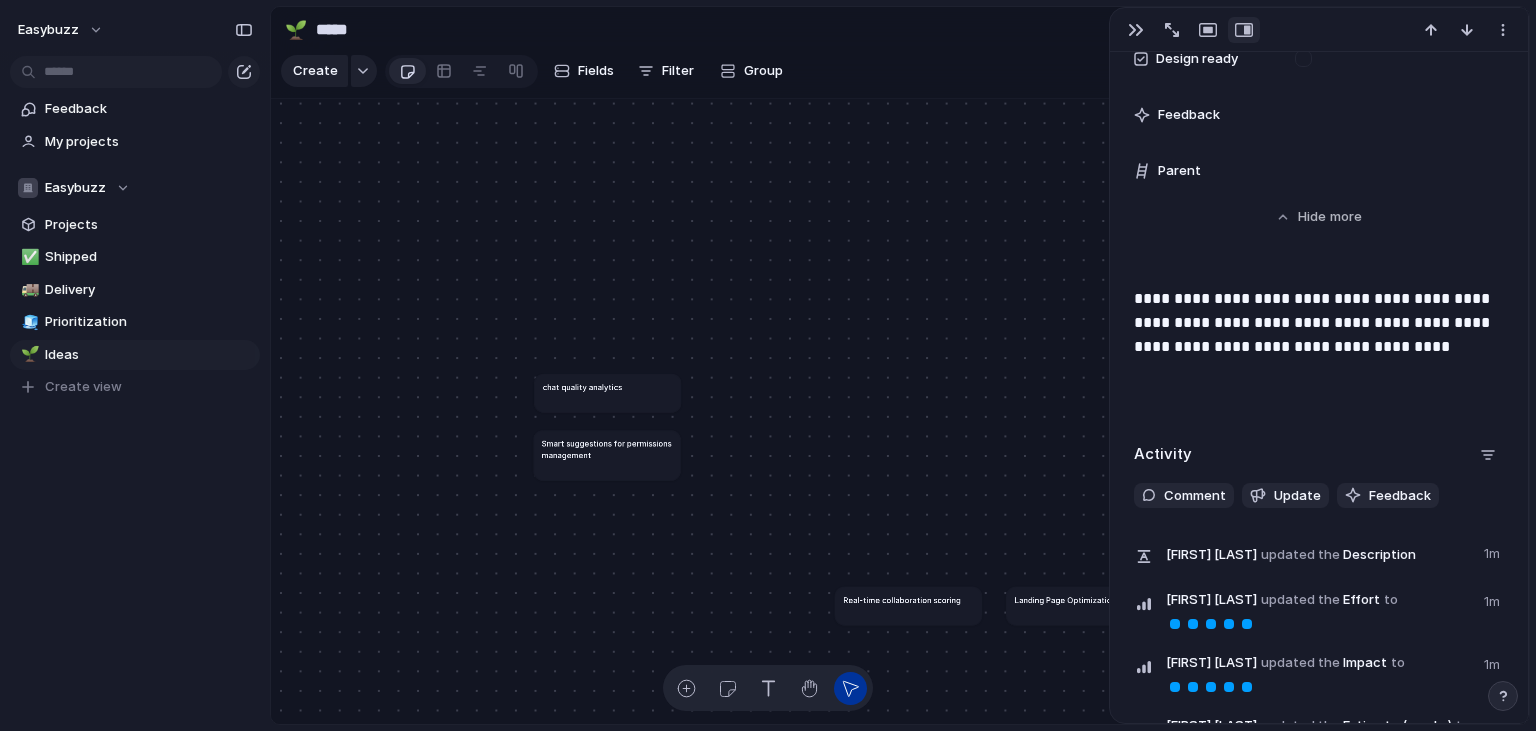 scroll, scrollTop: 637, scrollLeft: 0, axis: vertical 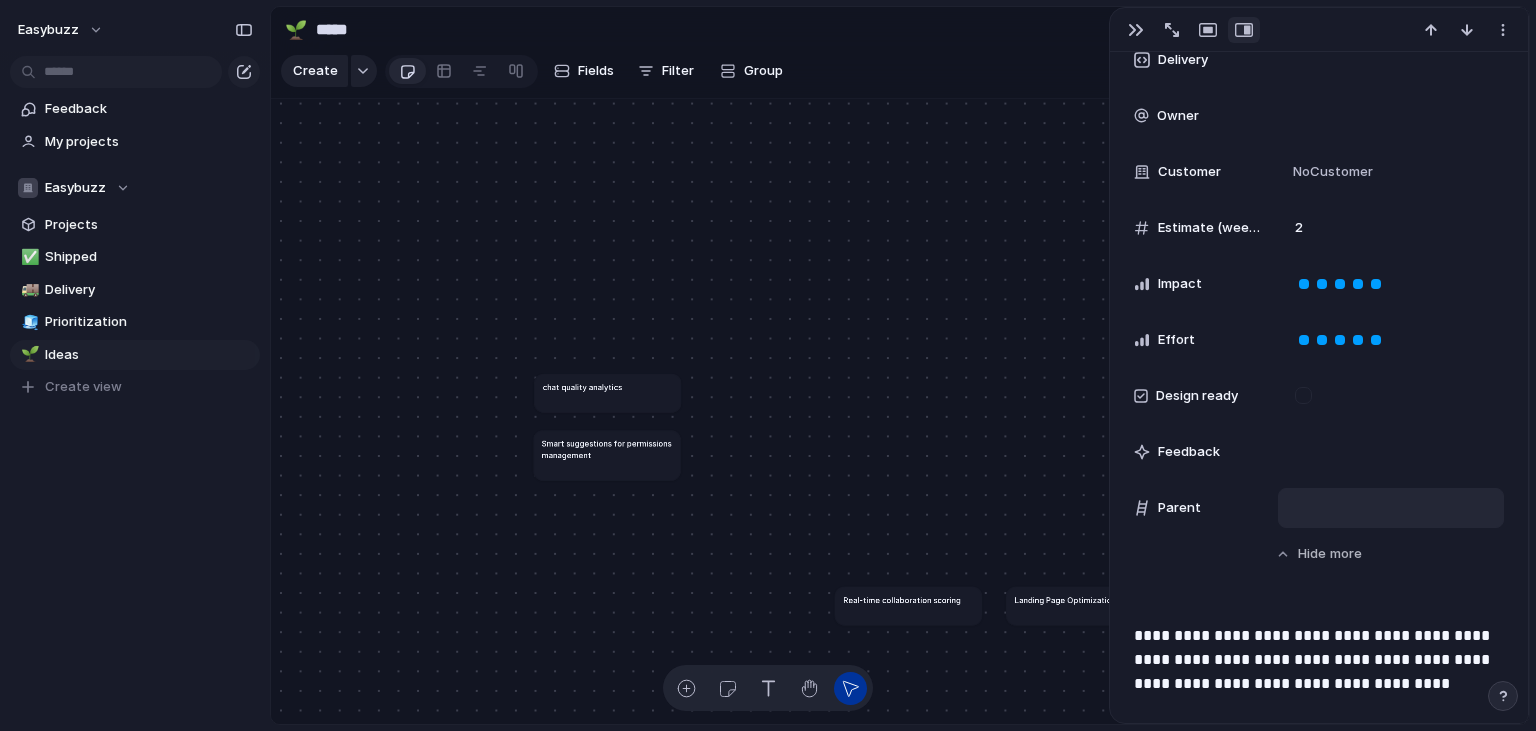 click at bounding box center [1391, 508] 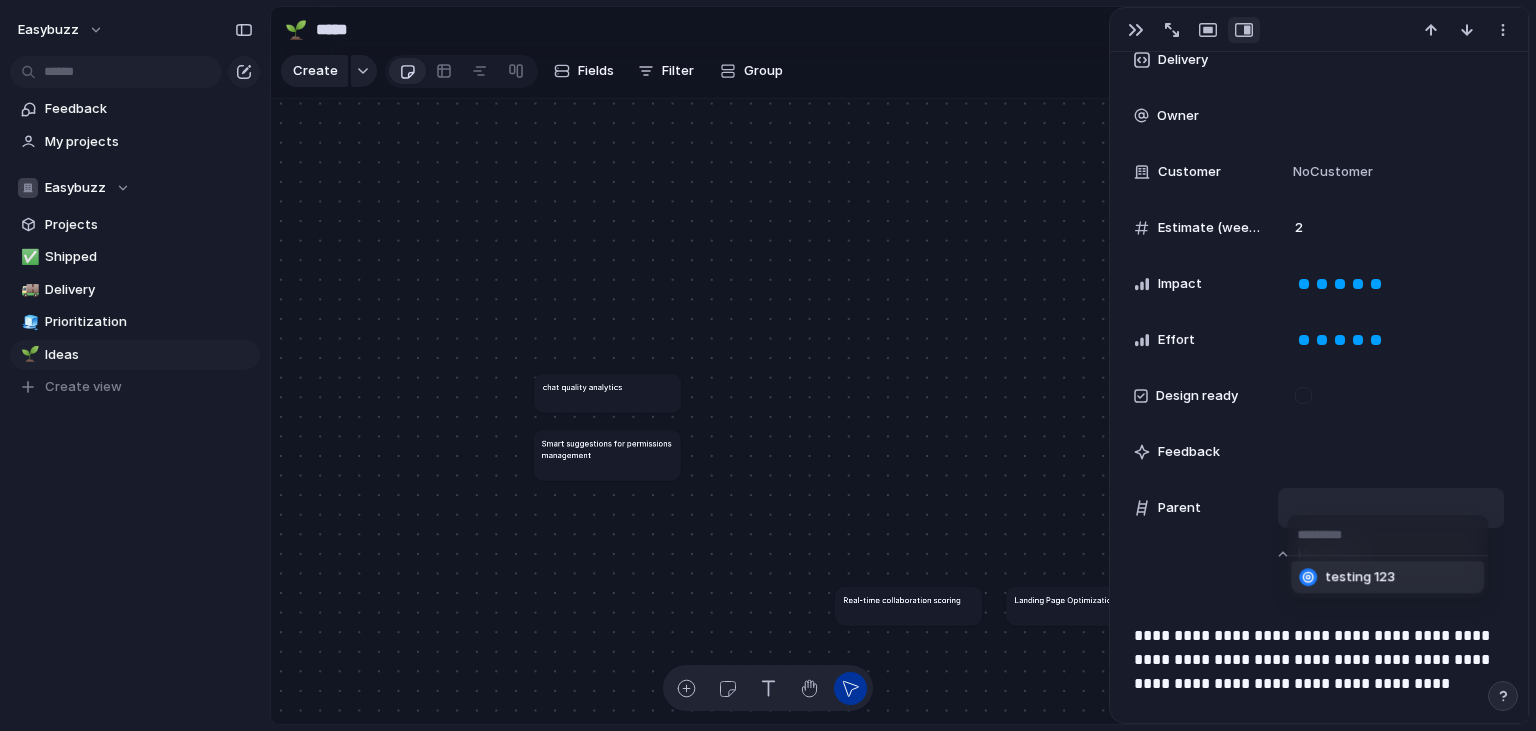click on "testing 123" at bounding box center (1360, 577) 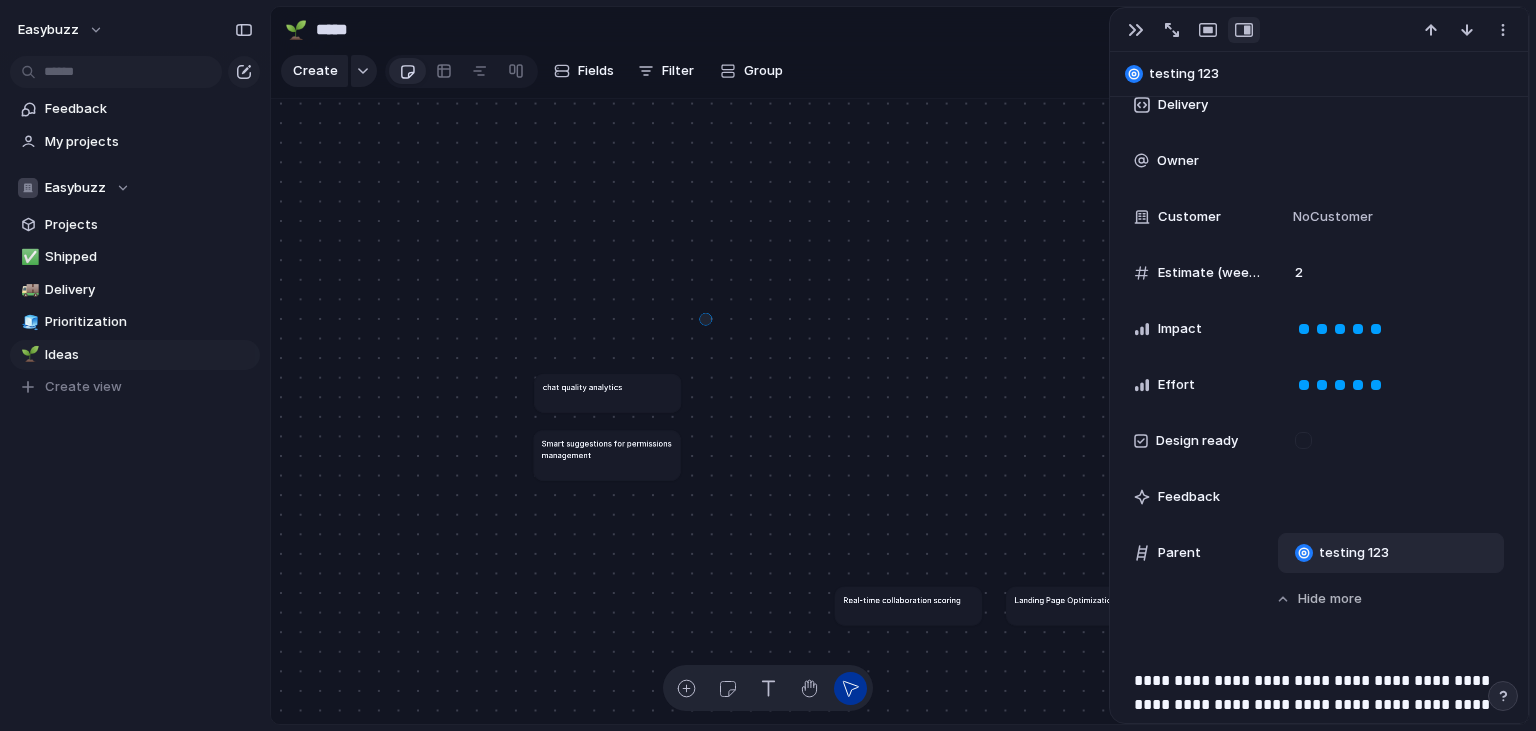 click on "chat quality analytics Smart suggestions for permissions management Real-time collaboration scoring Landing Page Optimization Multi-platform Syncing Multi-language Support Integrated Learning Tools Redundancy measures and disaster recovery testing 123" at bounding box center [900, 412] 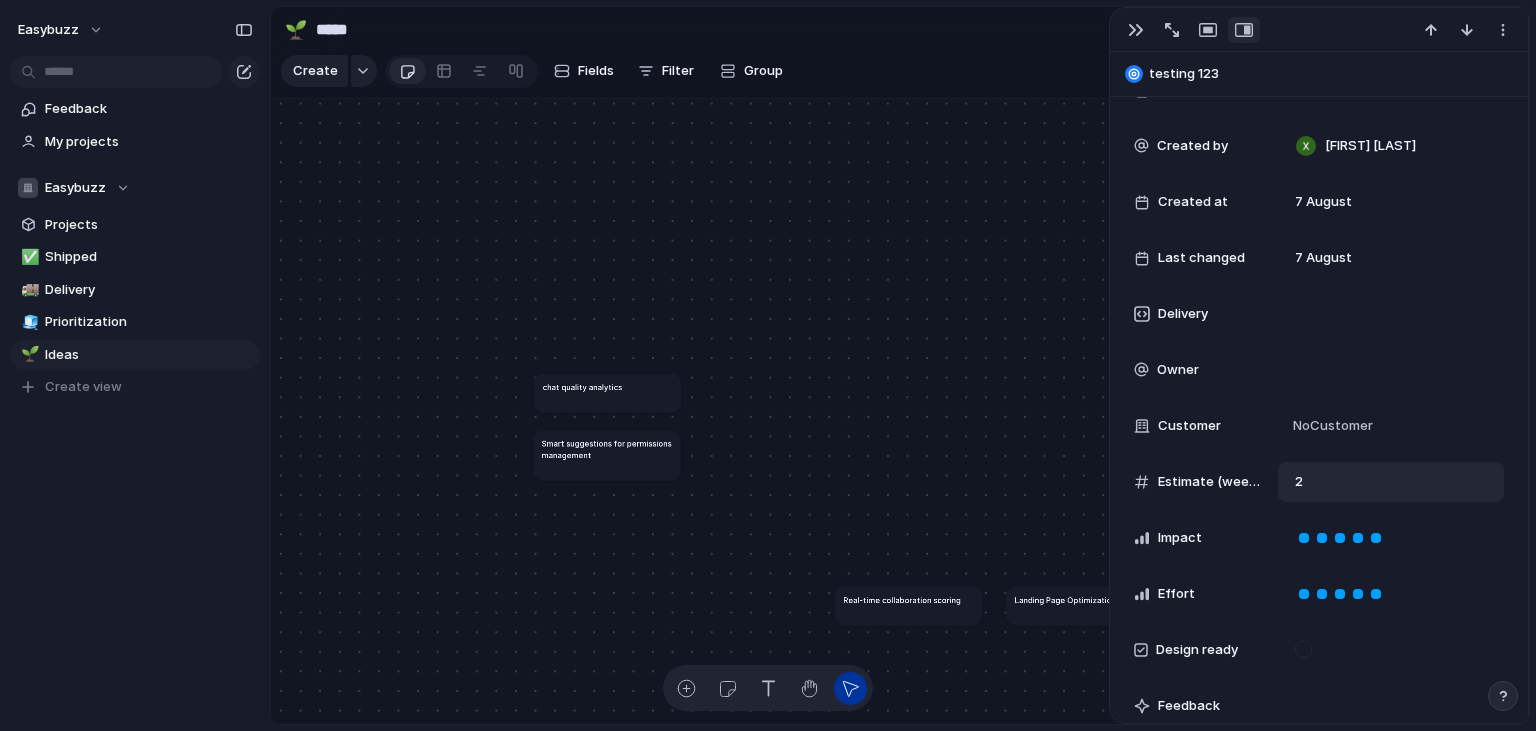 scroll, scrollTop: 386, scrollLeft: 0, axis: vertical 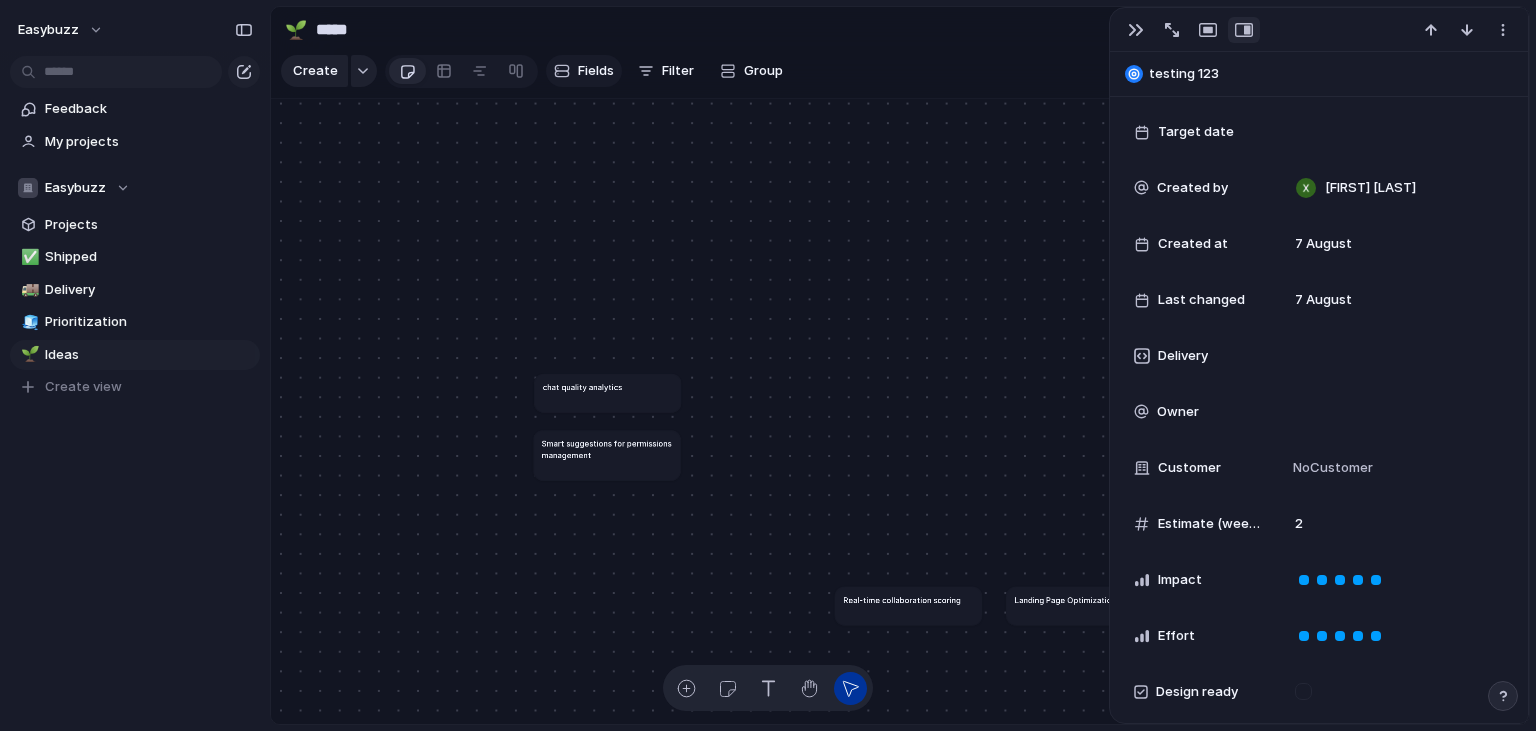 click on "Fields" at bounding box center (596, 71) 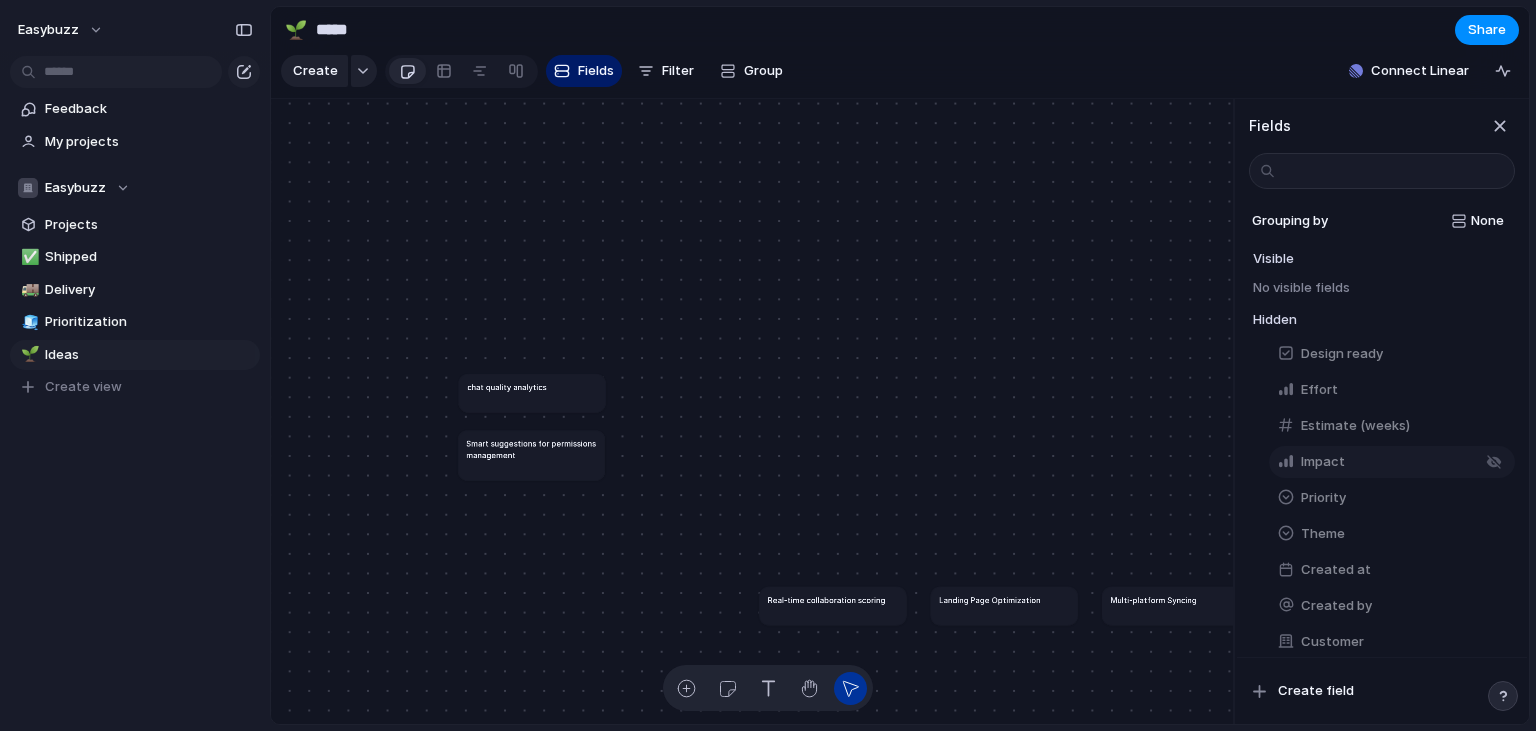 click on "Impact" at bounding box center [1323, 462] 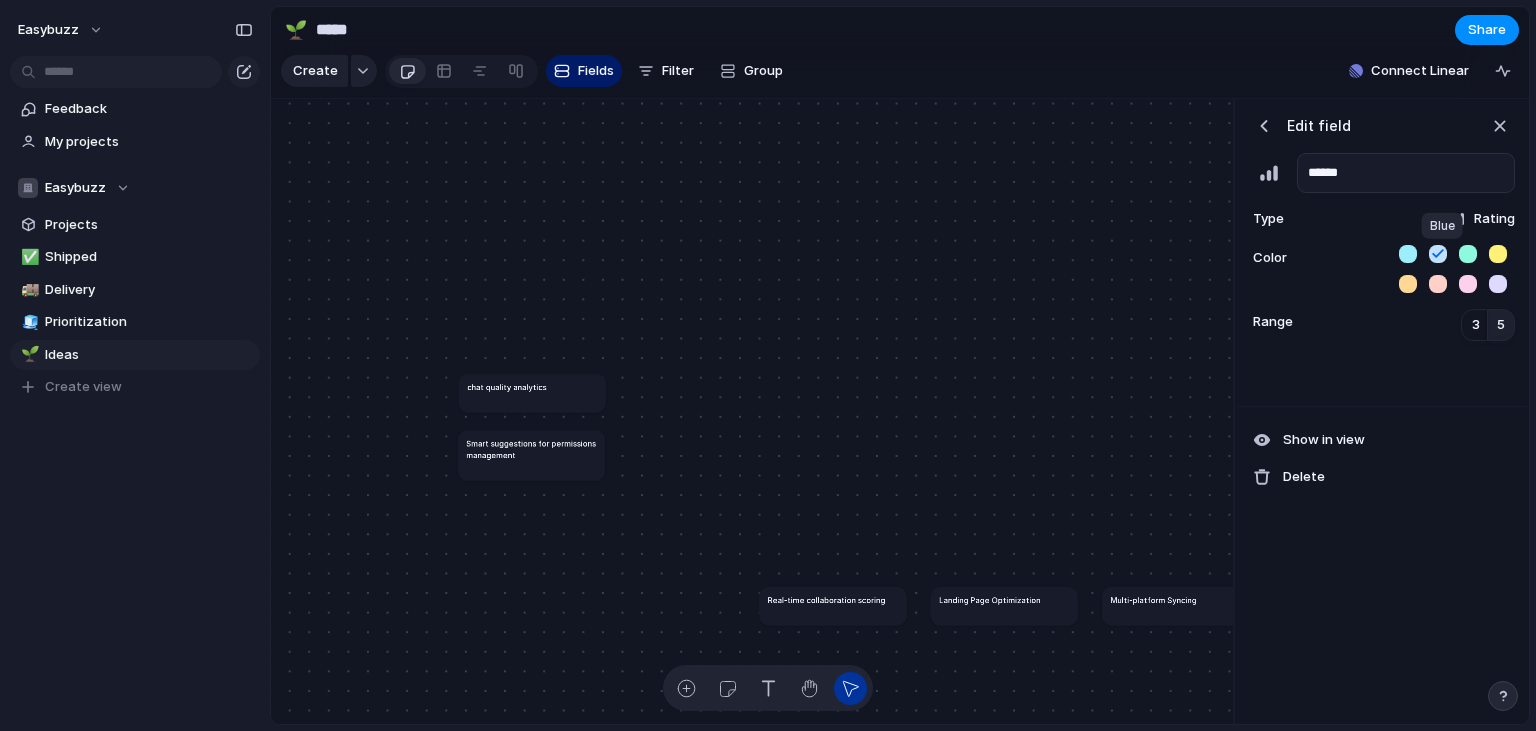 click at bounding box center (1438, 253) 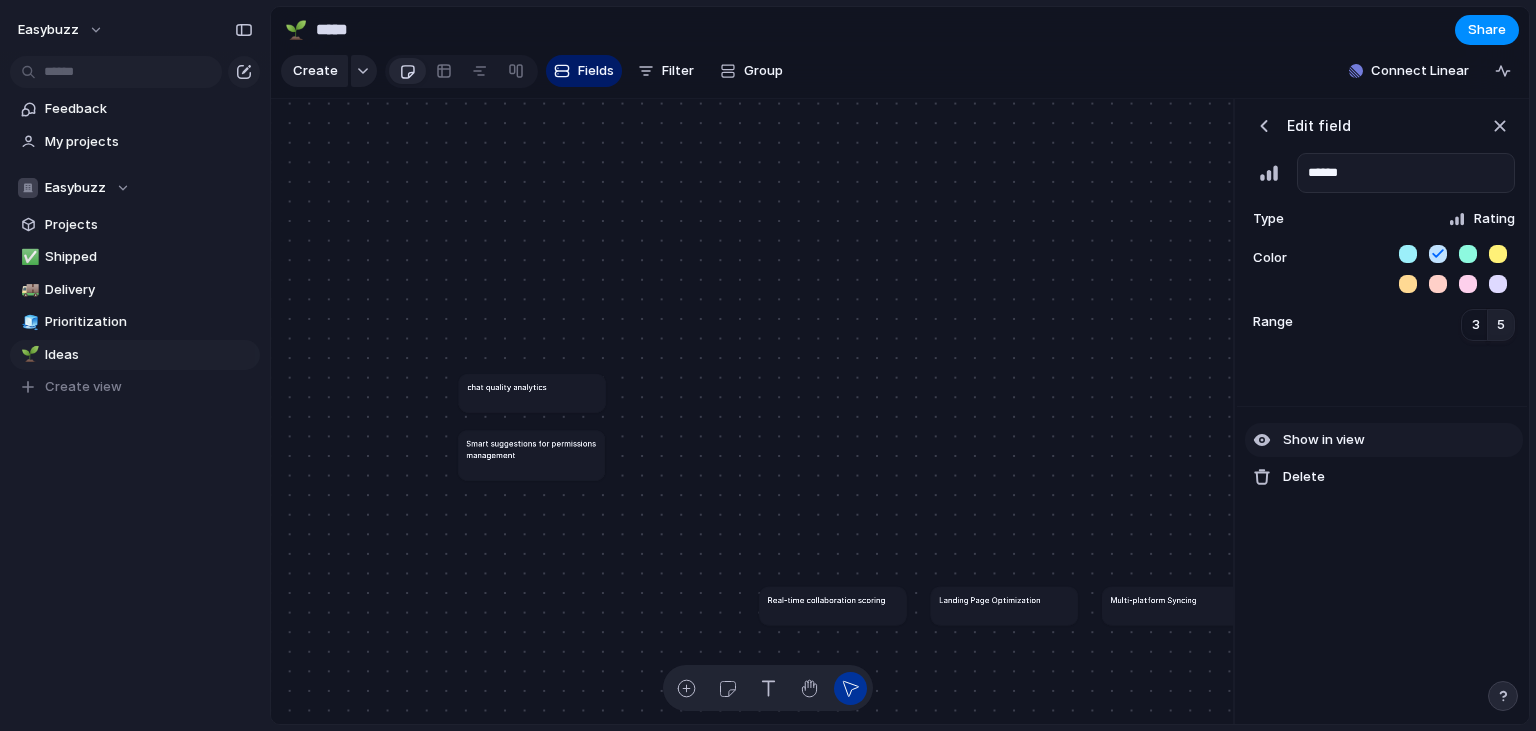 drag, startPoint x: 1432, startPoint y: 383, endPoint x: 1326, endPoint y: 439, distance: 119.88328 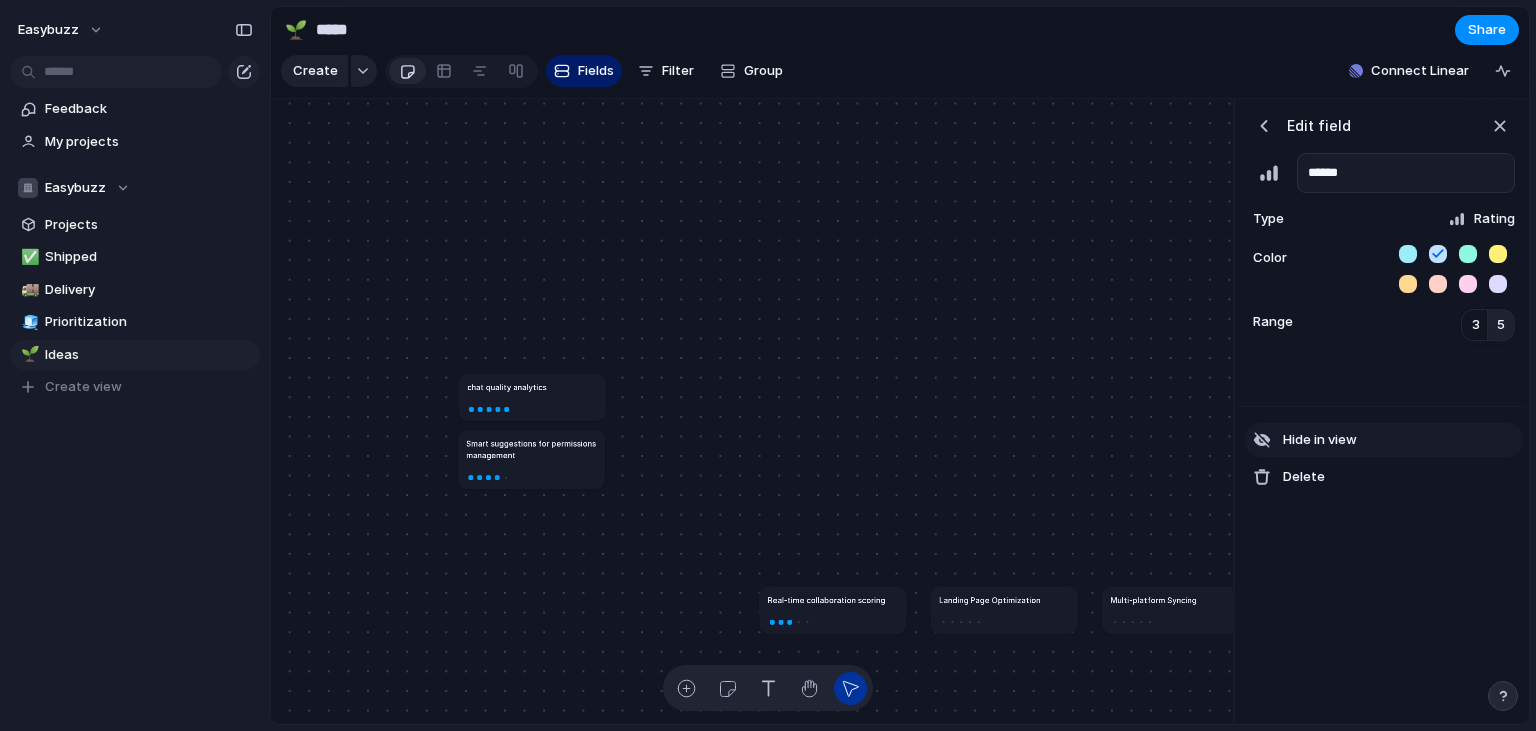 click on "Hide in view" at bounding box center (1320, 440) 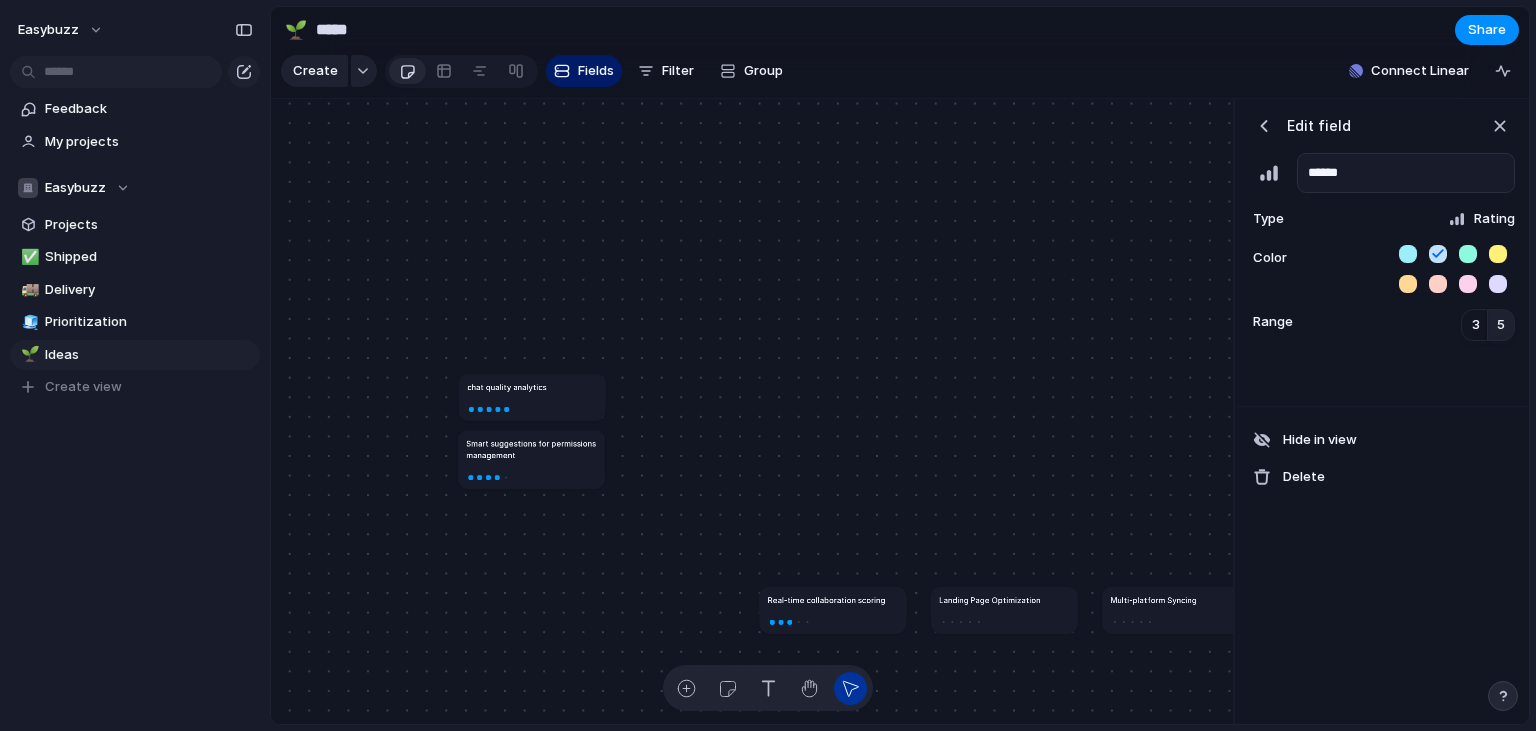 click at bounding box center (1264, 126) 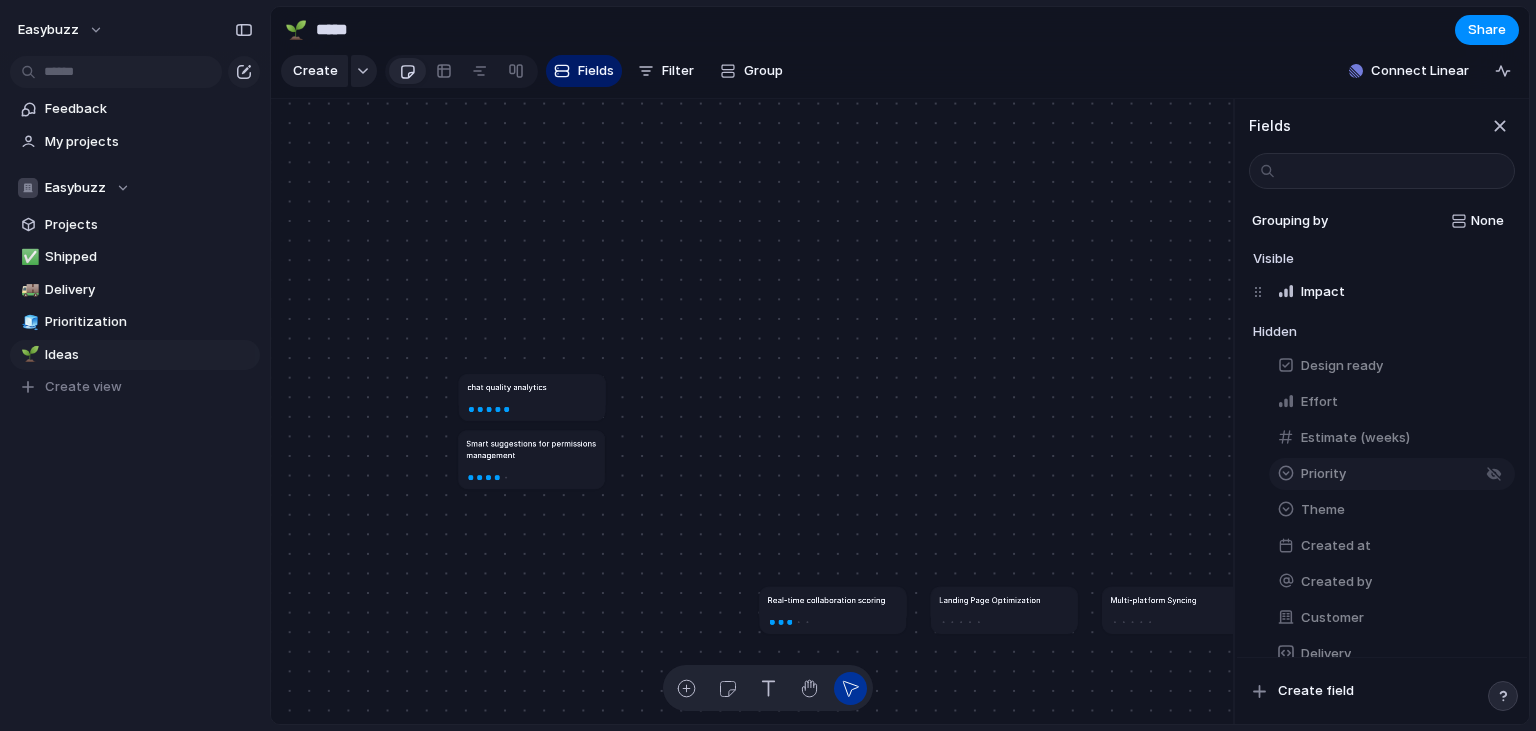 click on "Priority" at bounding box center [1392, 474] 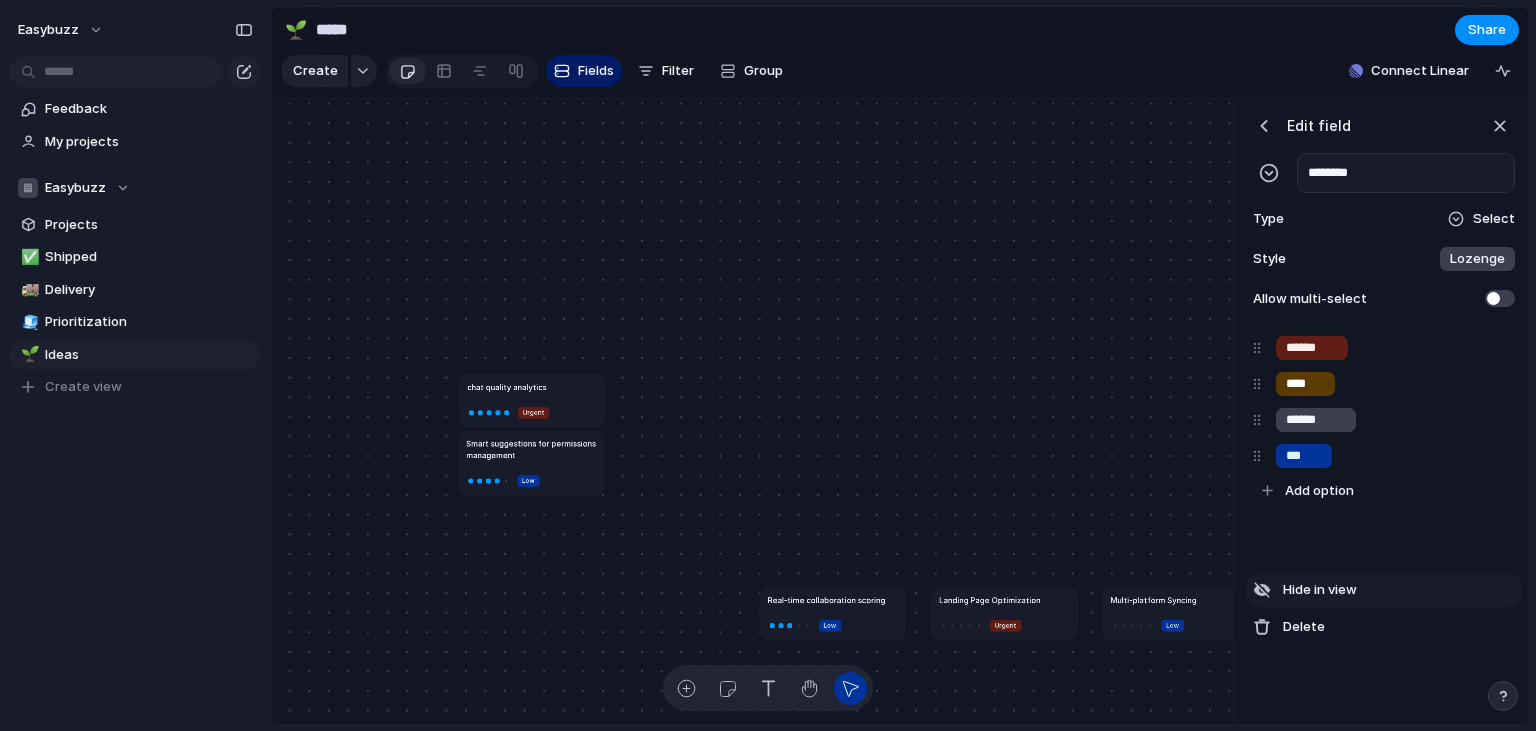 click on "Hide in view" at bounding box center [1320, 590] 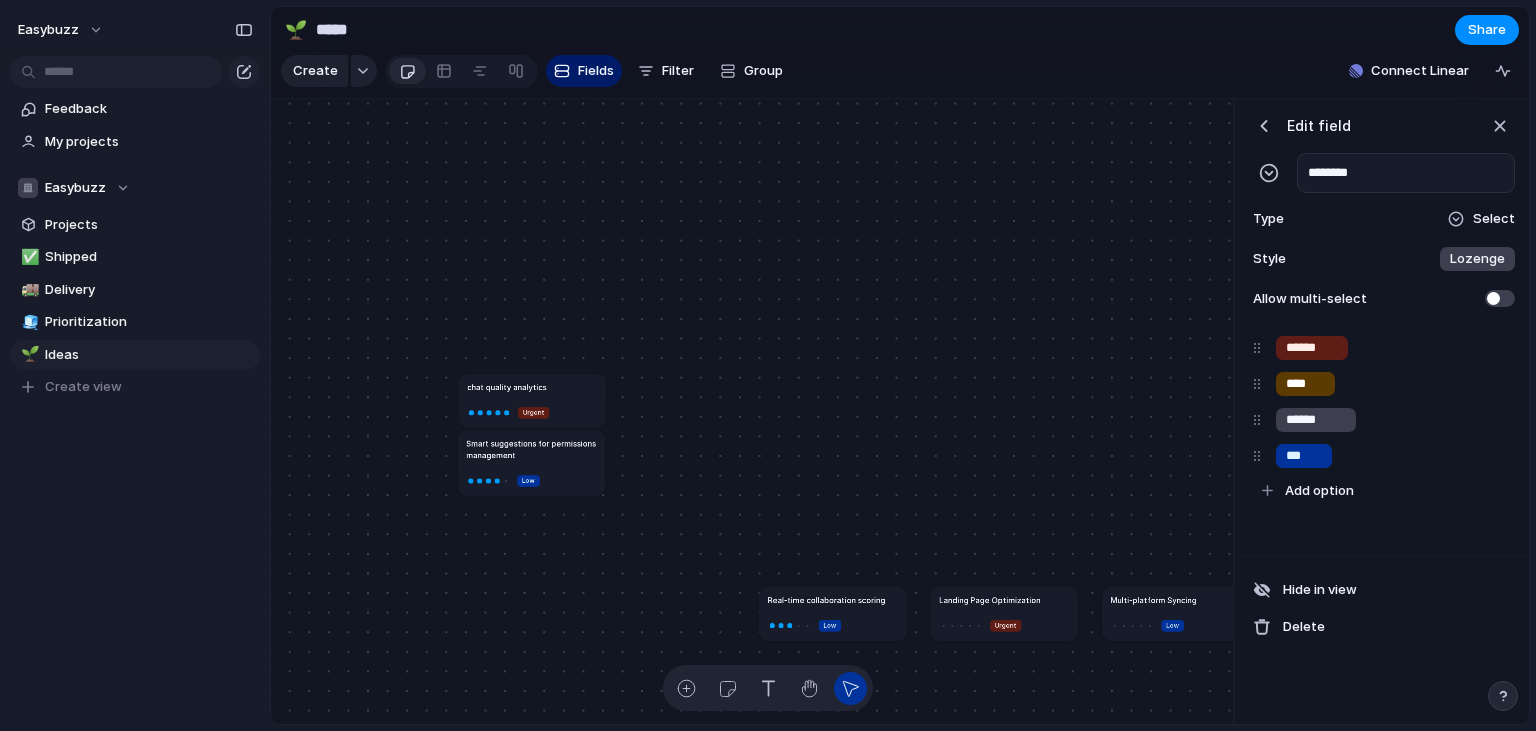 click at bounding box center [1264, 126] 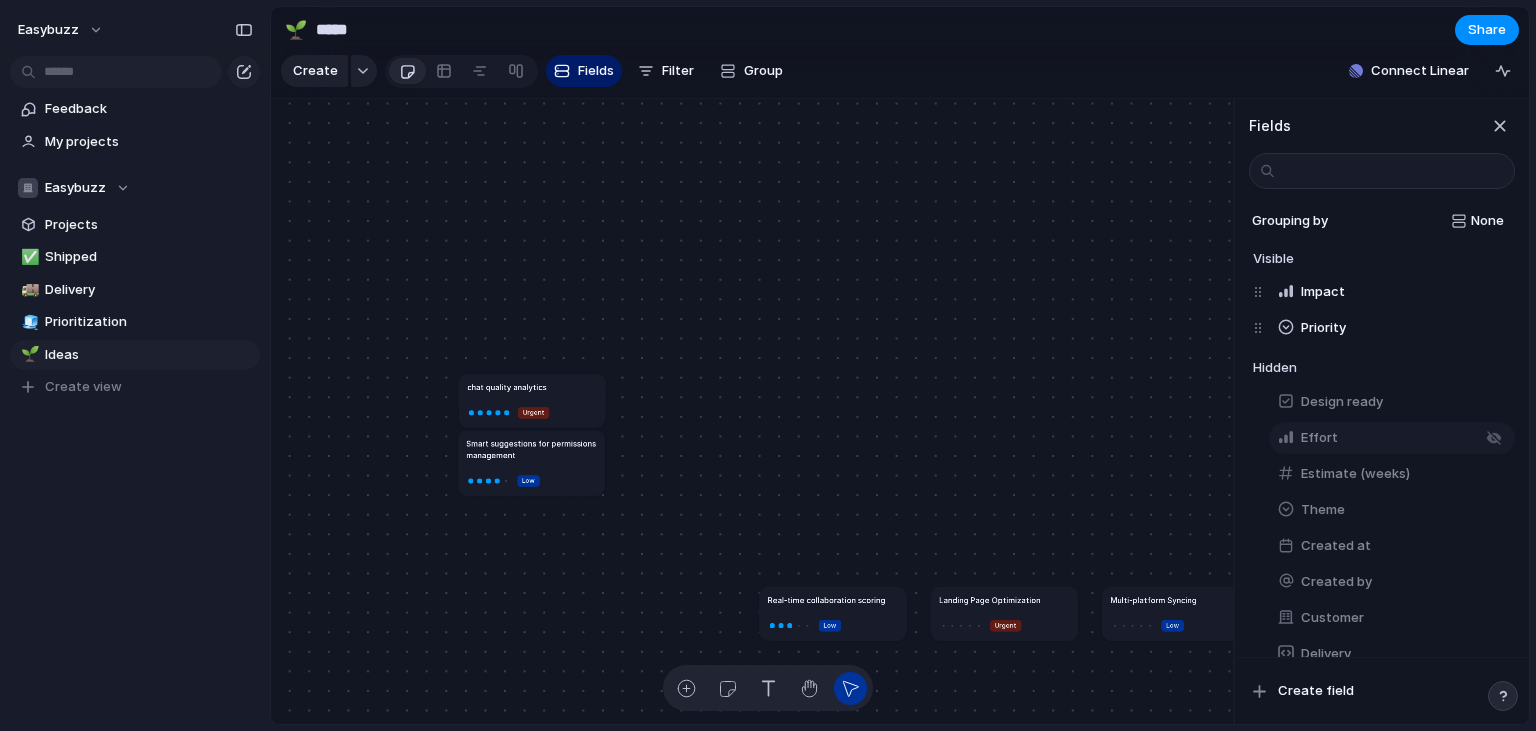 click on "Effort" at bounding box center [1392, 438] 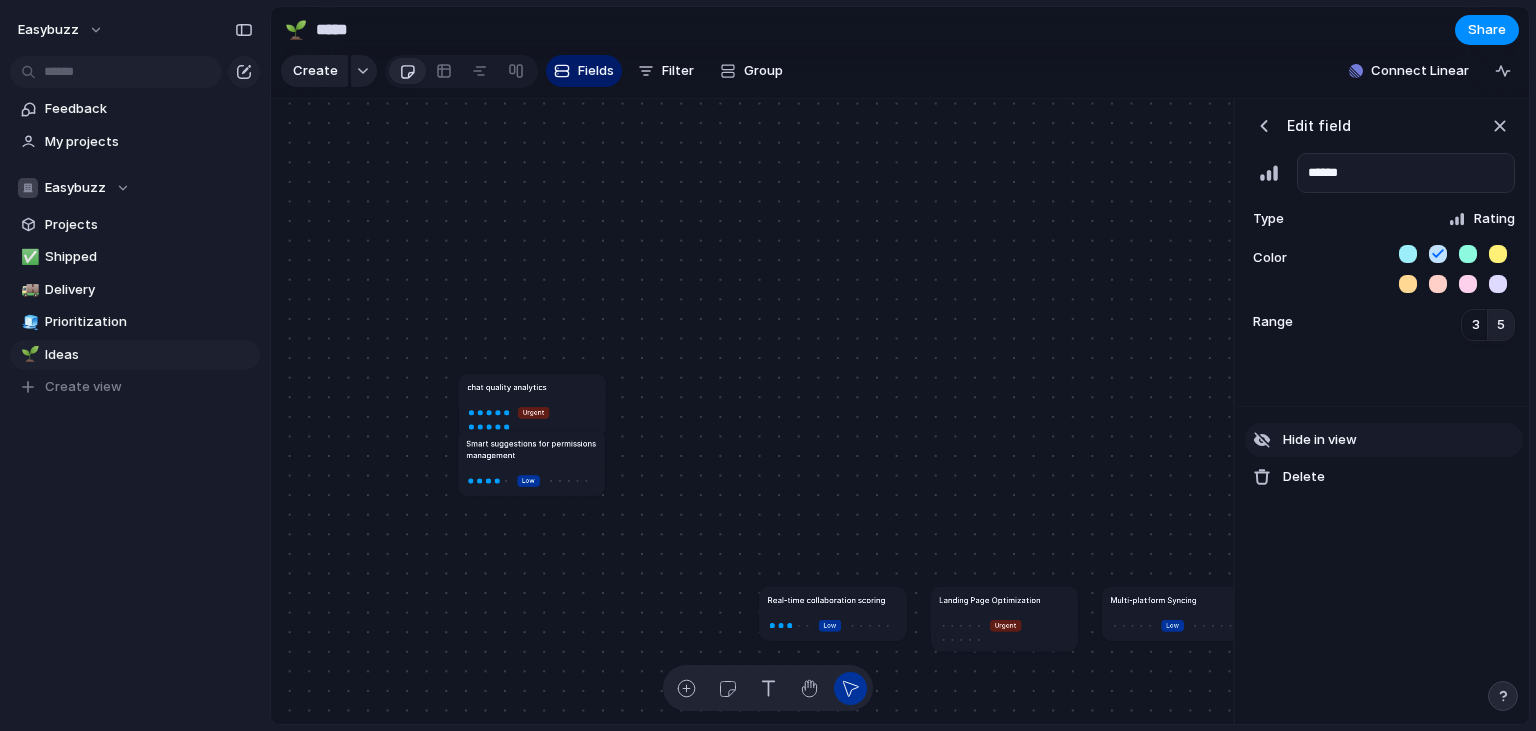 click on "Hide in view" at bounding box center [1320, 440] 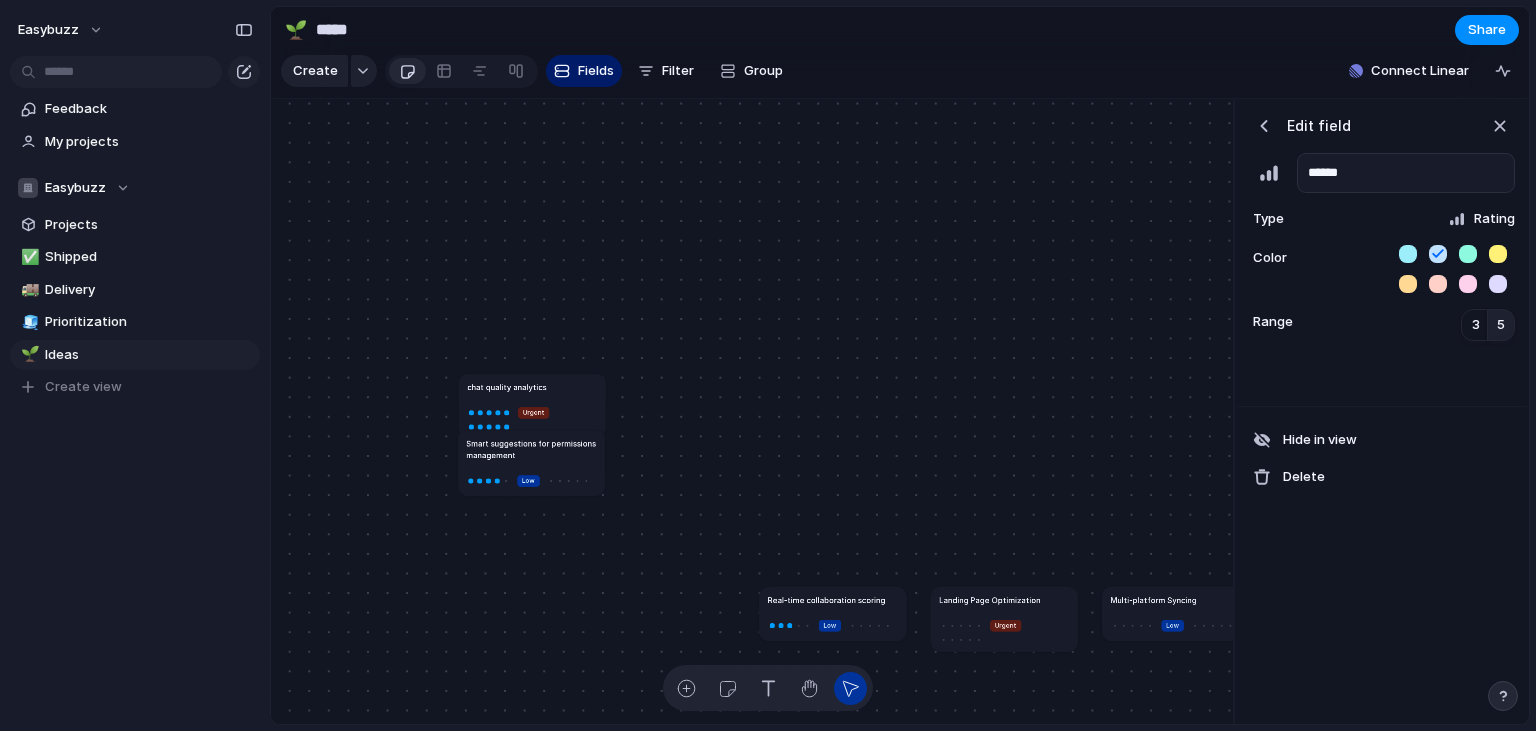 click at bounding box center (1264, 126) 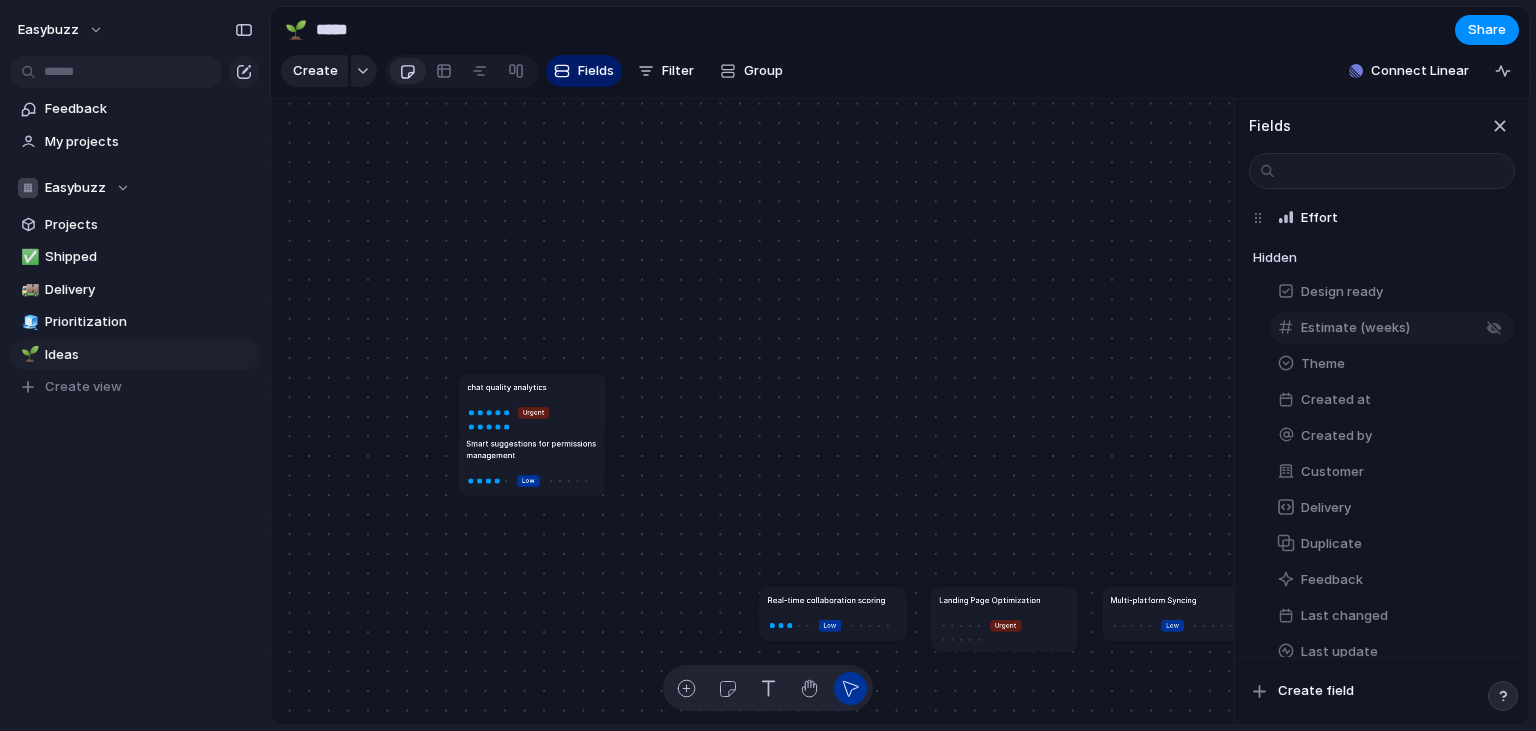 scroll, scrollTop: 147, scrollLeft: 0, axis: vertical 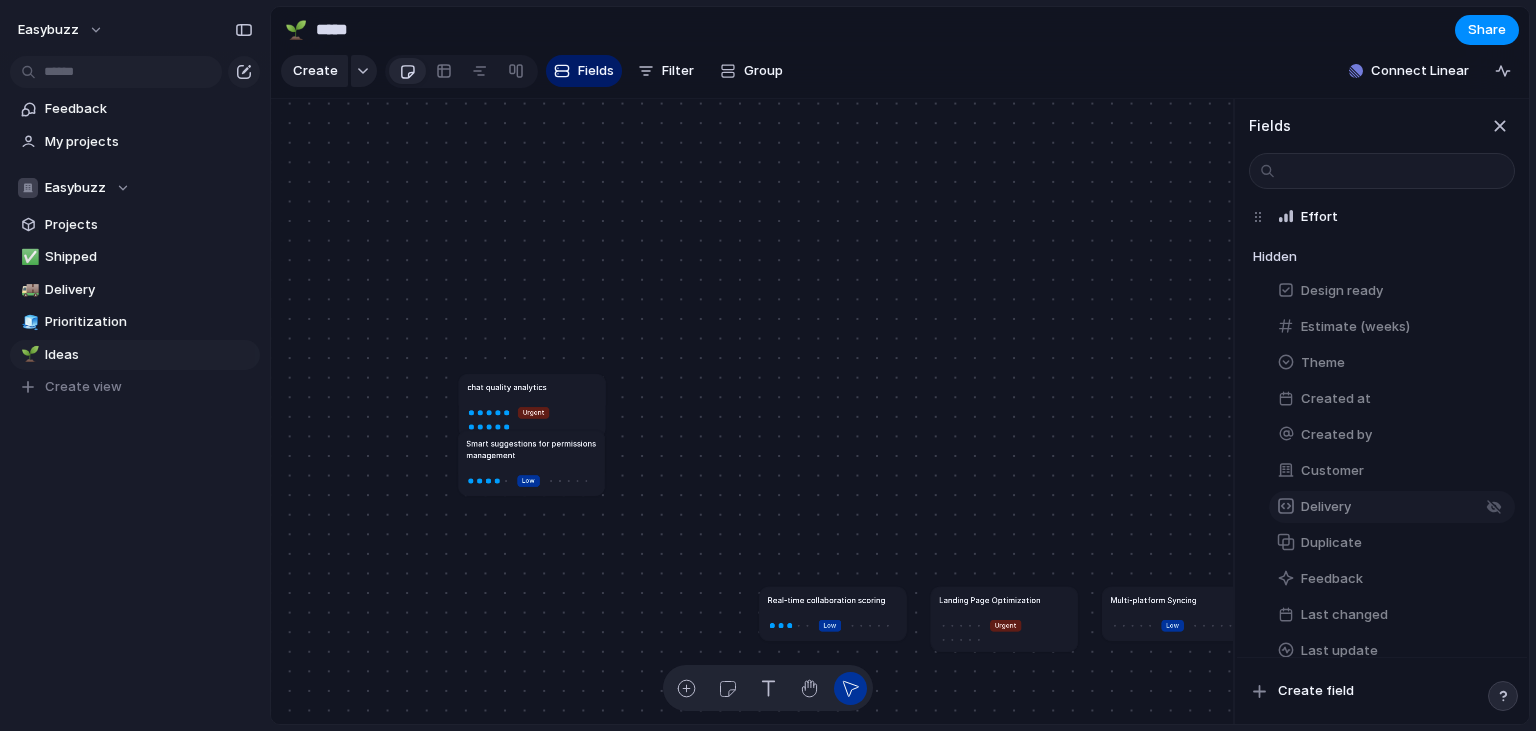 click on "Delivery" at bounding box center [1326, 507] 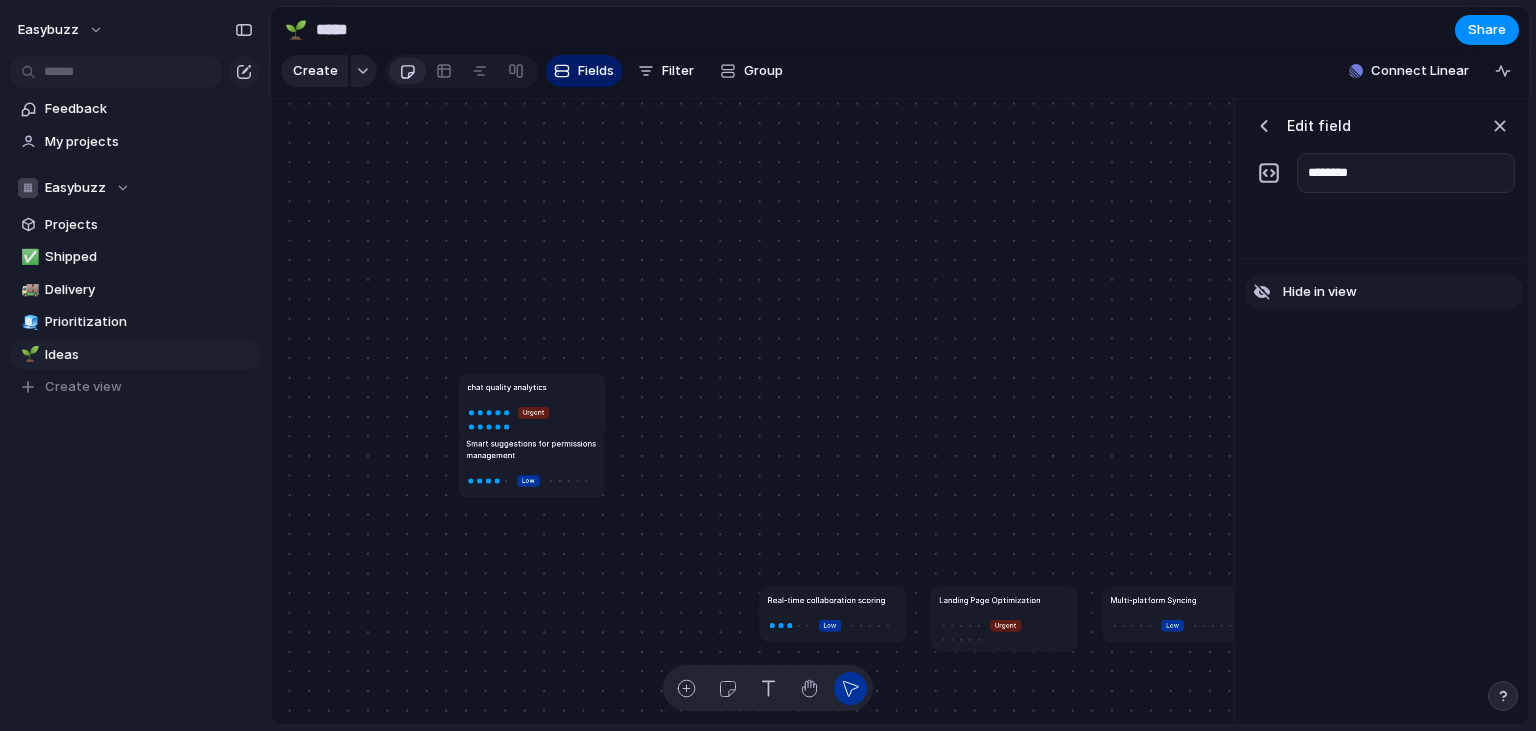 click on "Hide in view" at bounding box center [1320, 292] 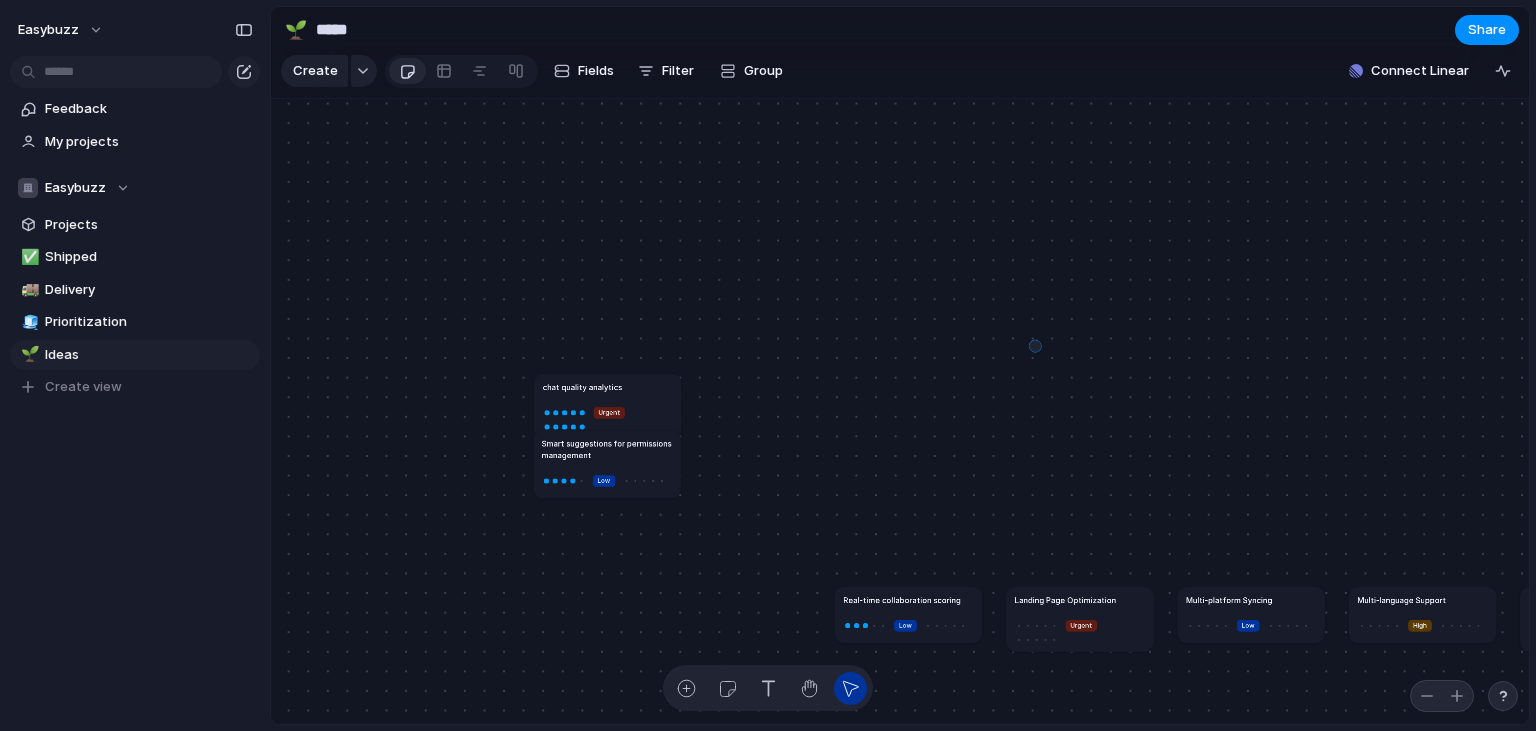 click on "chat quality analytics Urgent Smart suggestions for permissions management Low Real-time collaboration scoring Low Landing Page Optimization Urgent Multi-platform Syncing Low Multi-language Support High Integrated Learning Tools Medium Redundancy measures and disaster recovery Urgent testing 123 No  Priority" at bounding box center [900, 412] 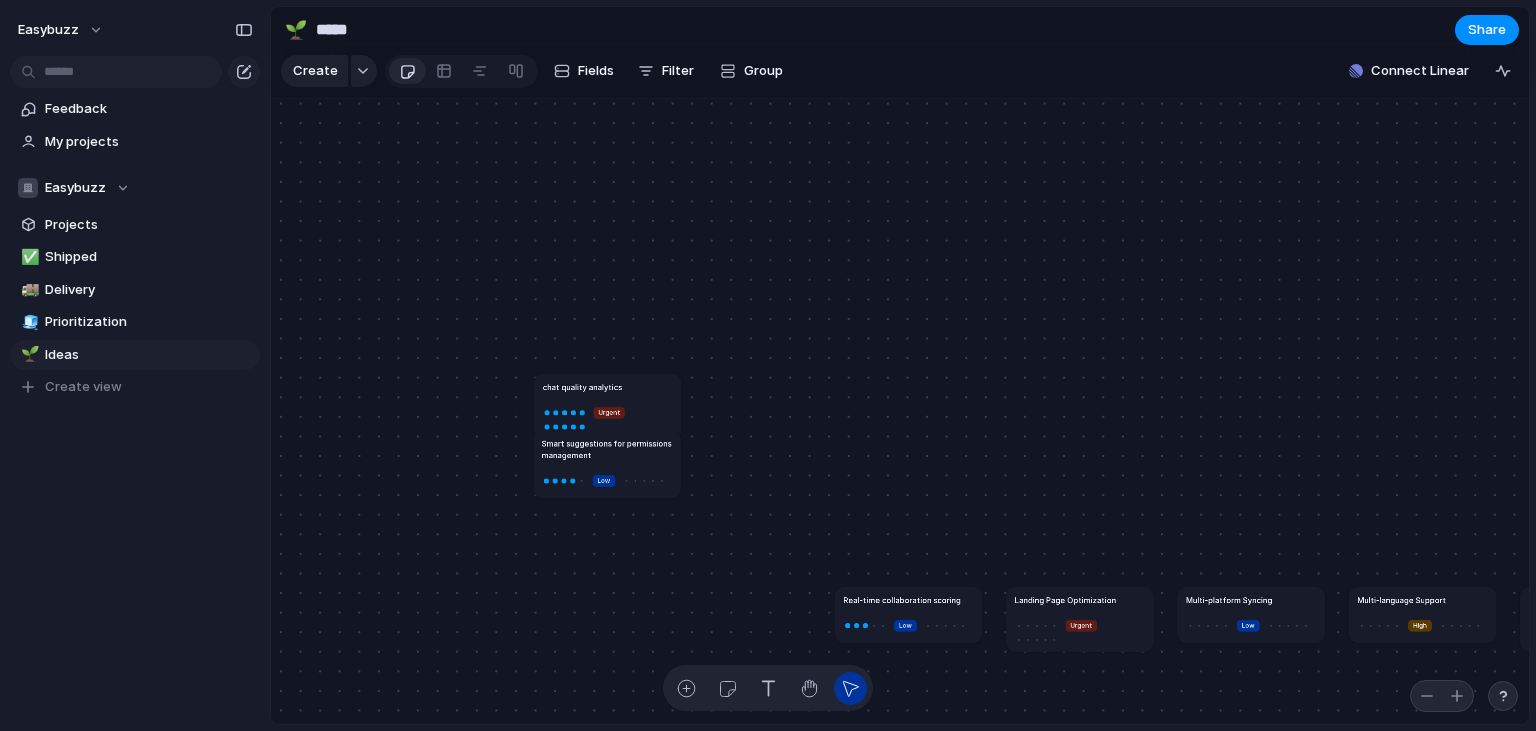 click on "chat quality analytics Urgent" at bounding box center [607, 406] 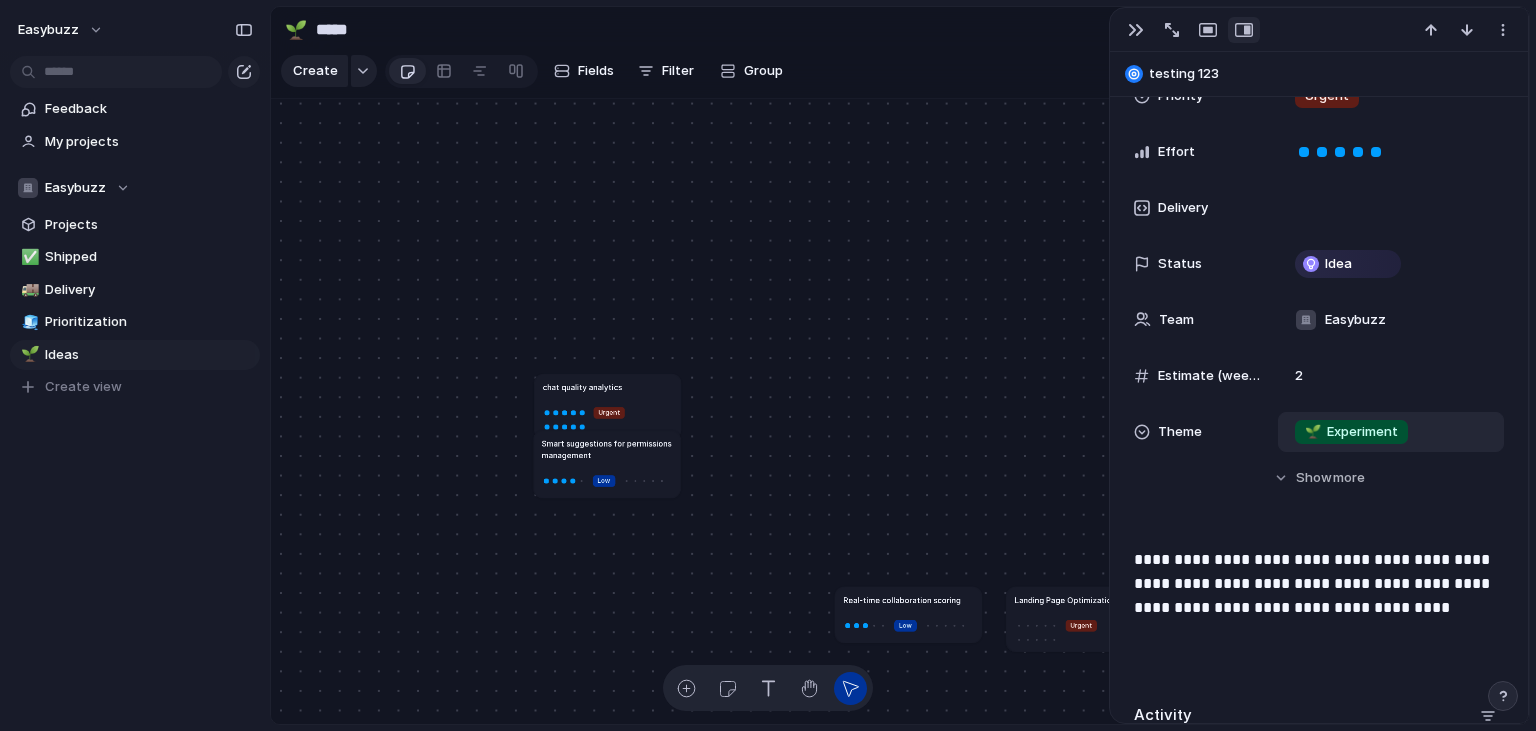scroll, scrollTop: 0, scrollLeft: 0, axis: both 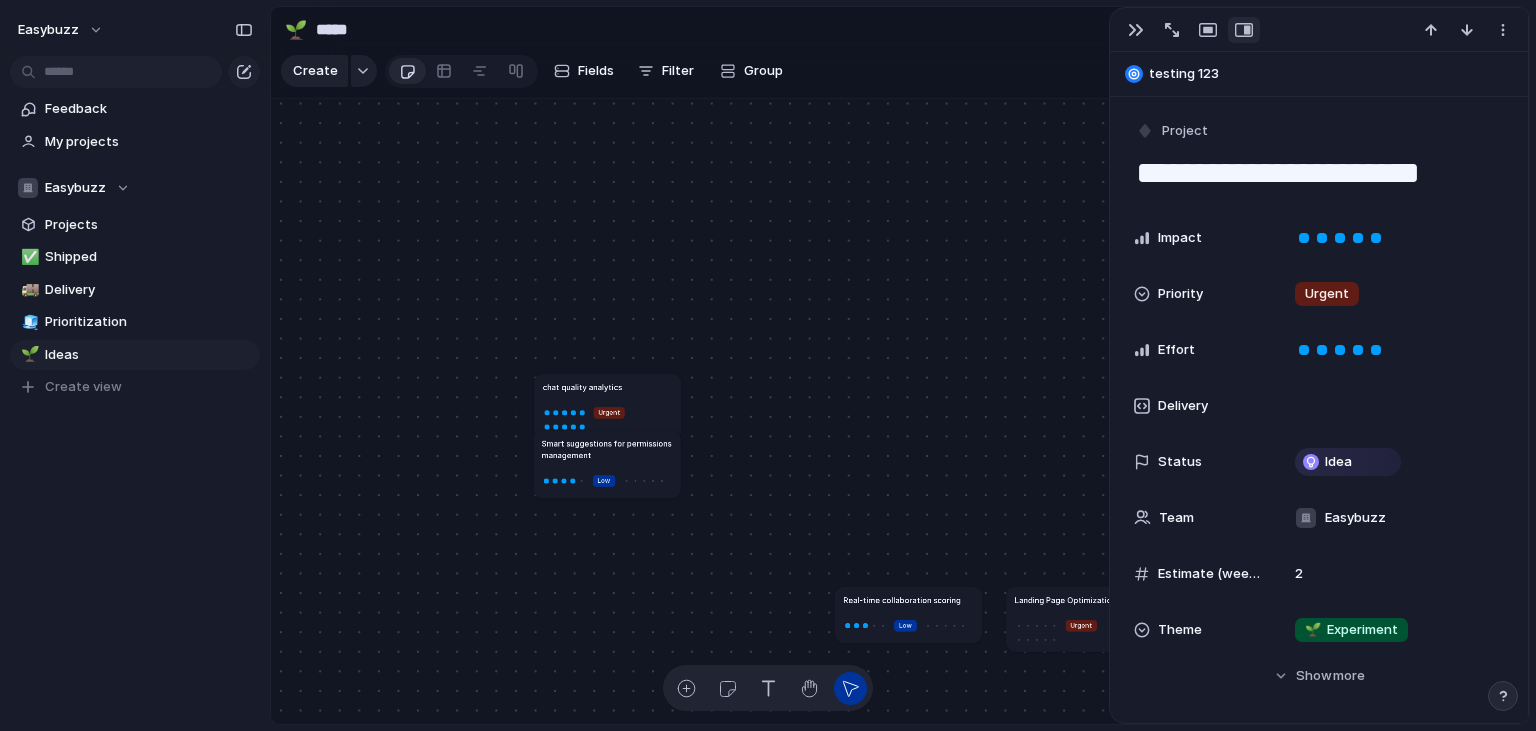 click on "Urgent" at bounding box center (608, 418) 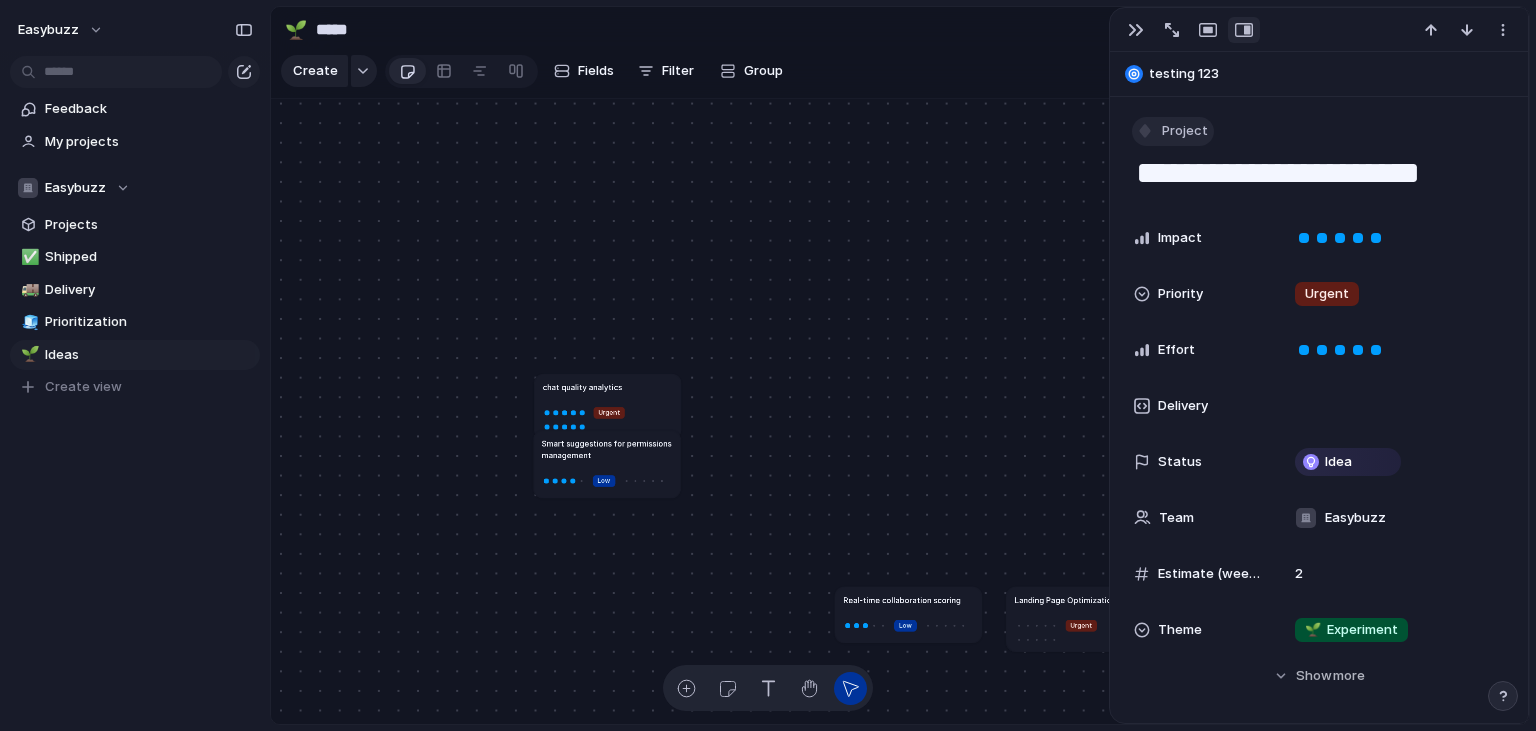 click on "Project" at bounding box center [1185, 131] 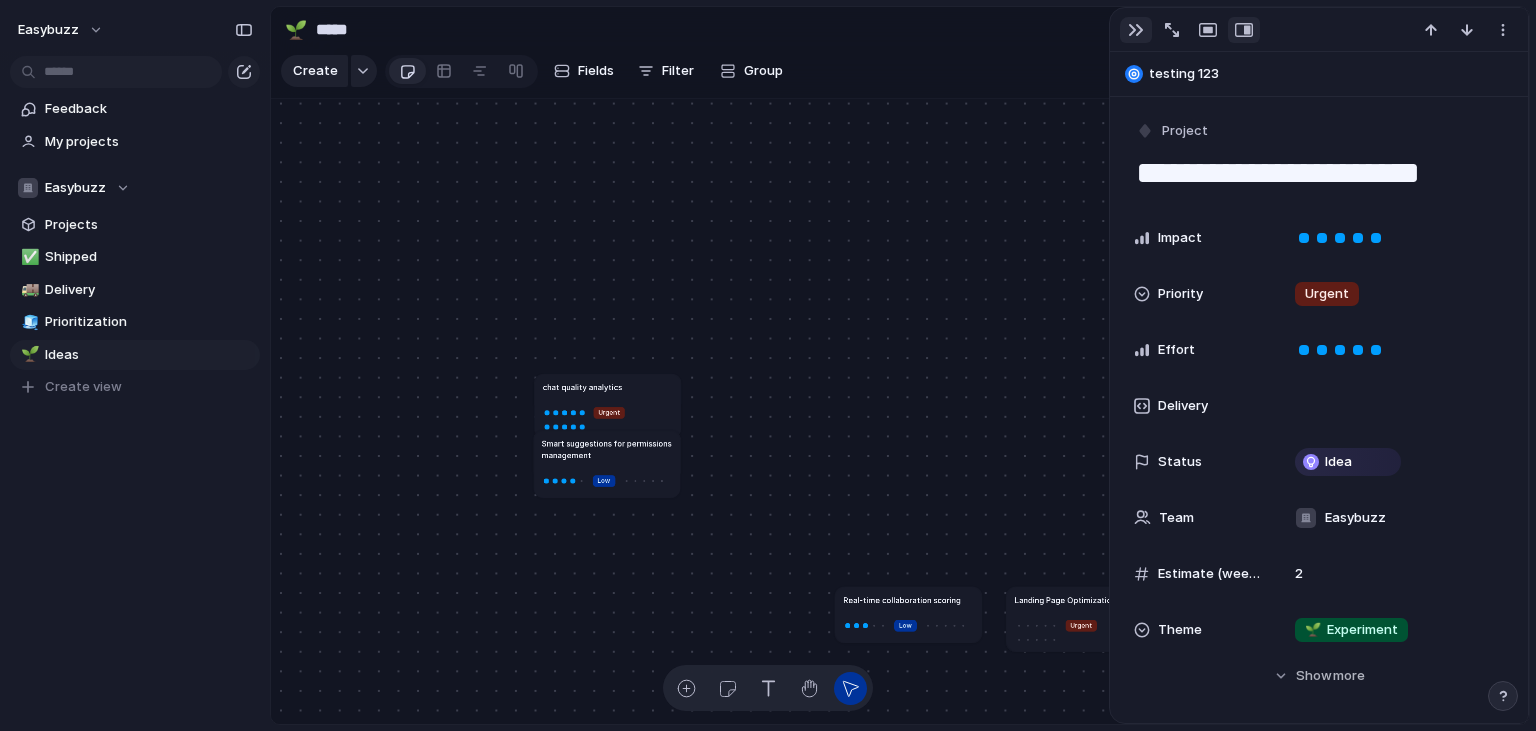 click at bounding box center (1136, 30) 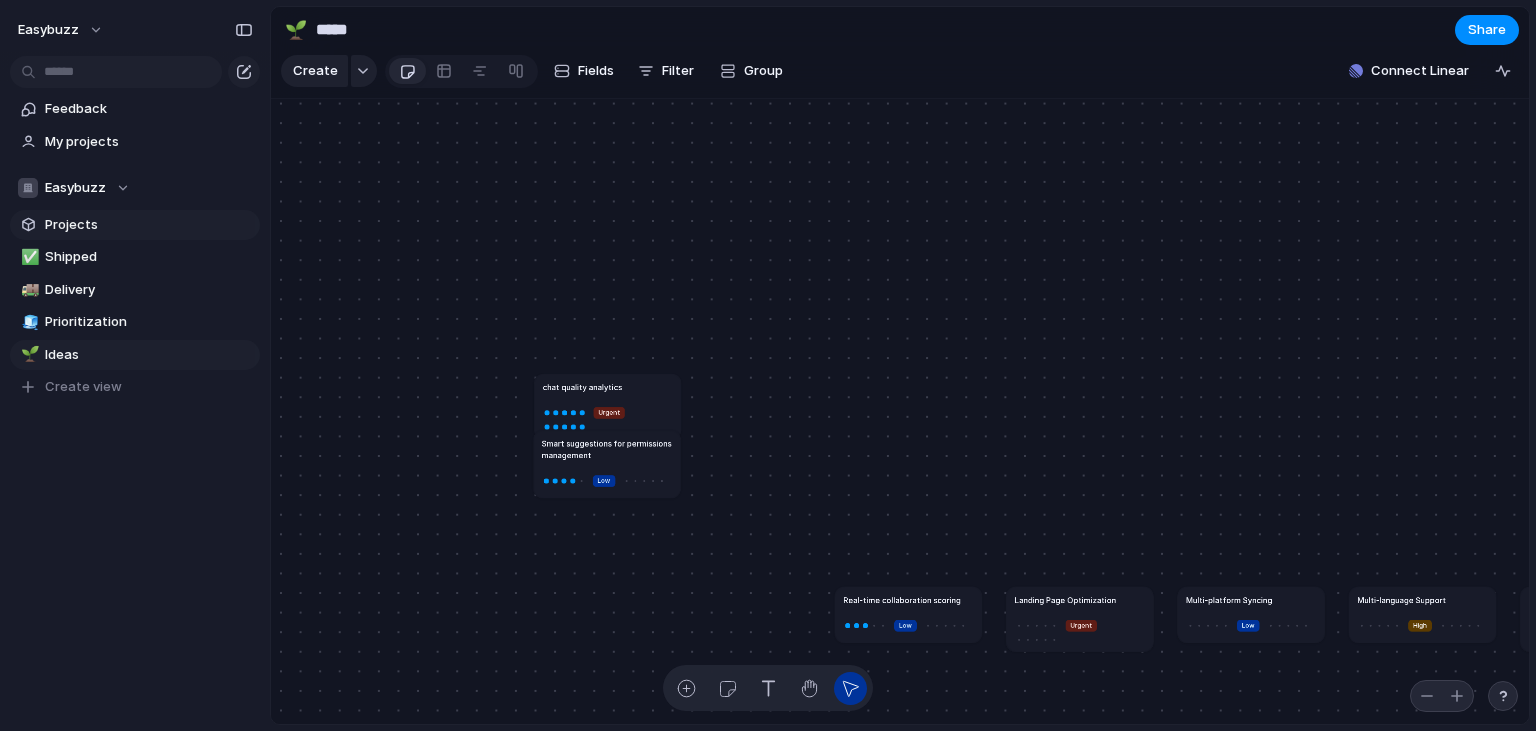 click on "Projects" at bounding box center [149, 225] 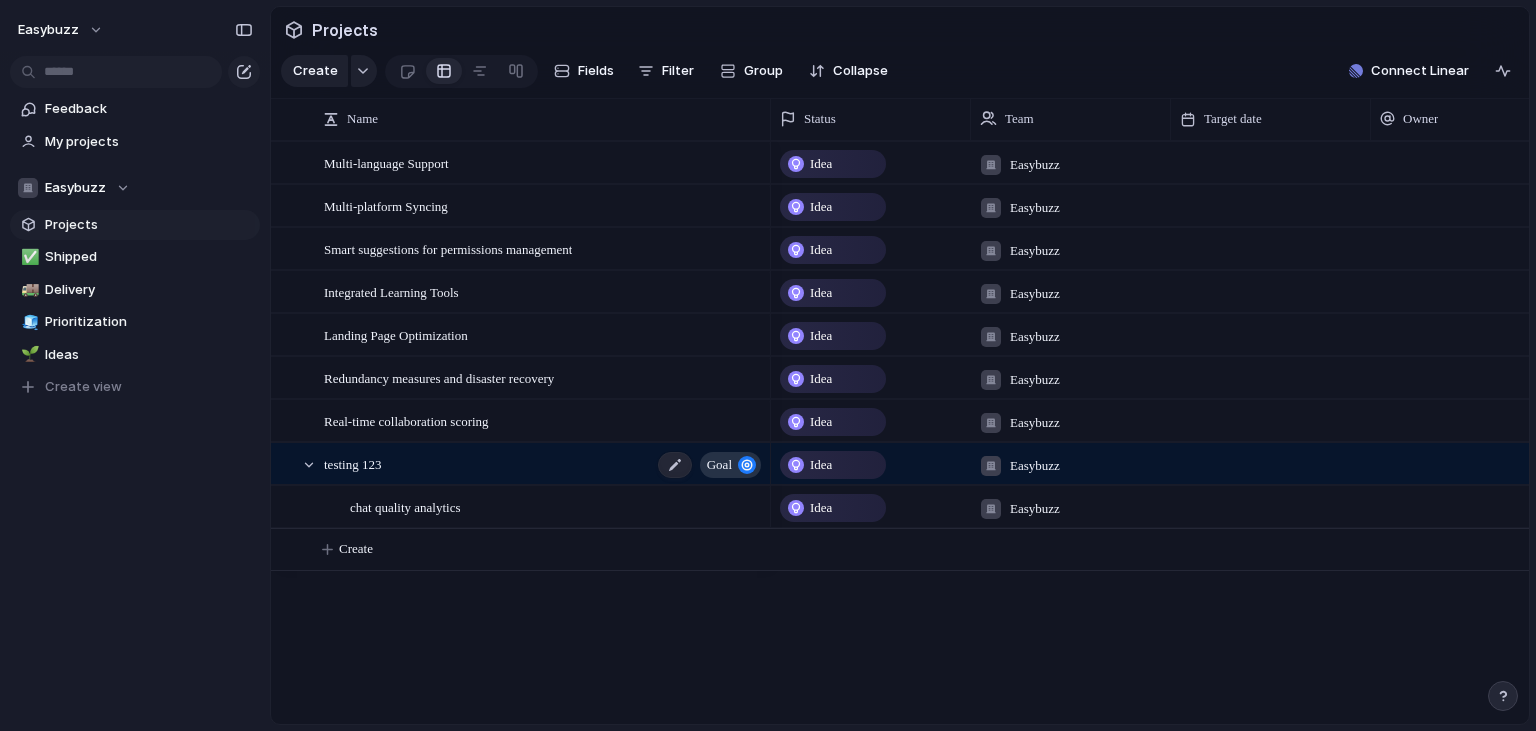 click on "testing 123 goal" at bounding box center [544, 464] 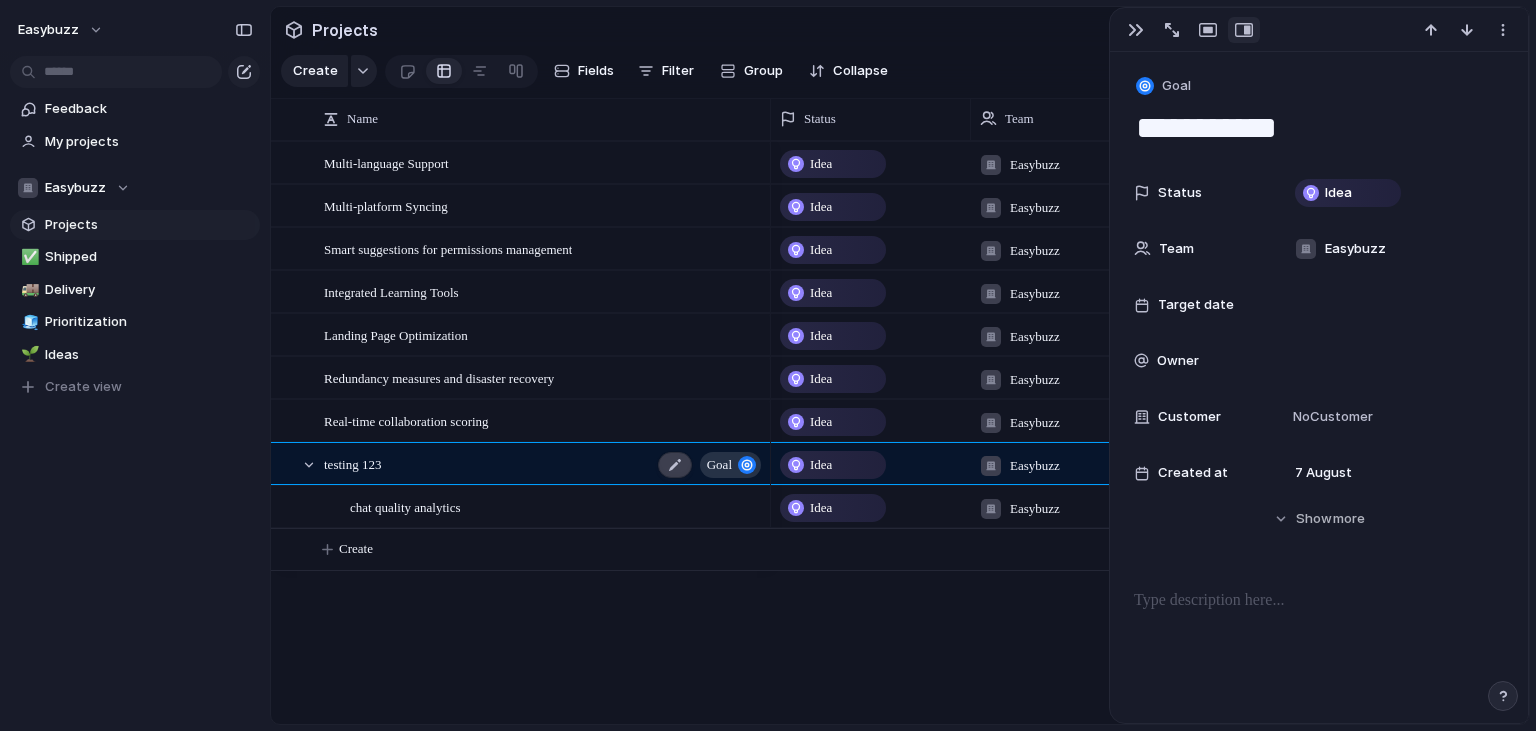 click at bounding box center [675, 465] 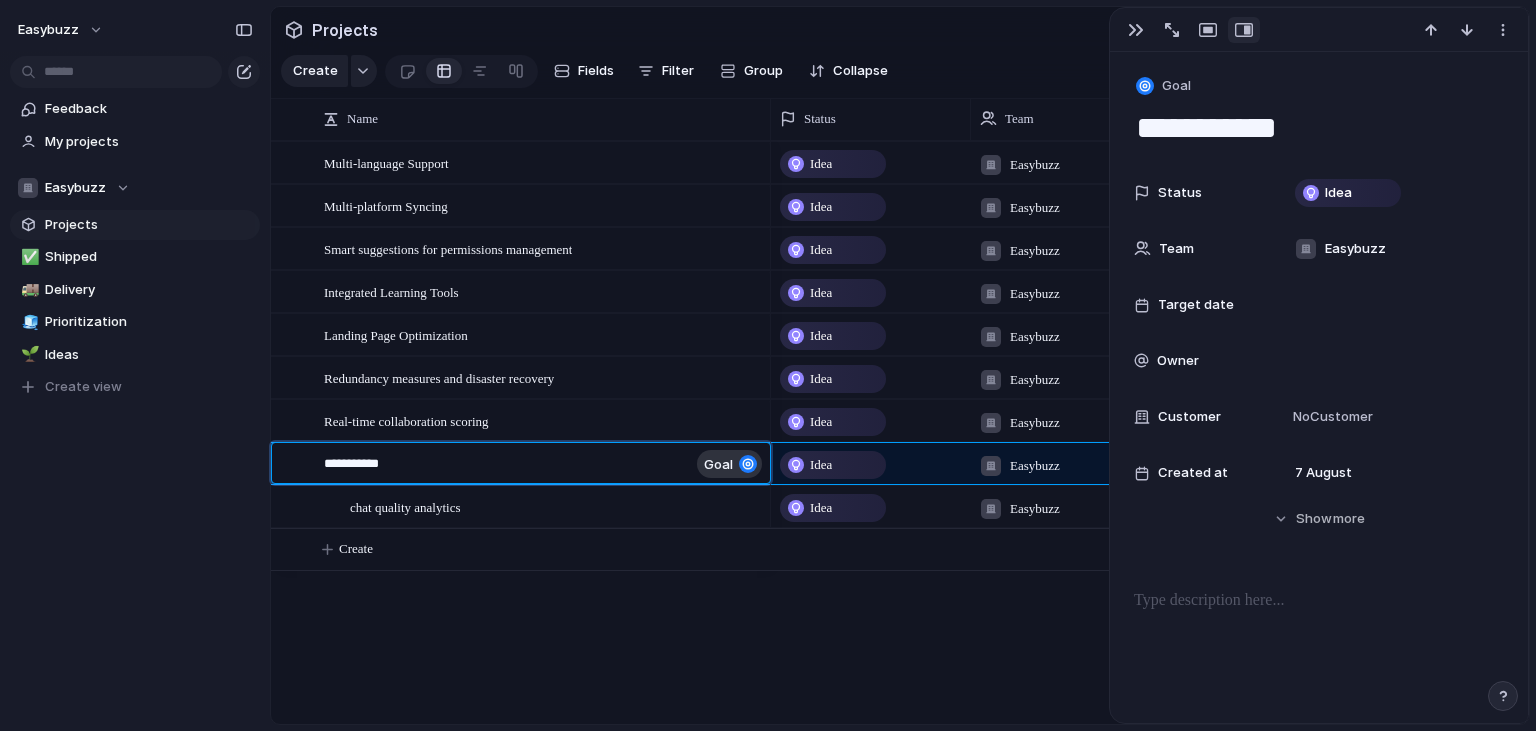 type on "**********" 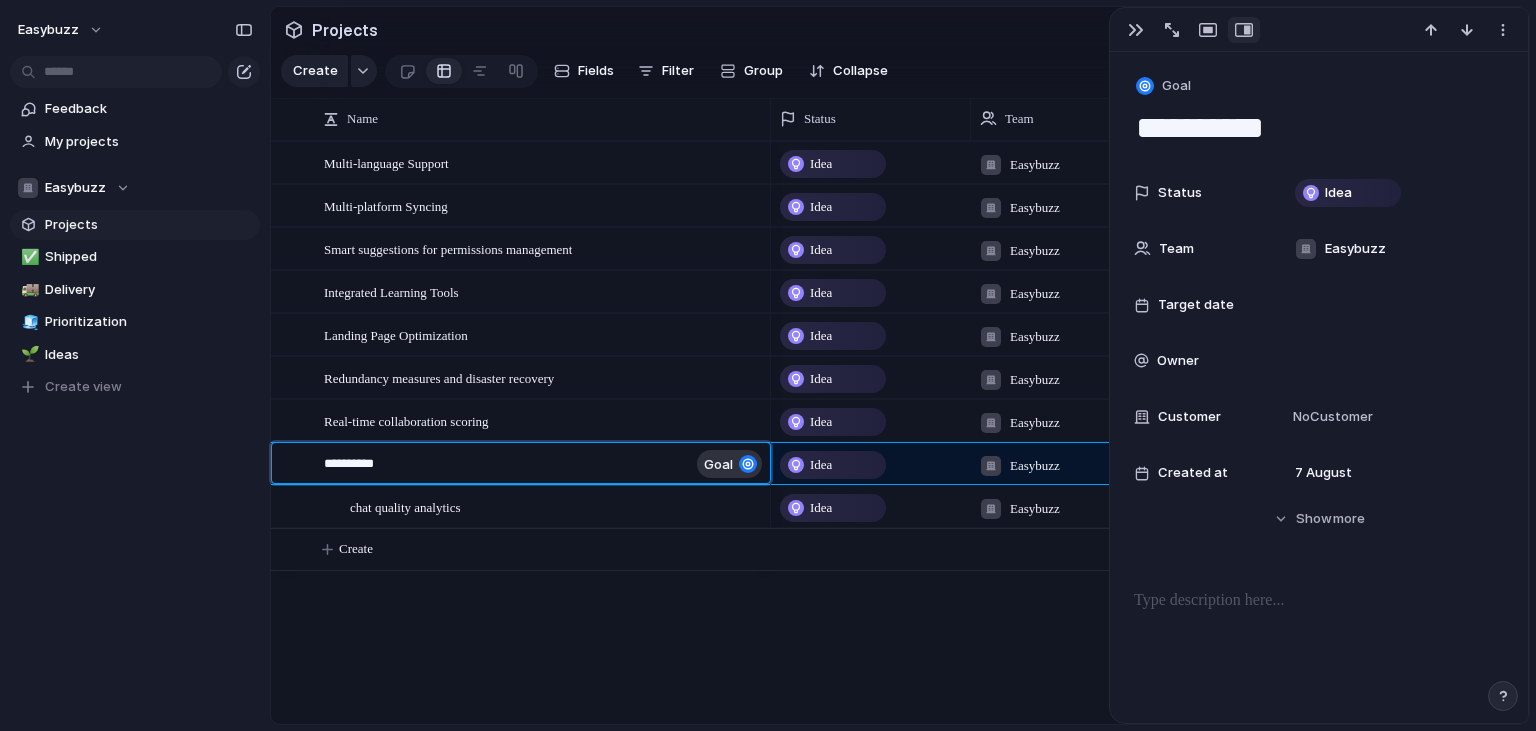 type on "*********" 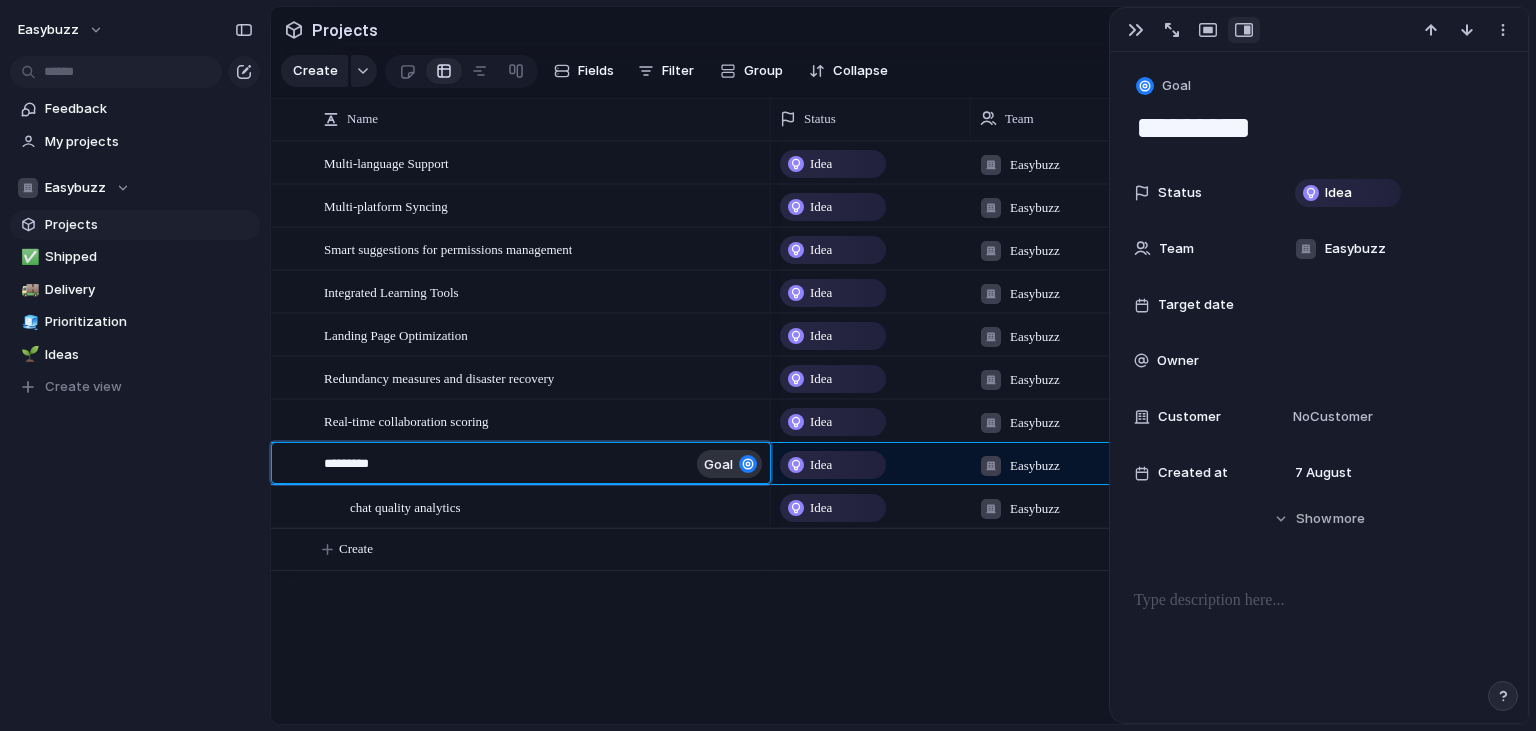 type on "*******" 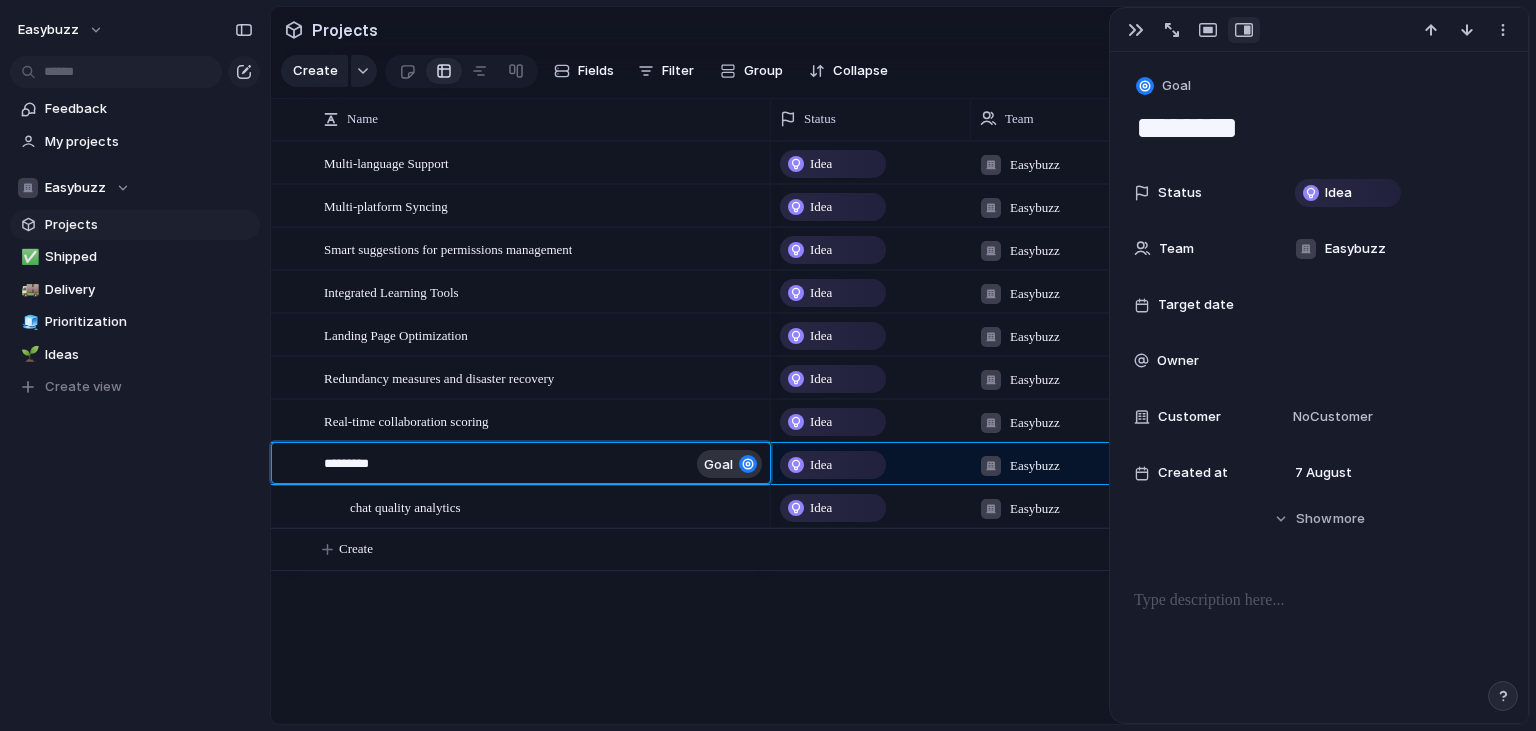 type on "*******" 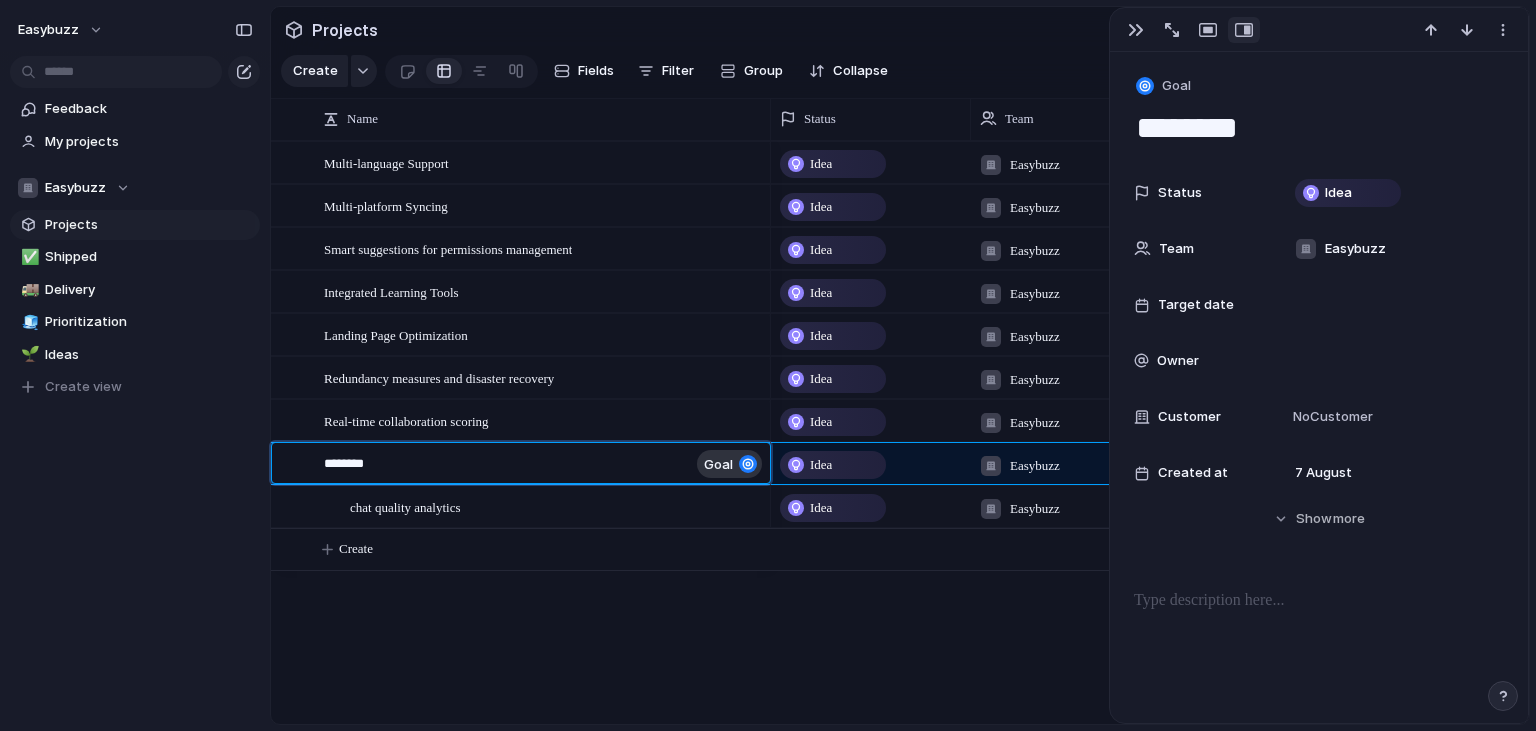 type on "*******" 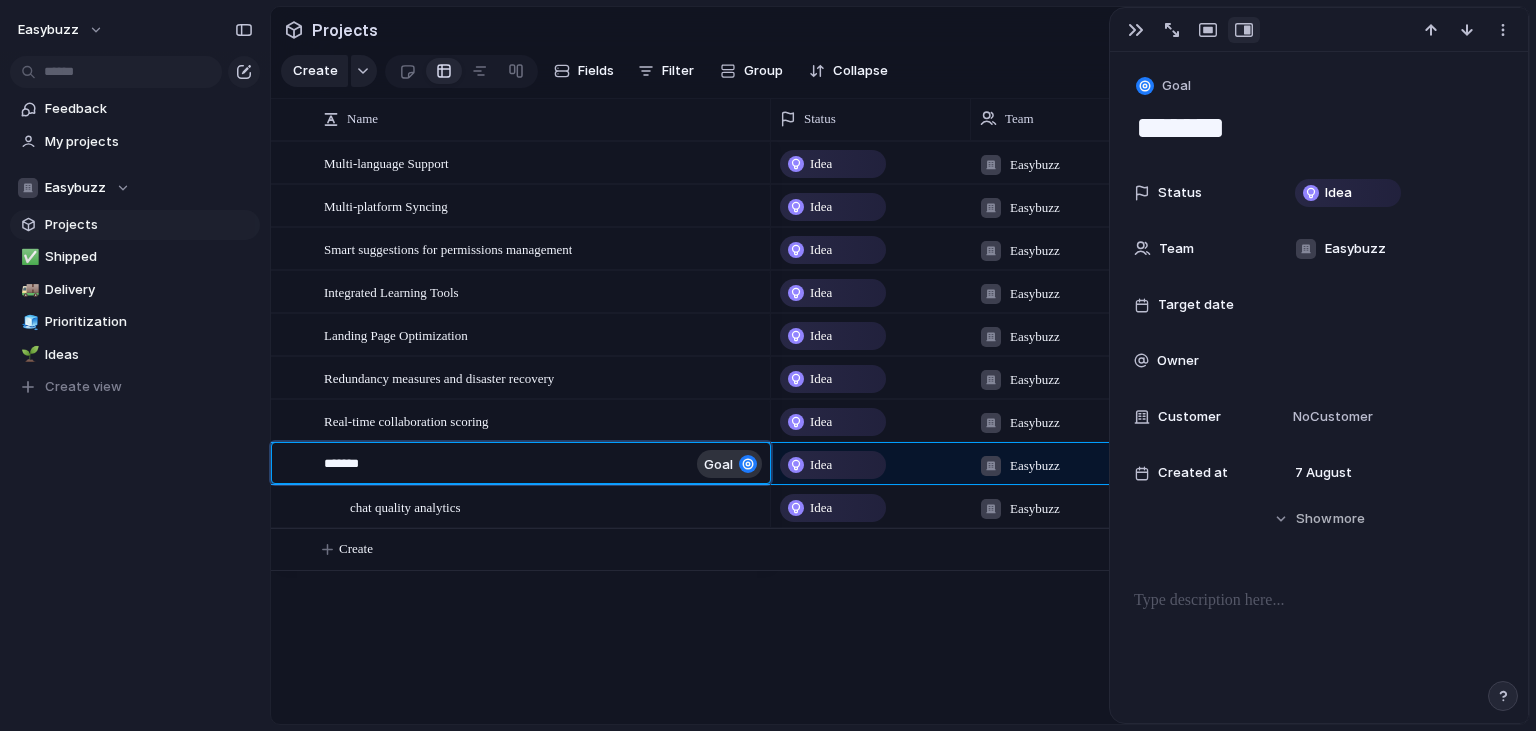 type on "******" 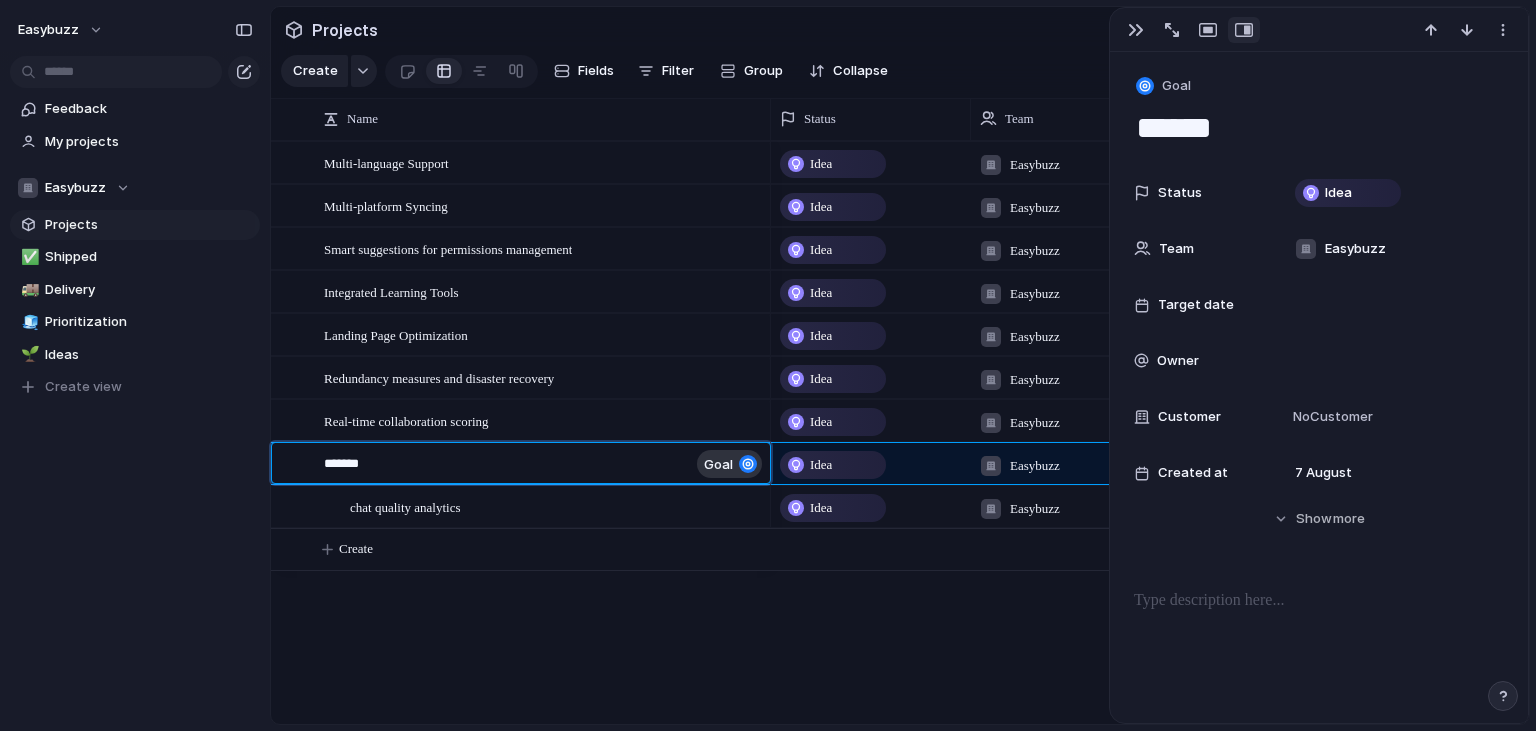 type on "******" 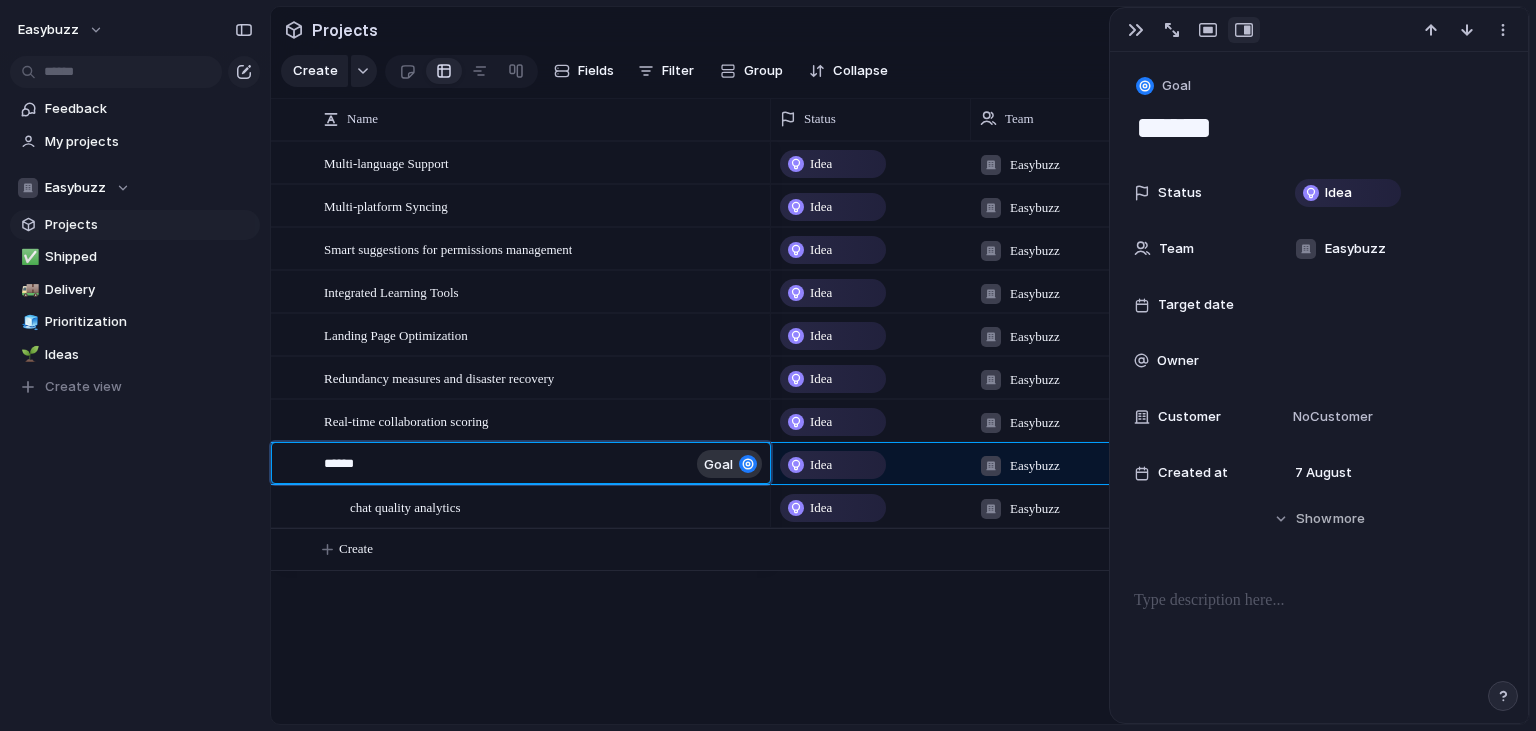 type on "*****" 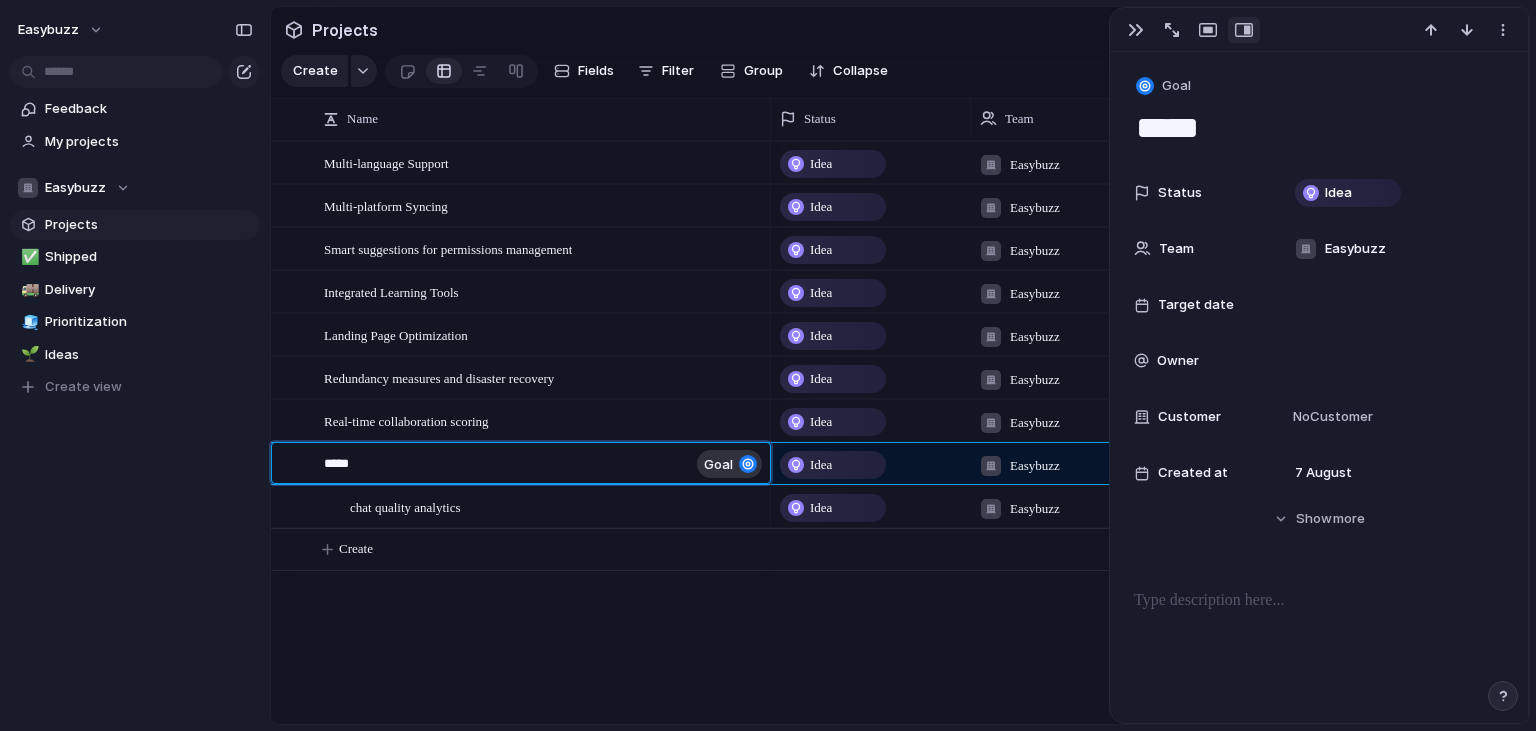 type on "****" 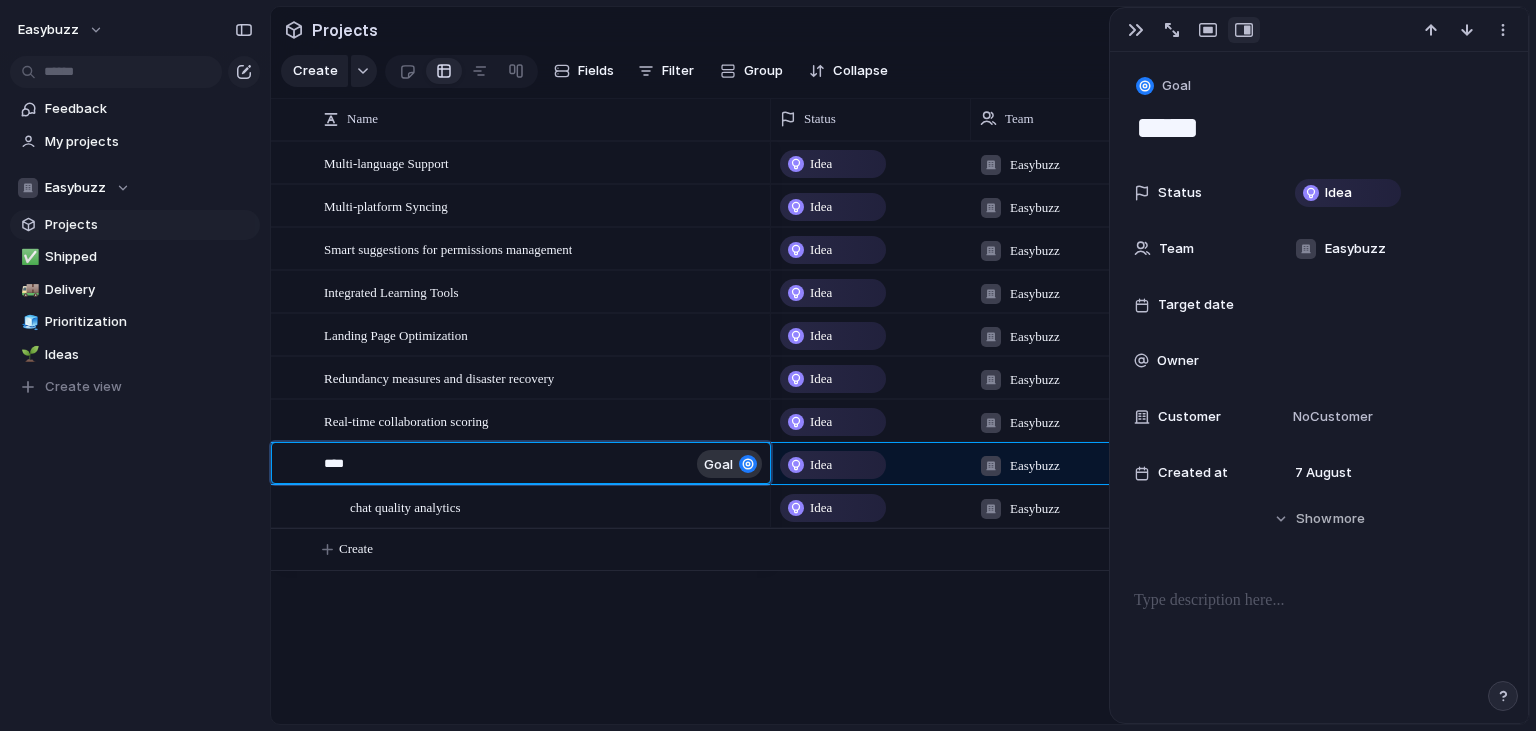 type on "***" 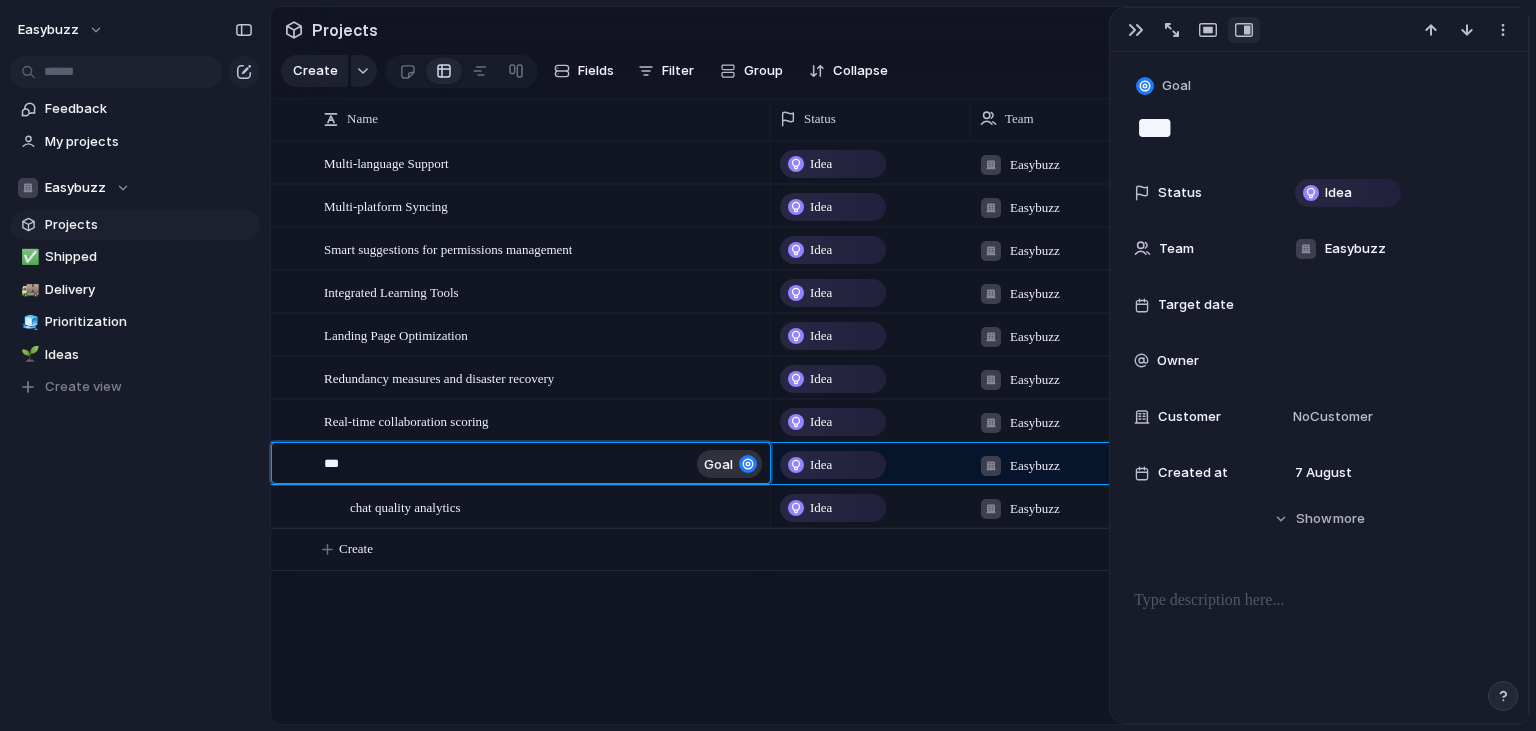 type on "**" 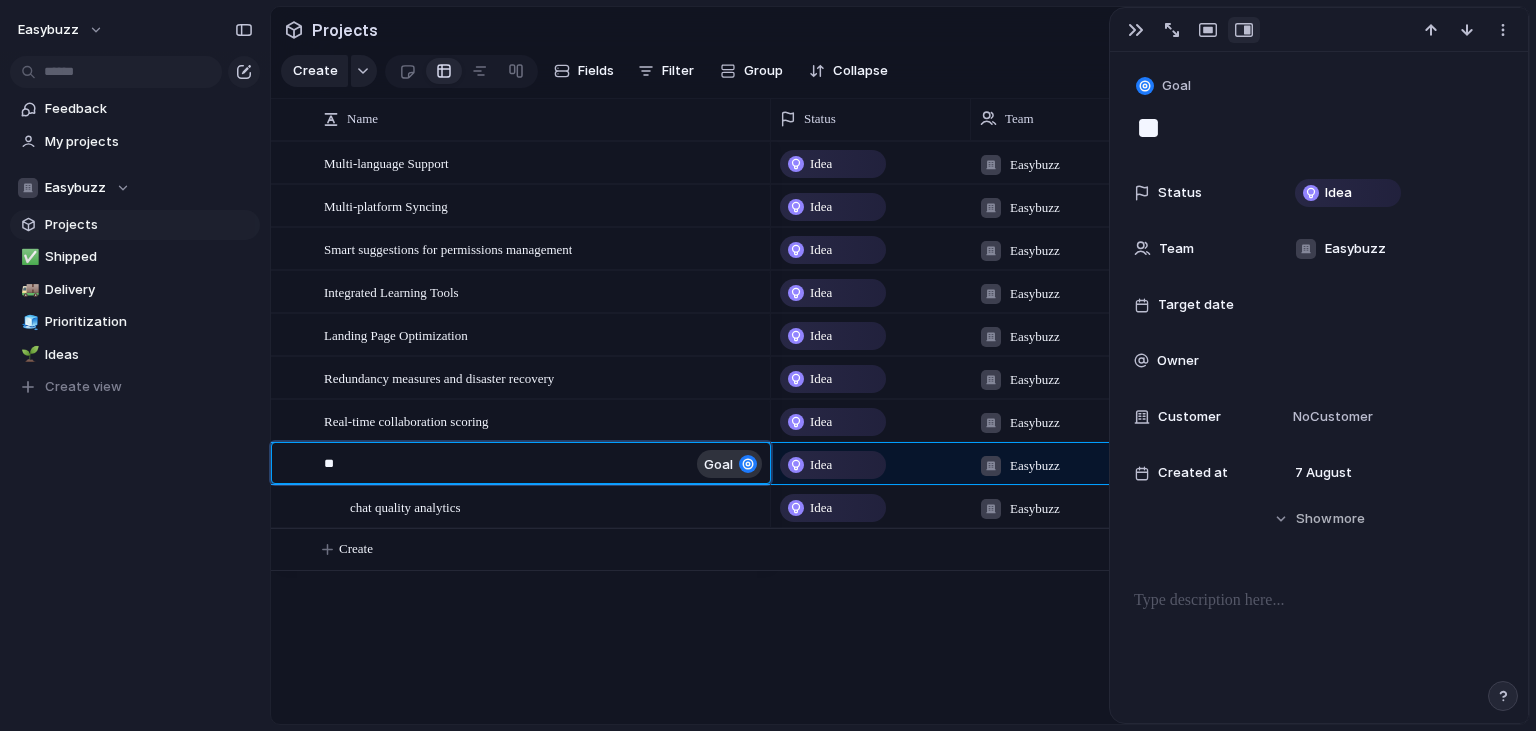 type on "*" 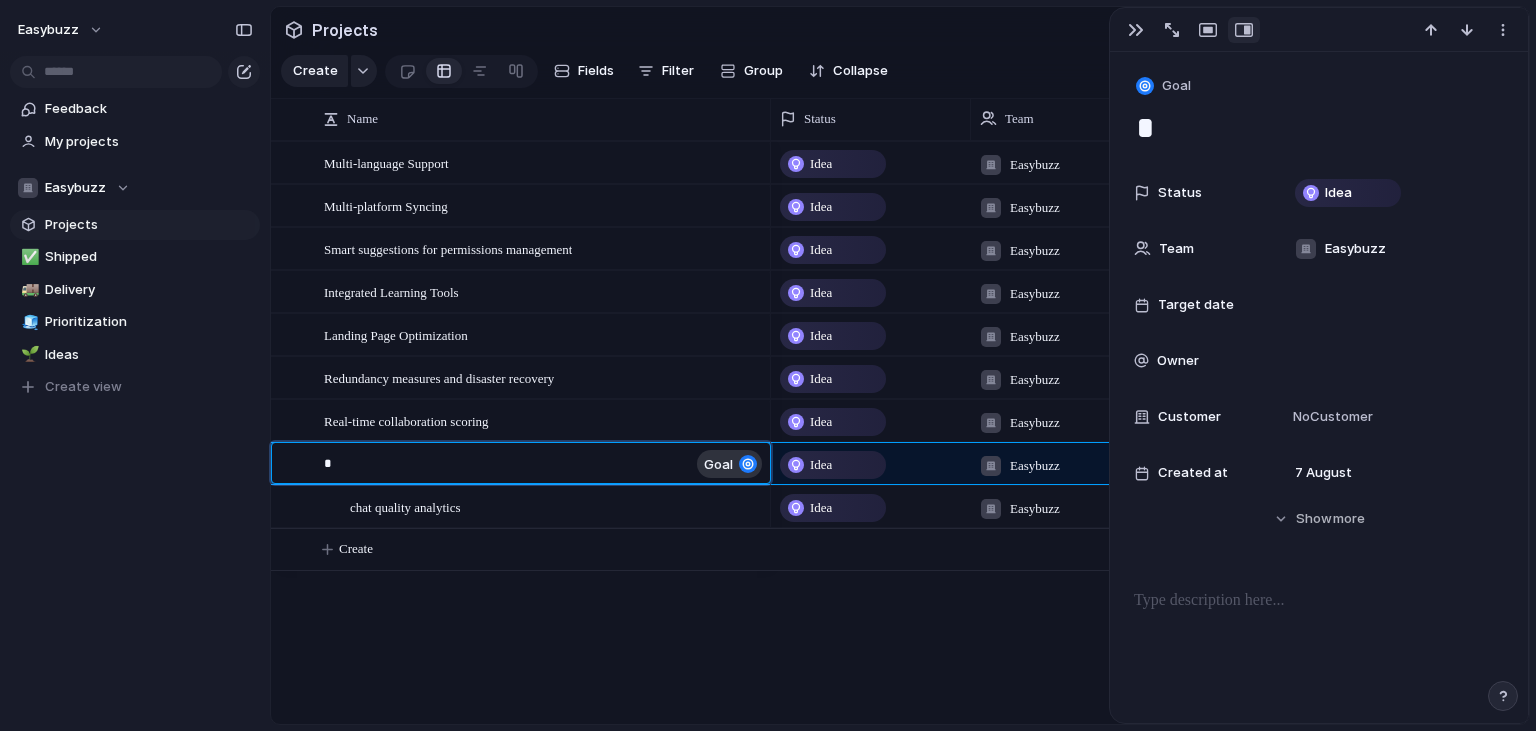 type 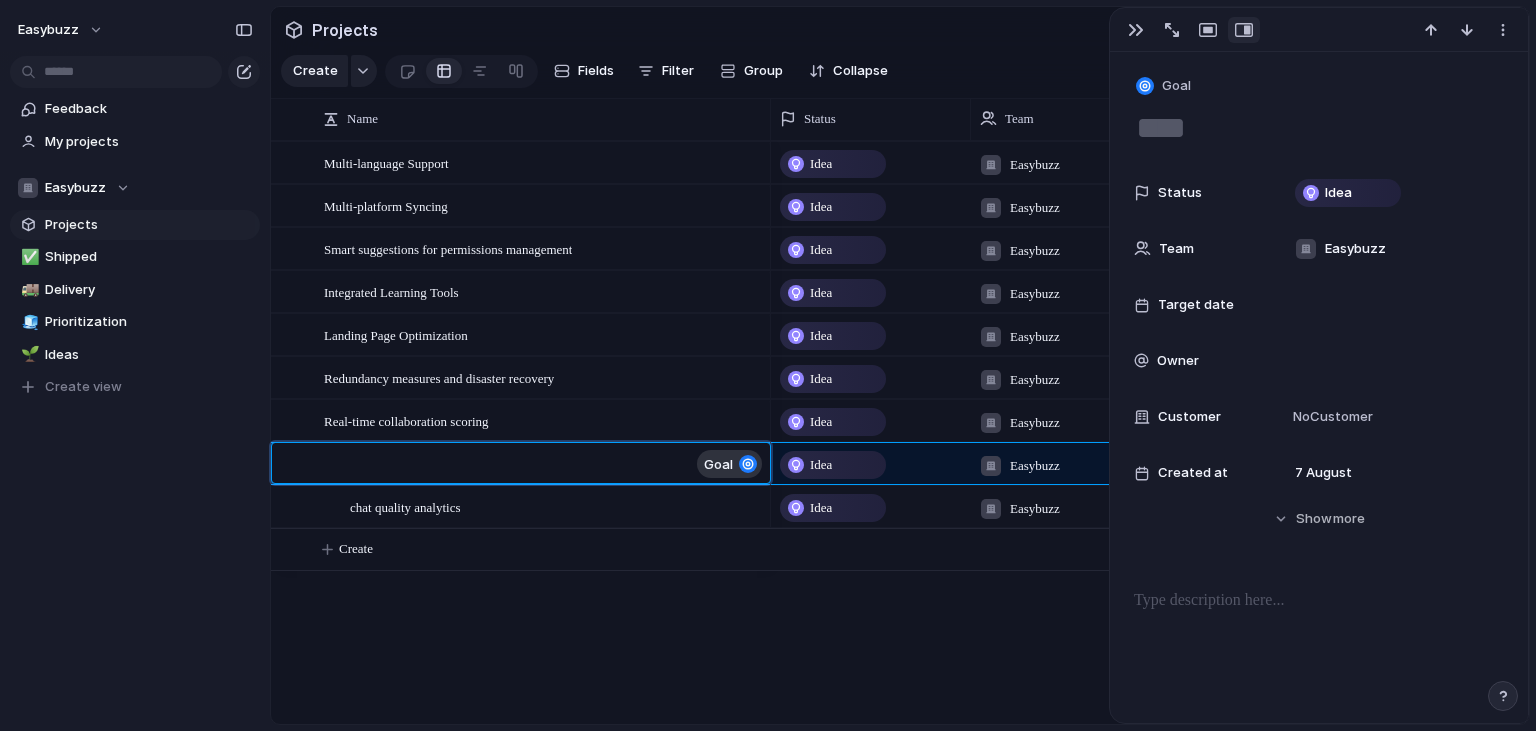 type on "*" 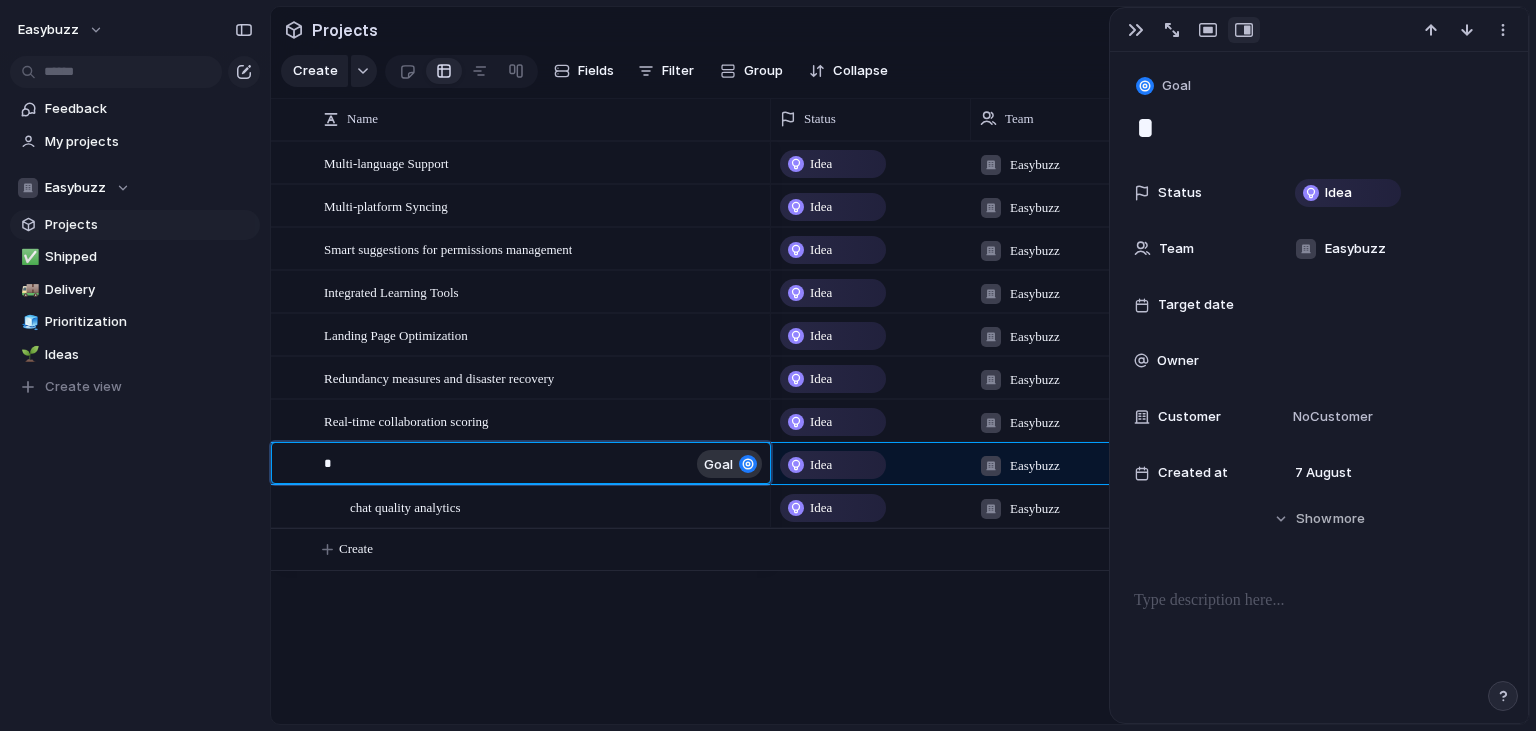 type on "**" 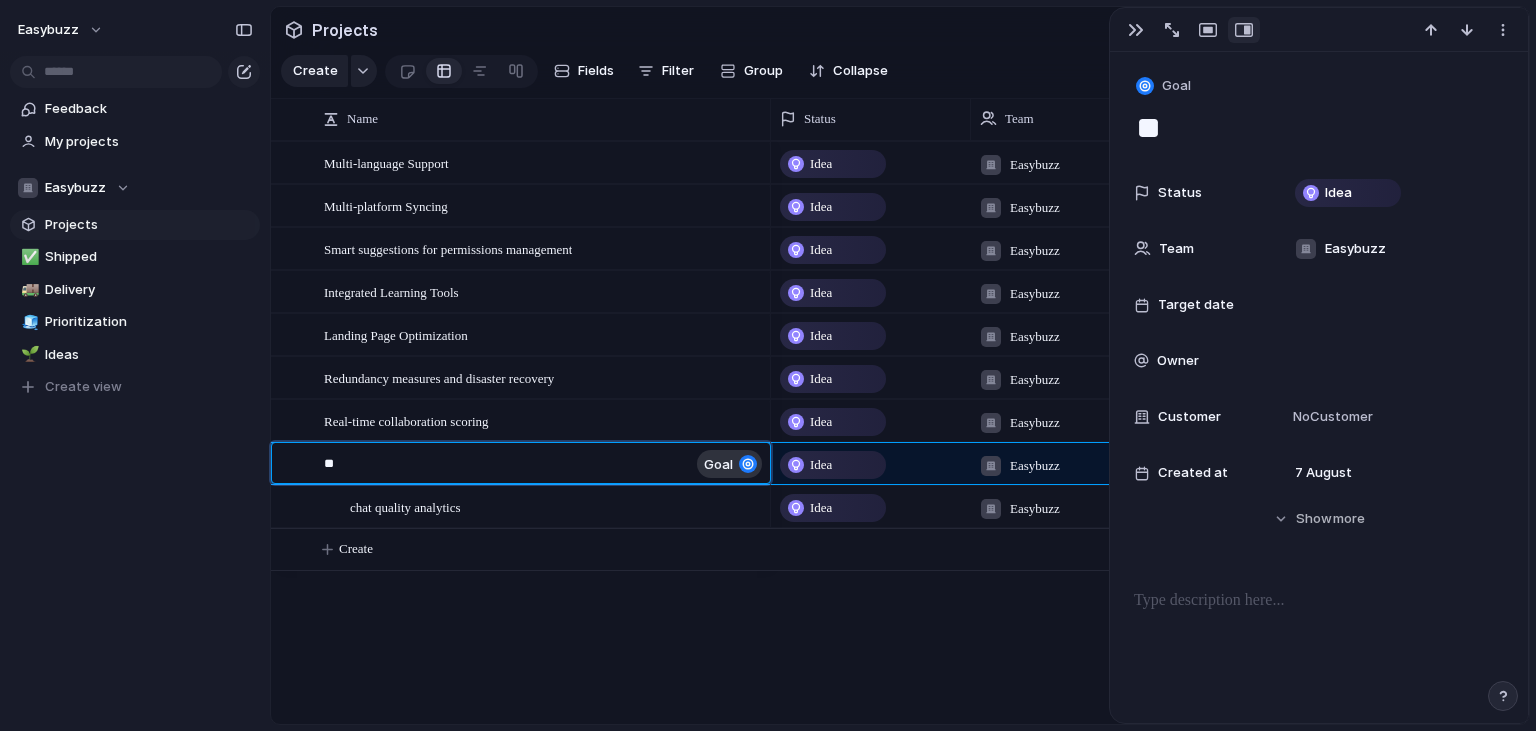 type on "***" 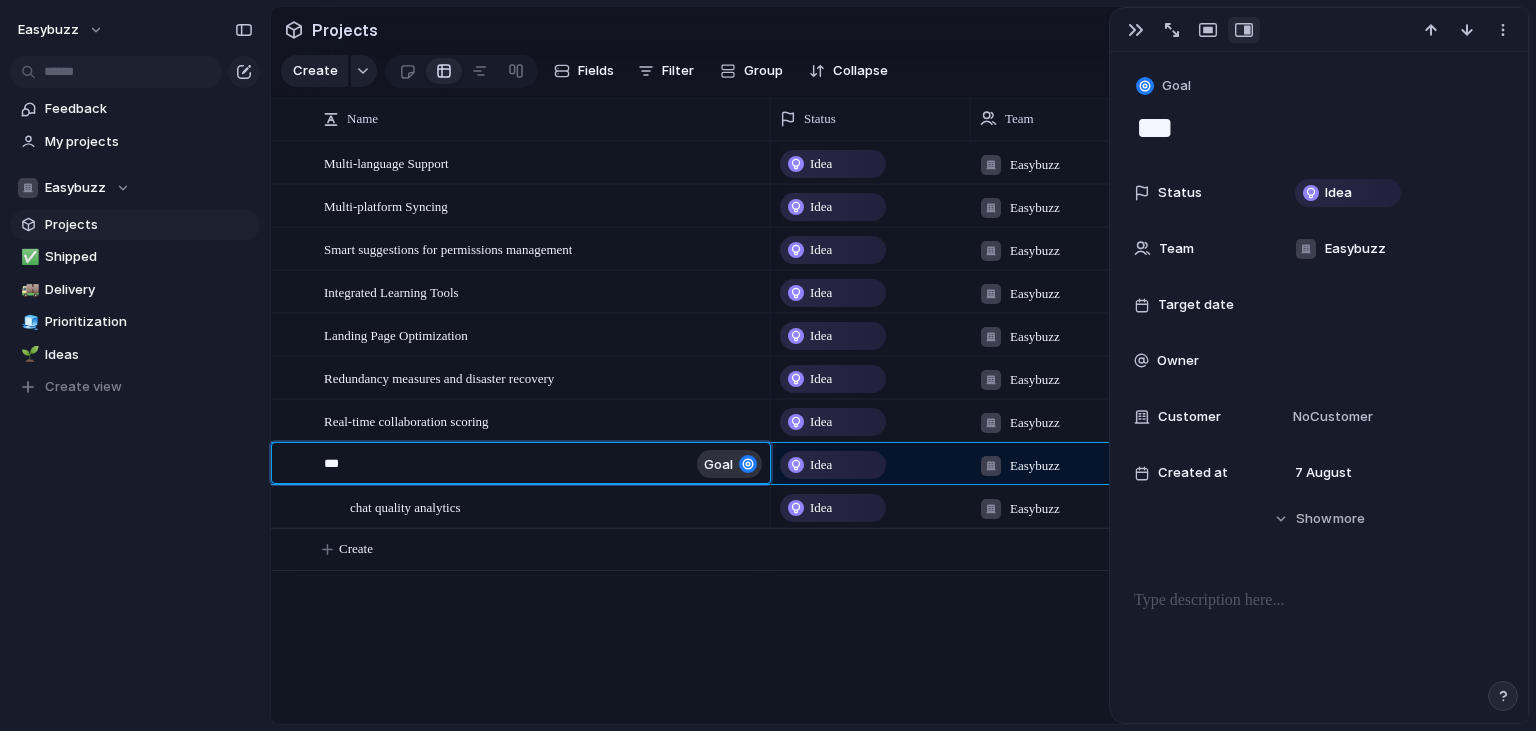 type on "**" 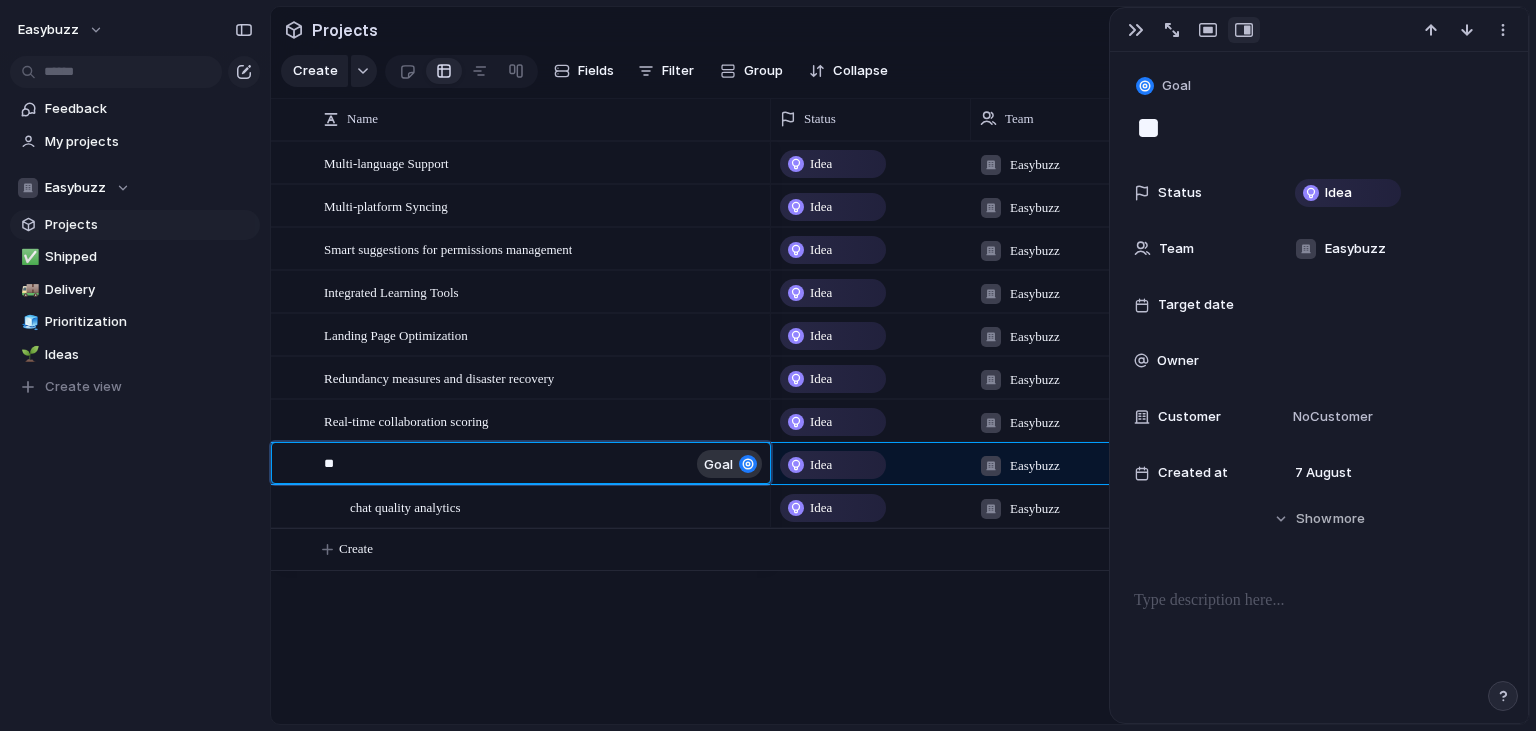 type on "*" 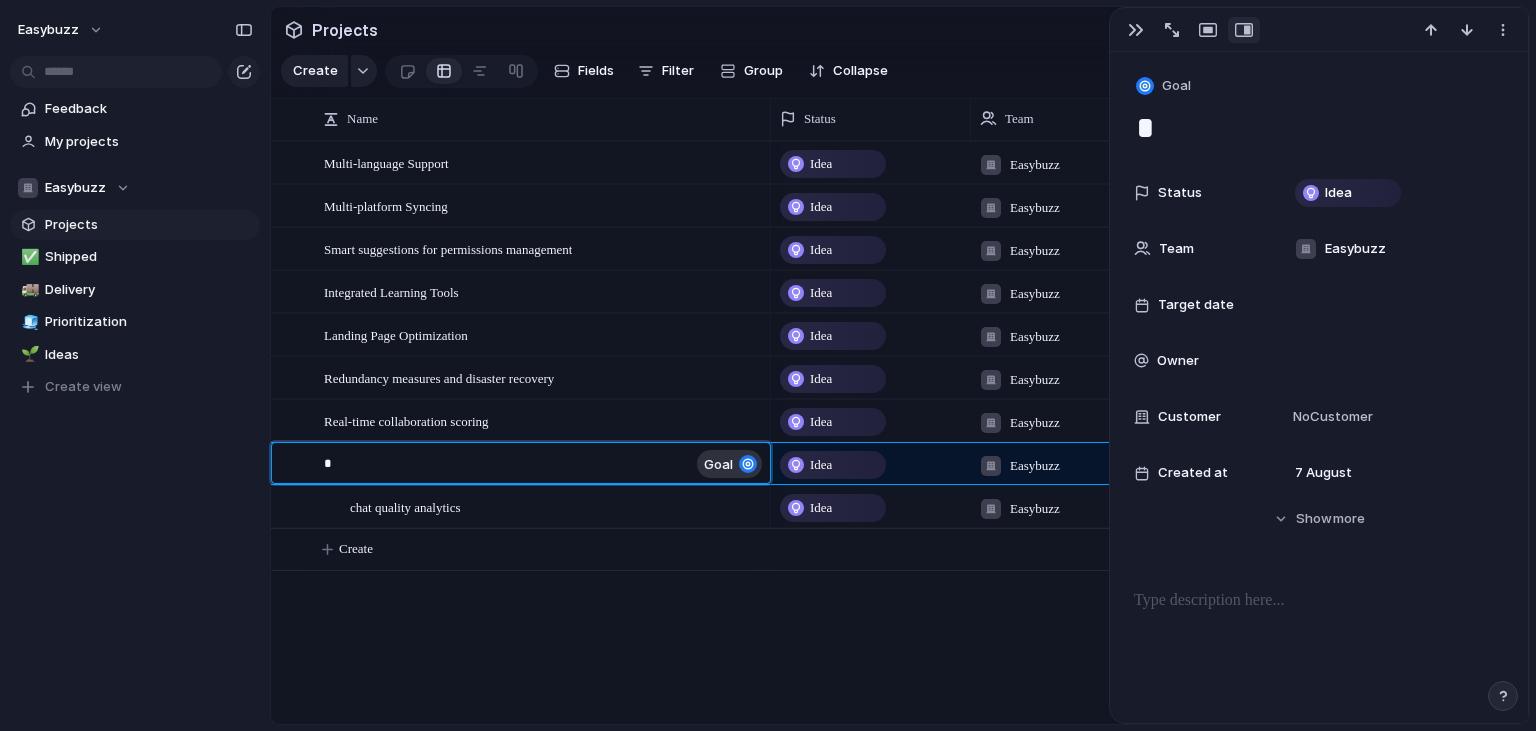 type 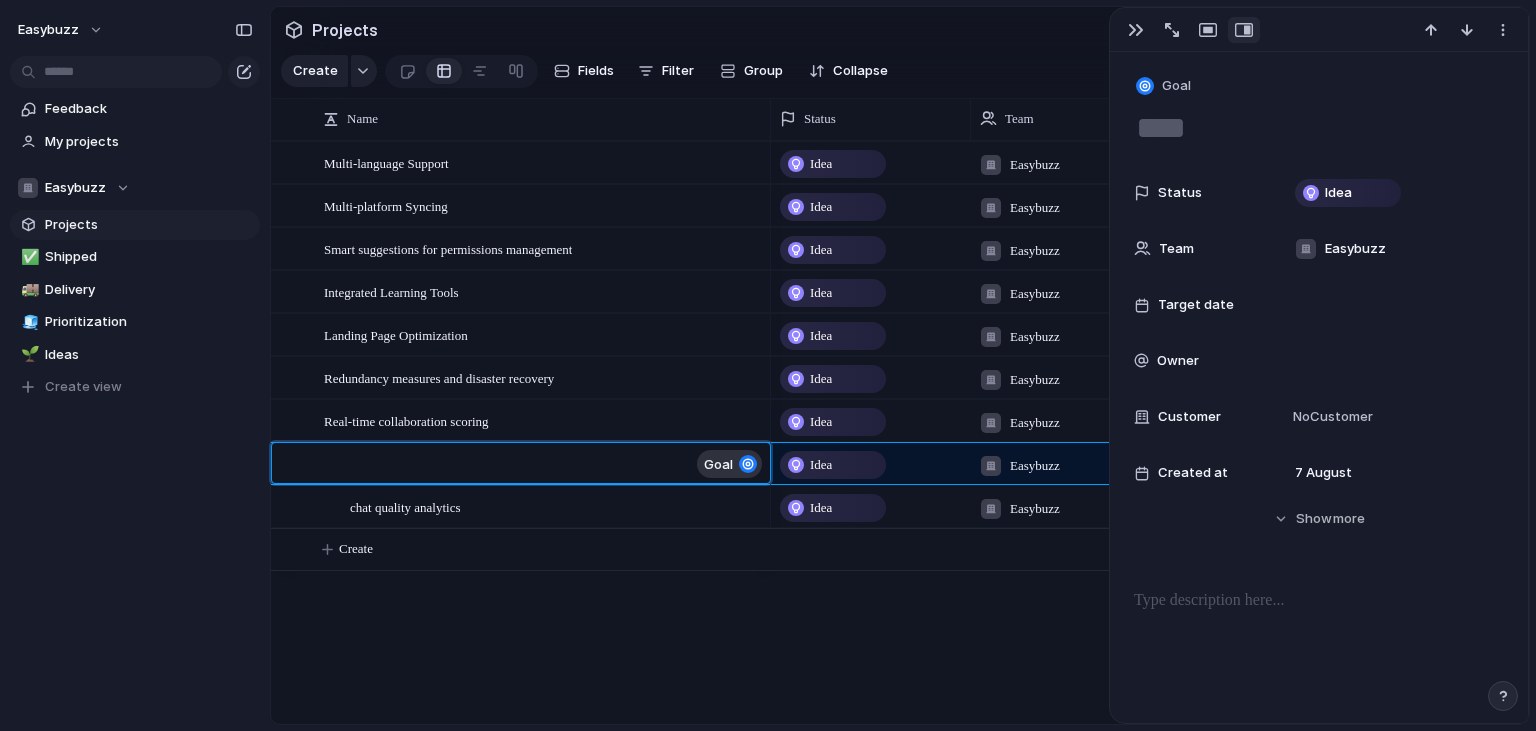 type on "*" 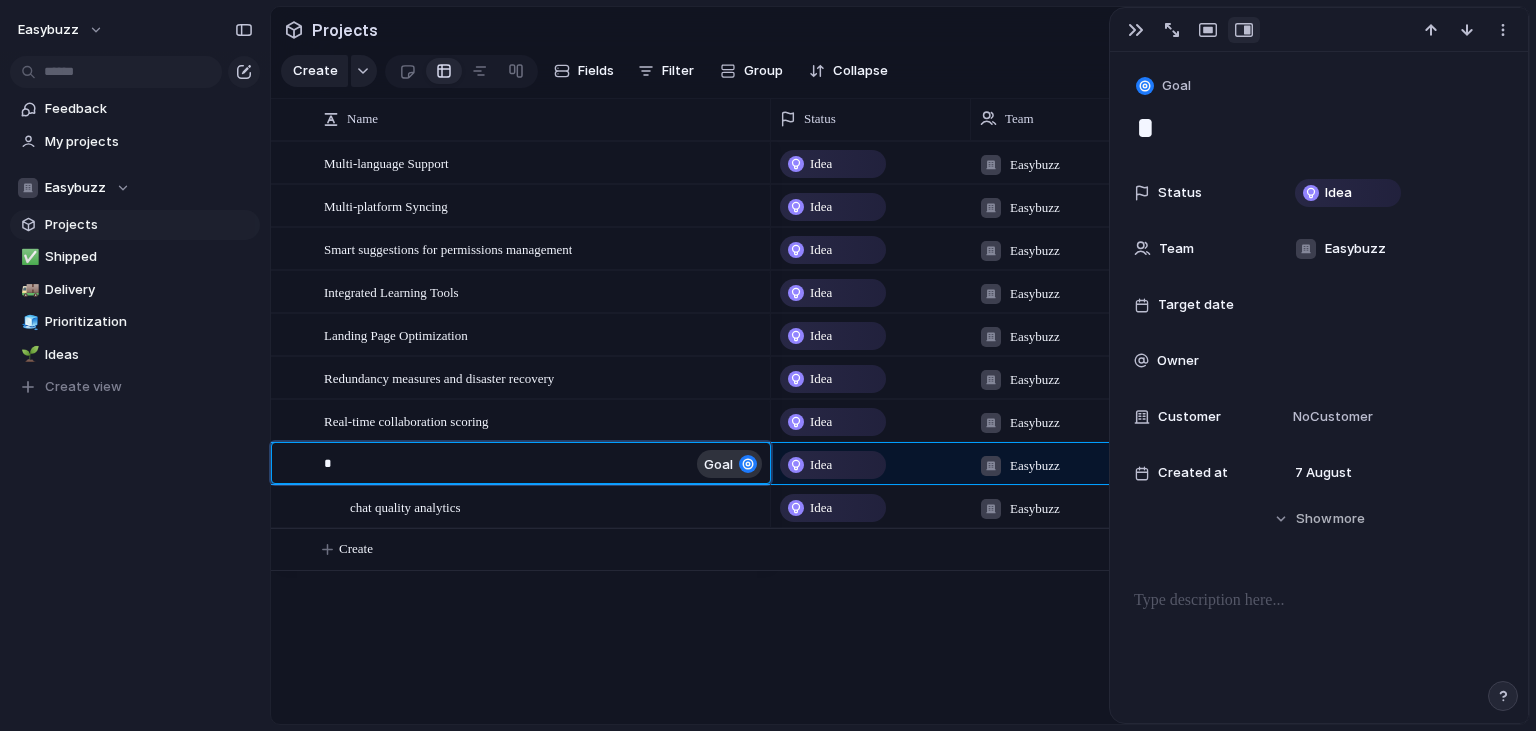 type on "**" 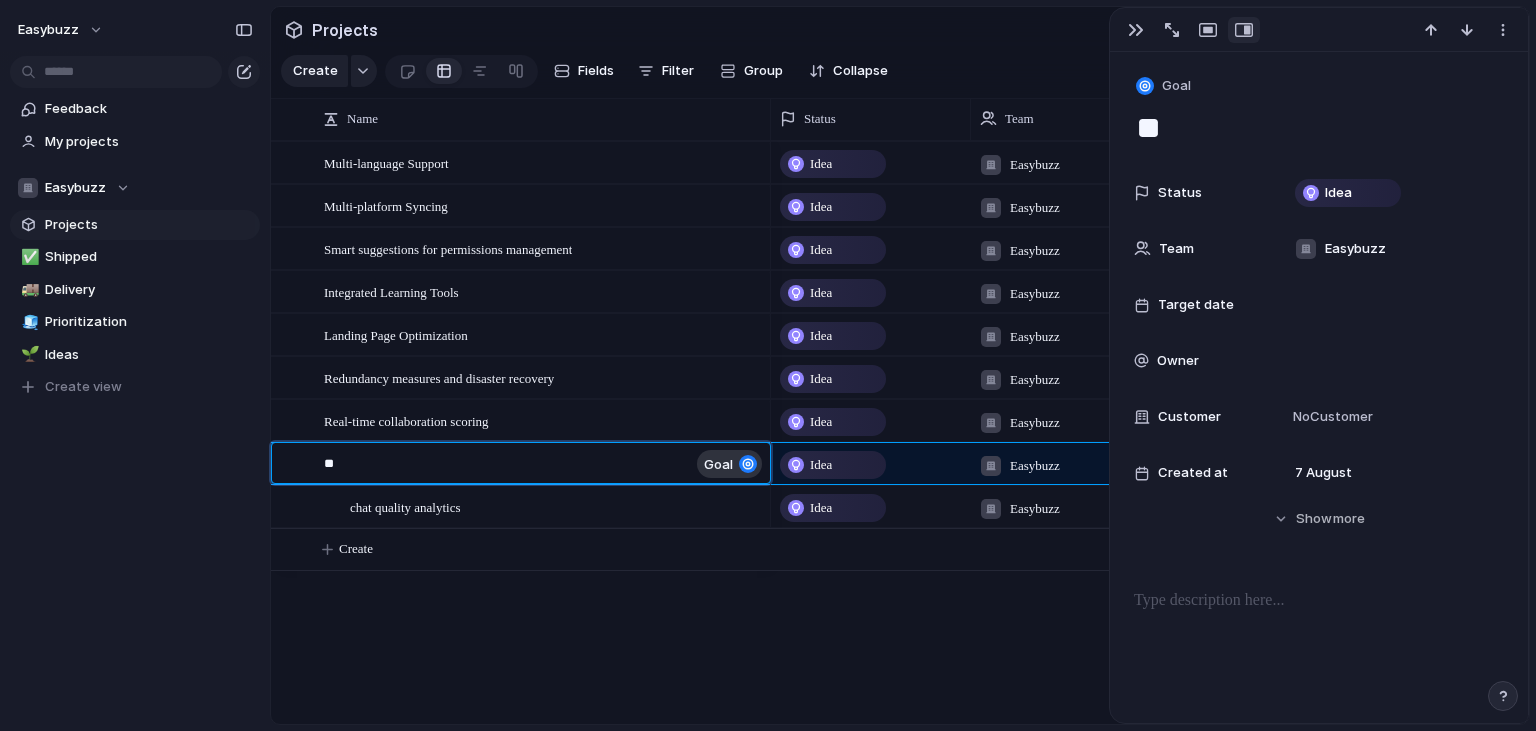 type on "***" 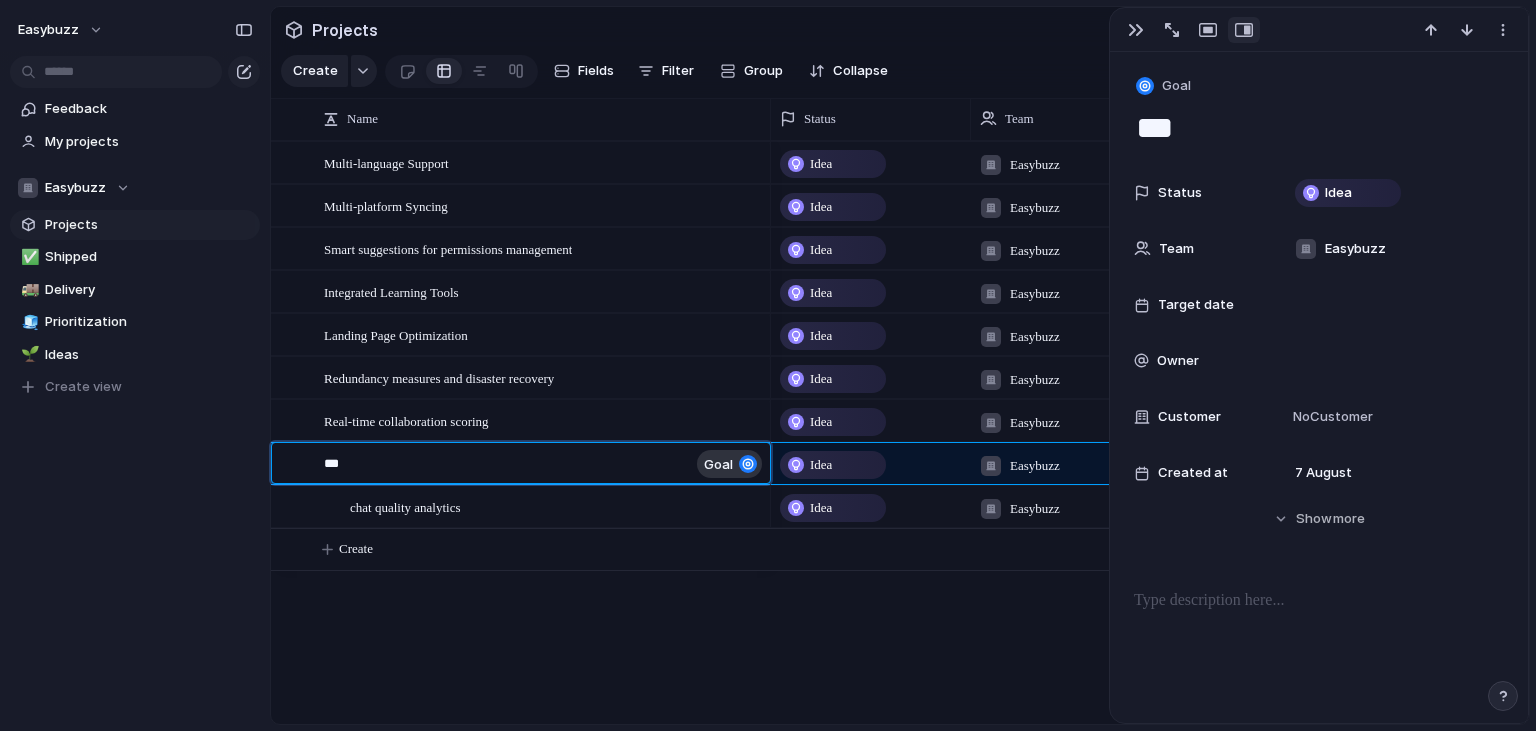 type on "****" 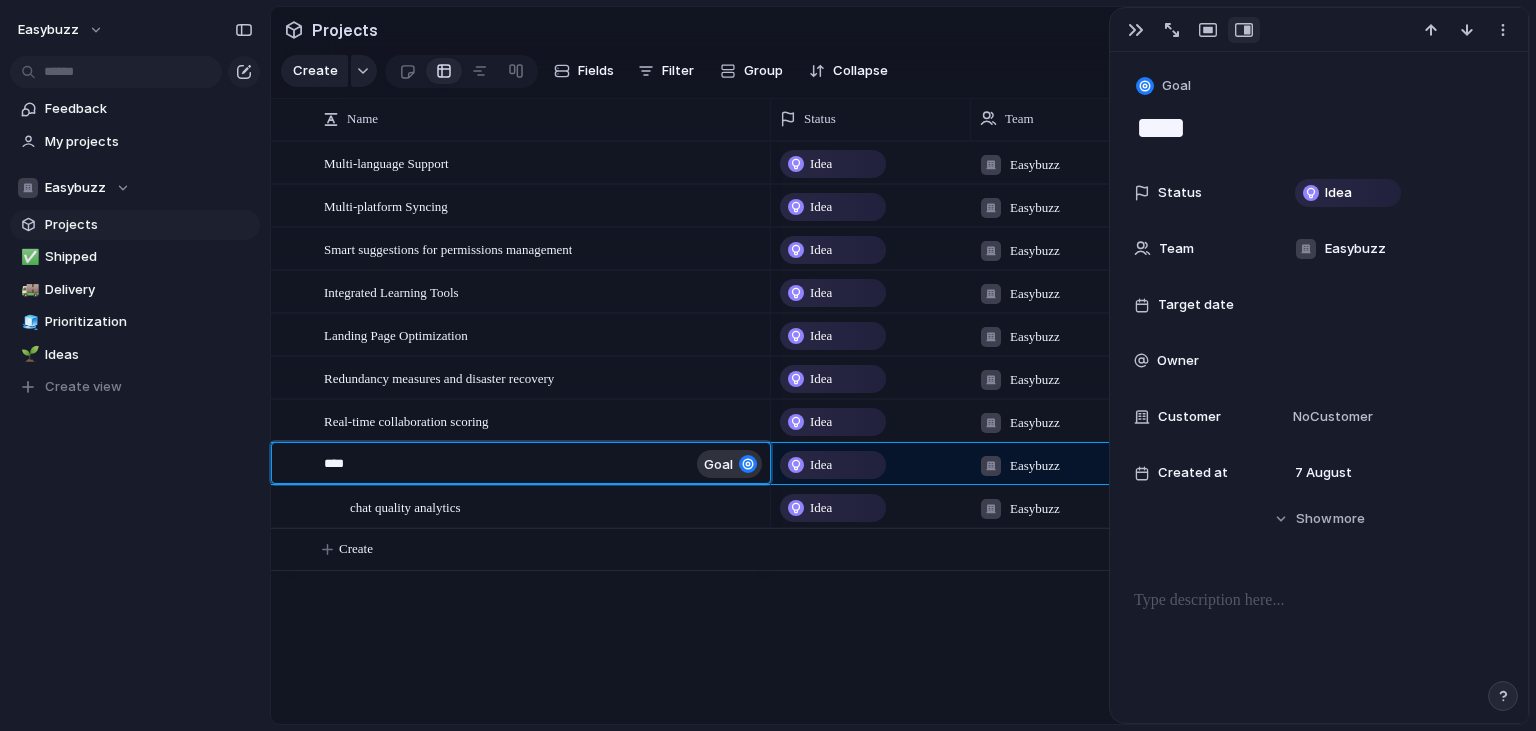 type on "*****" 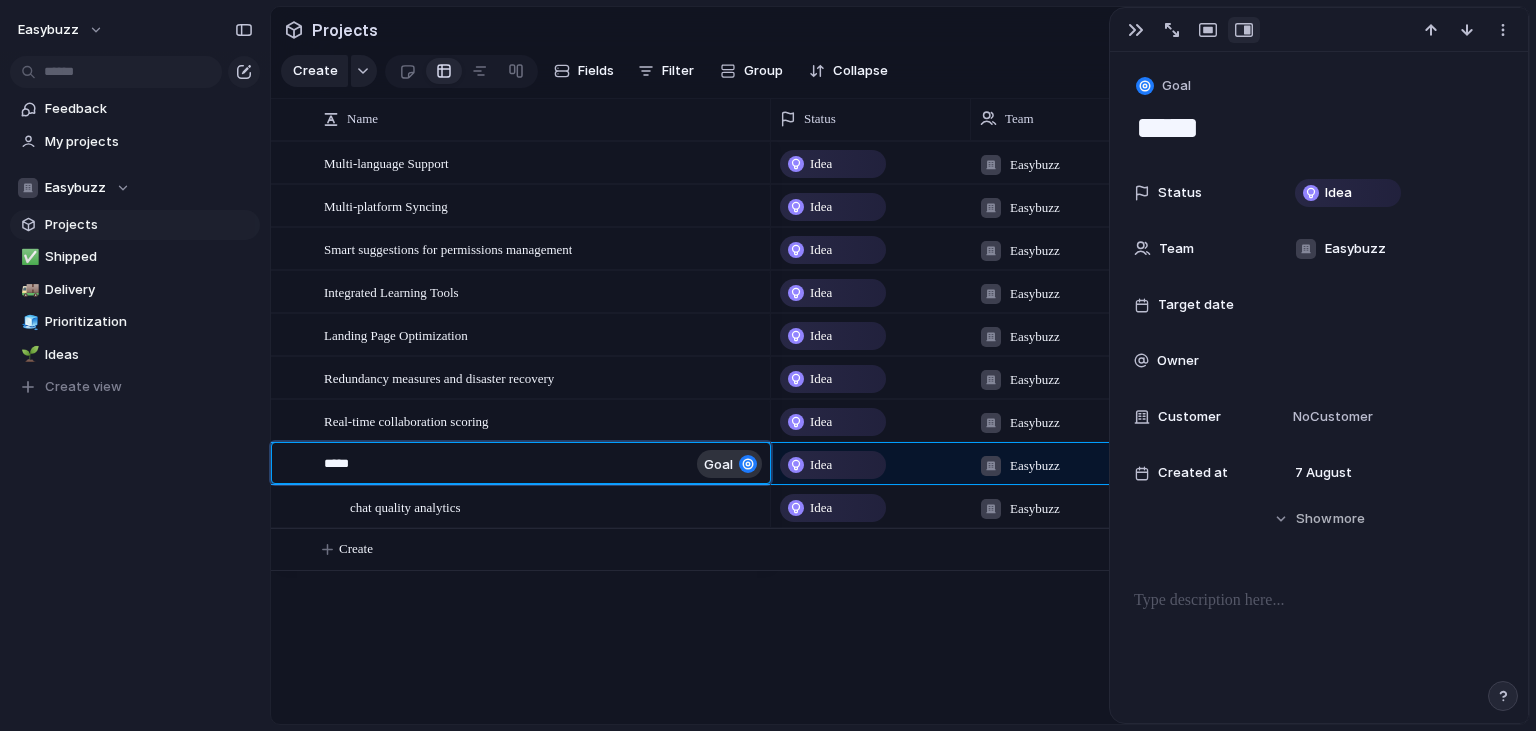 type on "******" 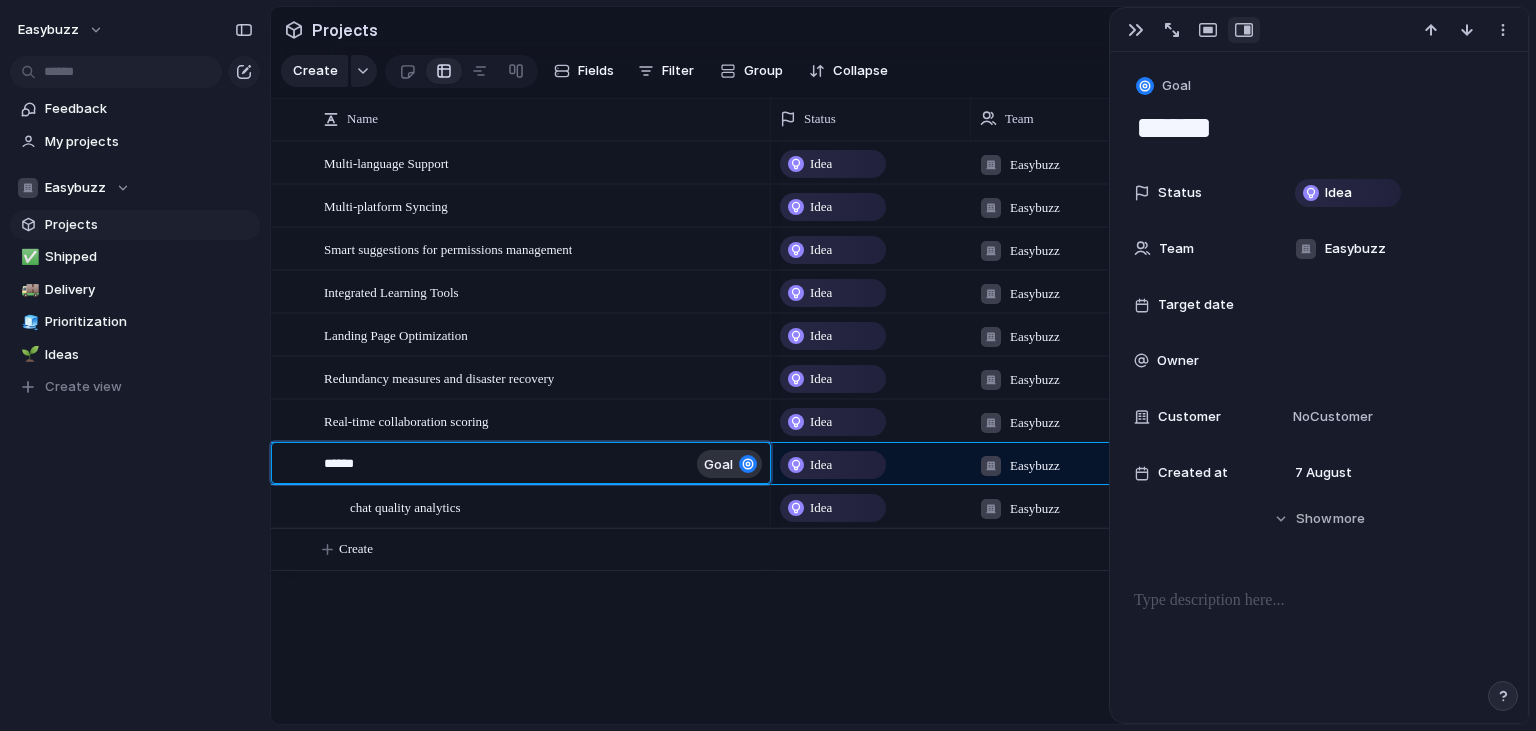 type on "*******" 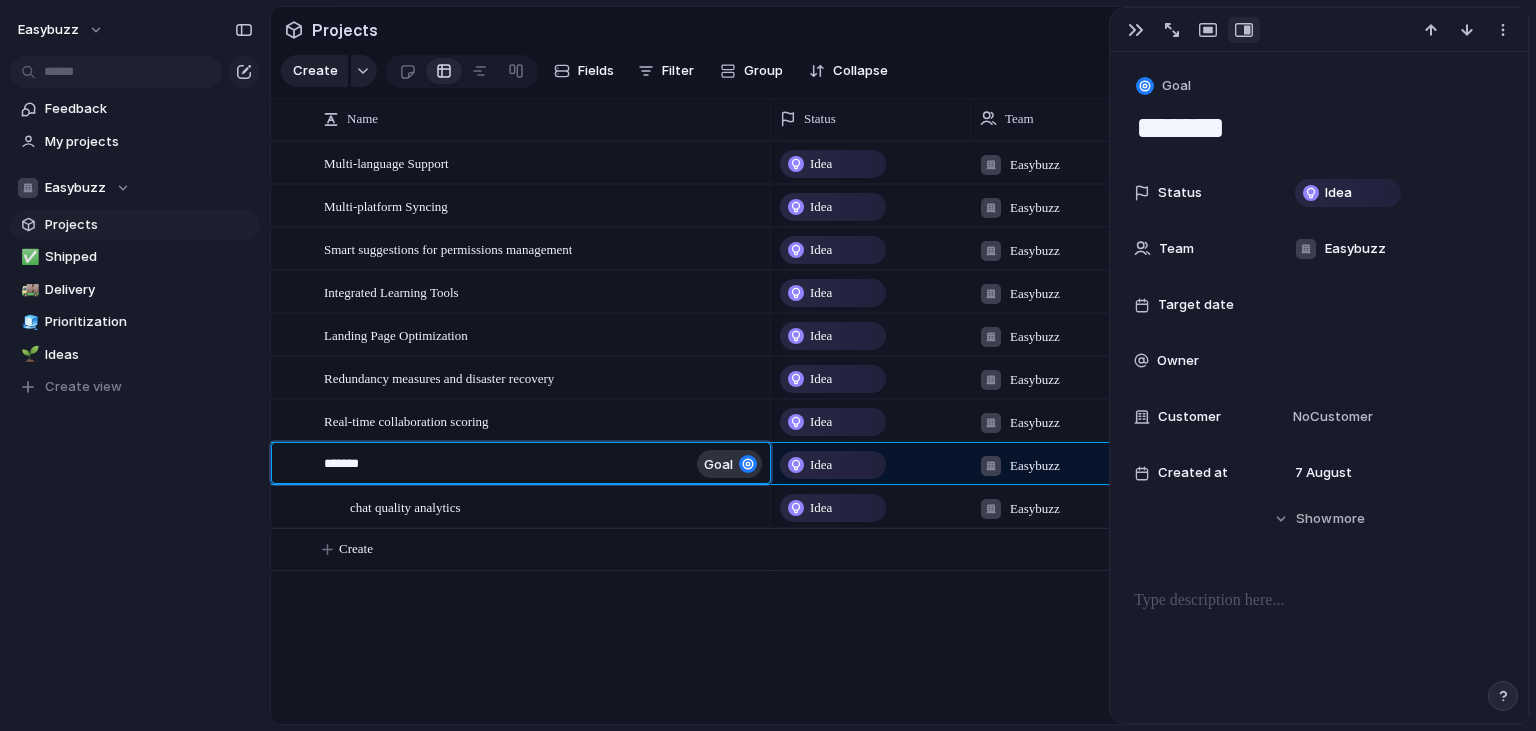 type on "********" 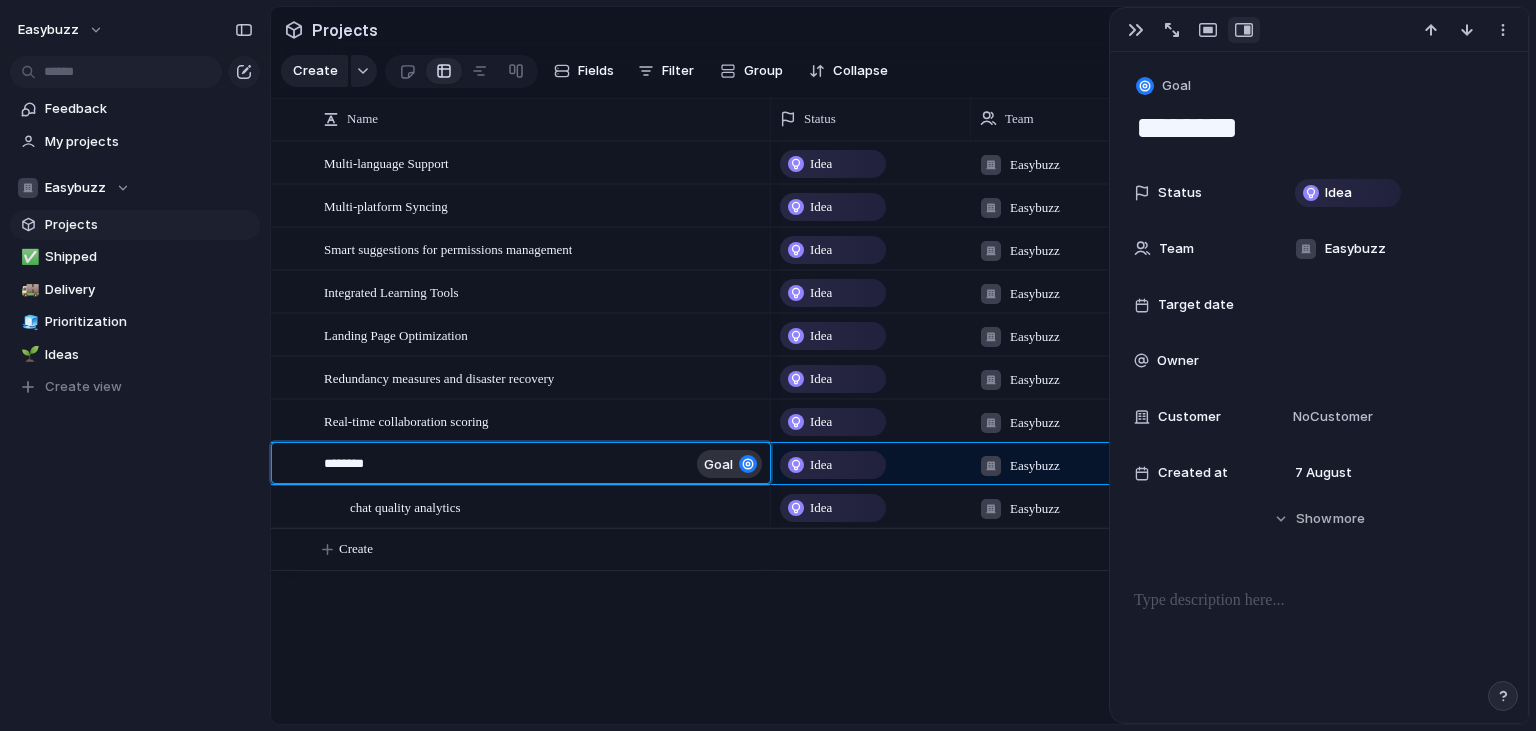 type on "*********" 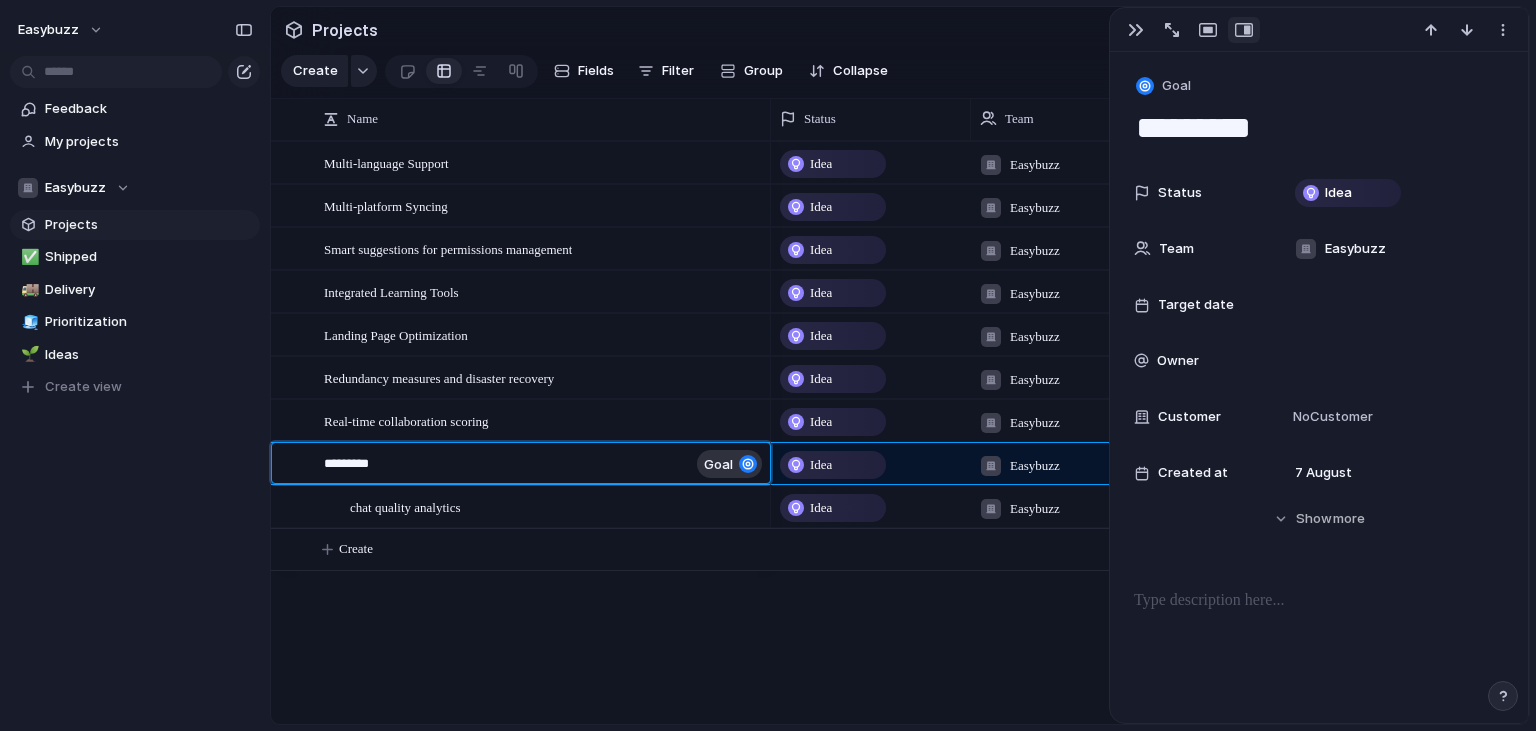 type on "**********" 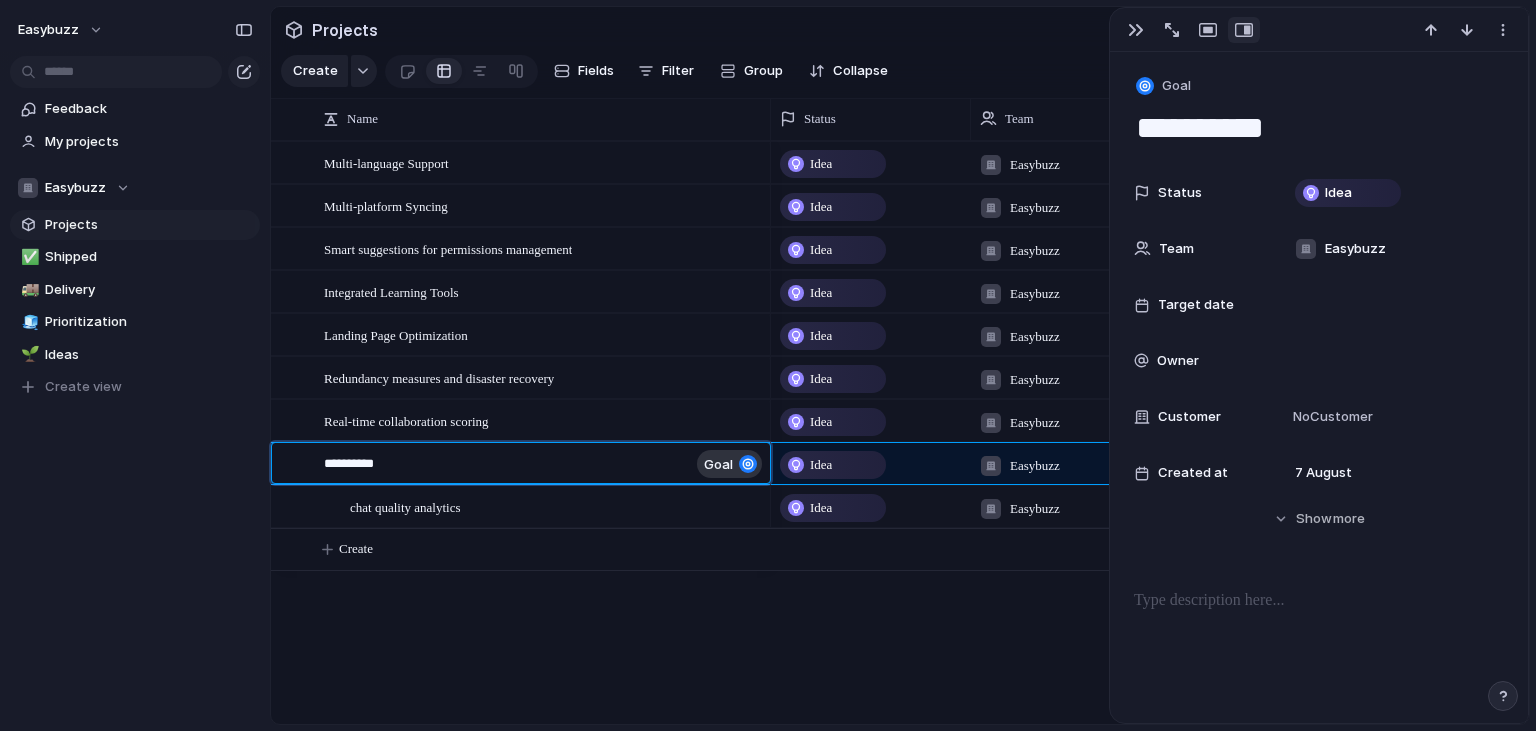 type on "**********" 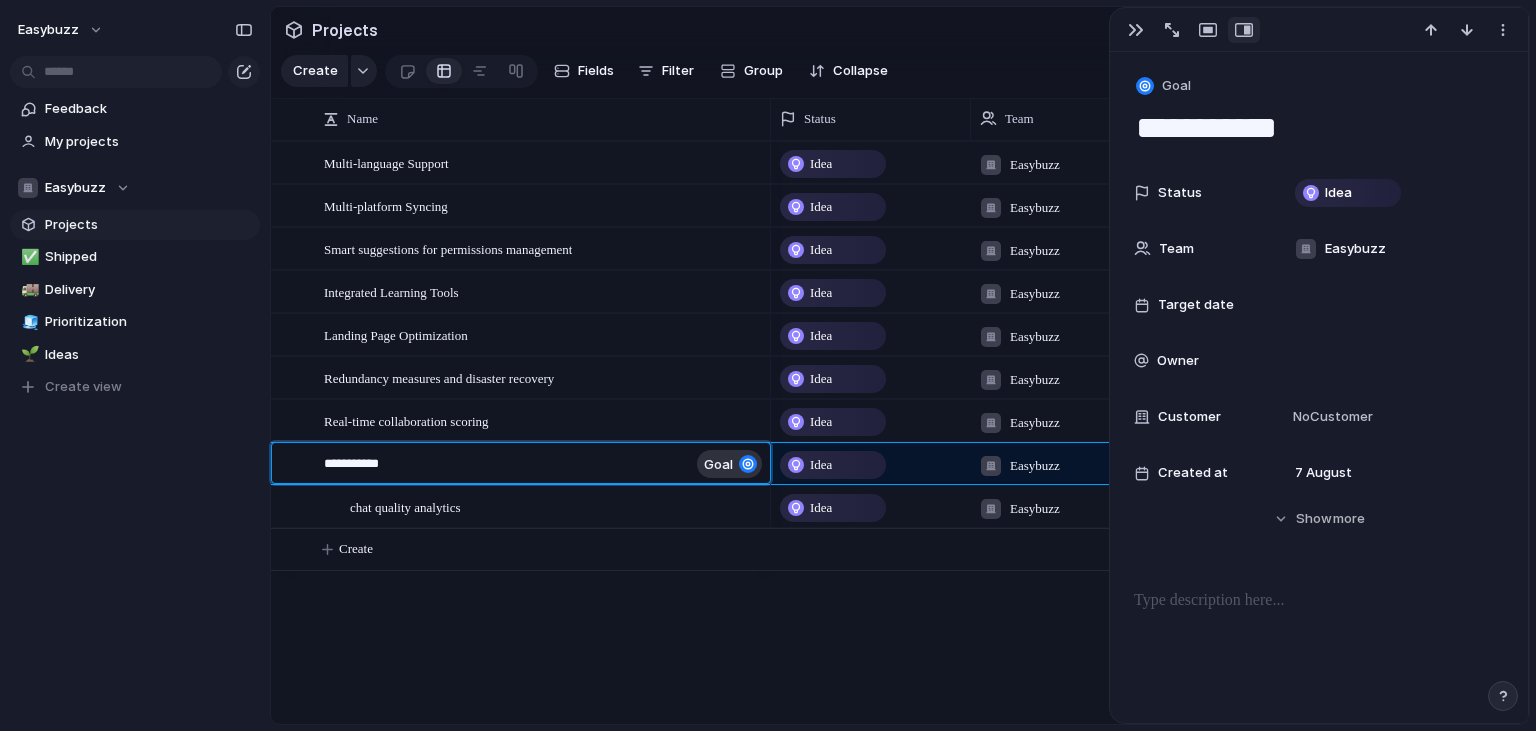 type on "**********" 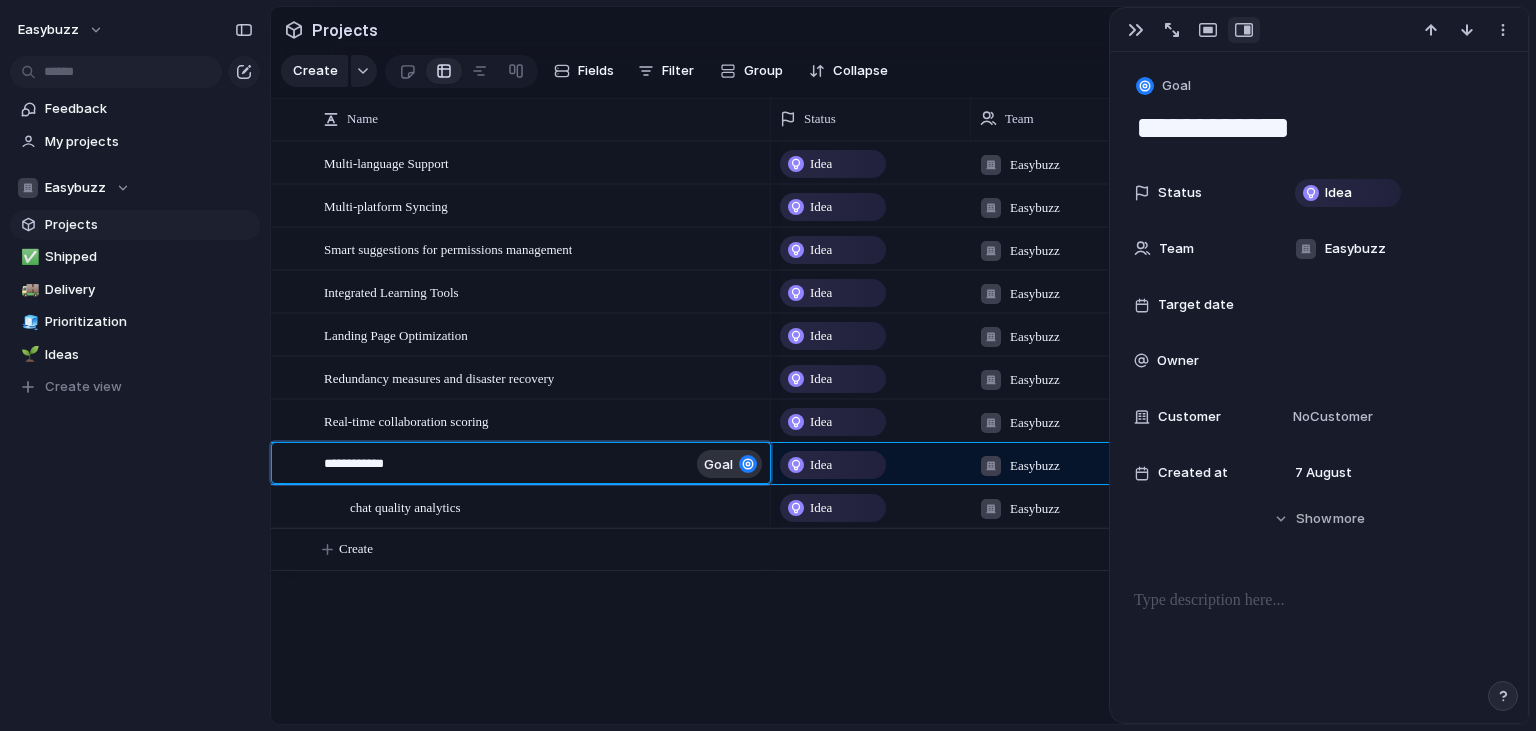 type on "**********" 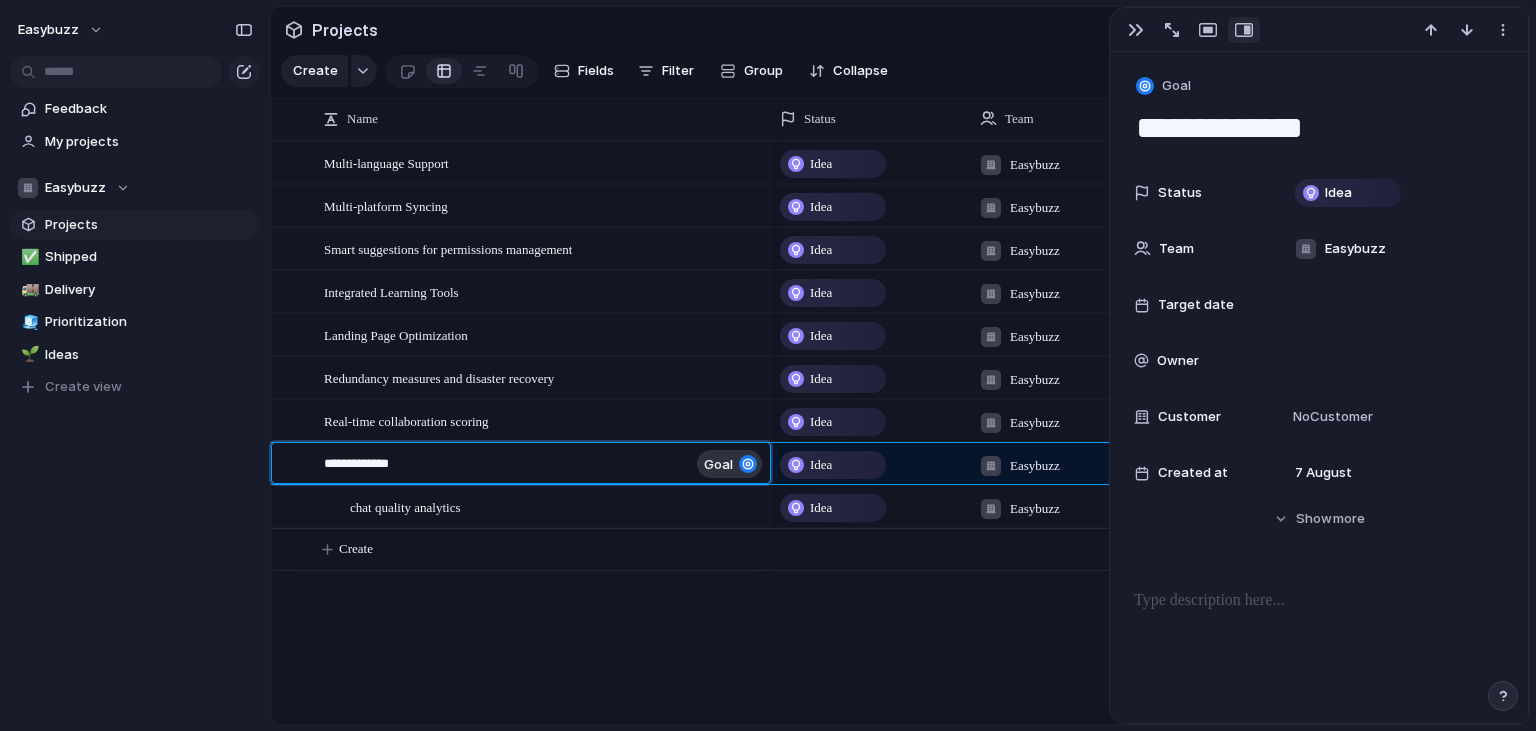 type on "**********" 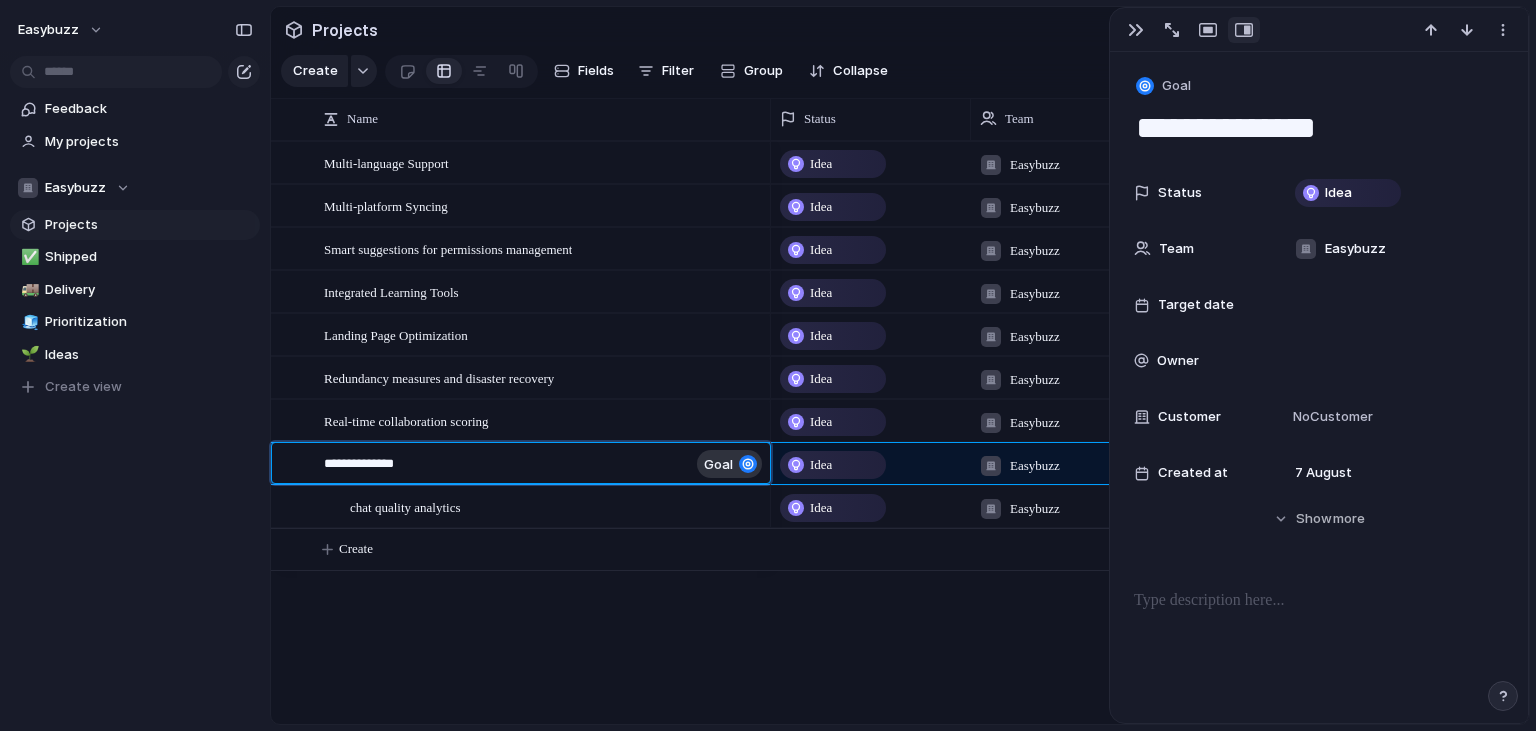 type on "**********" 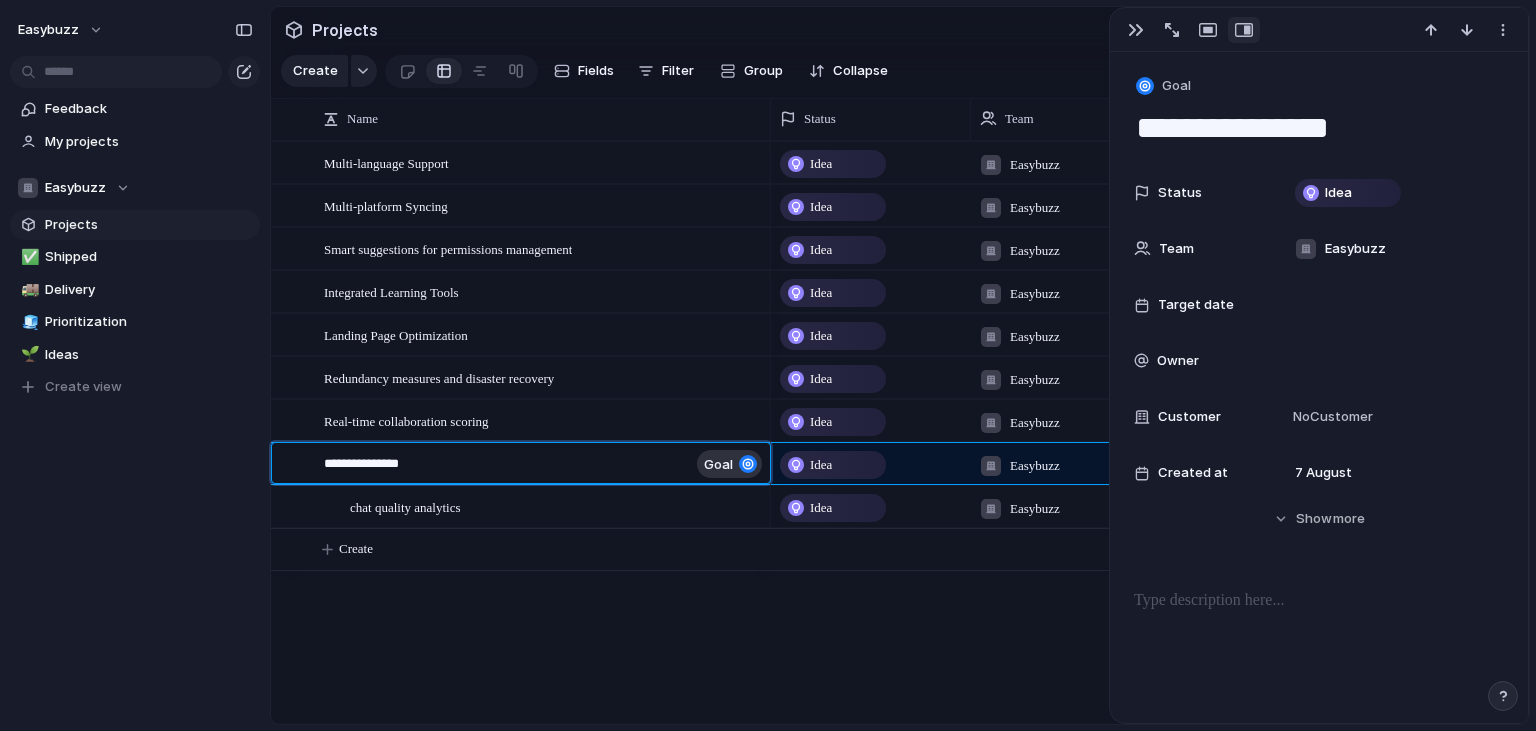 type on "**********" 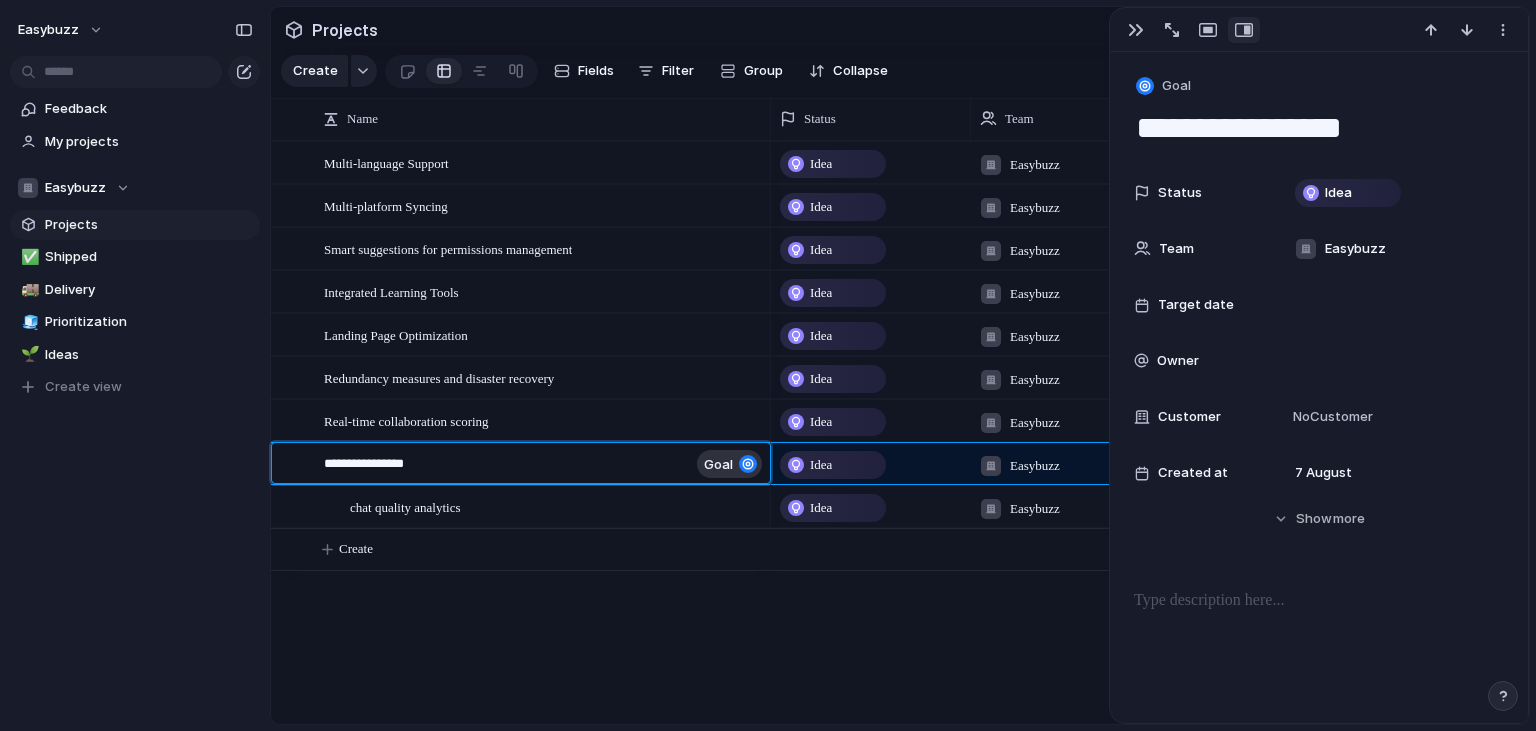 type on "**********" 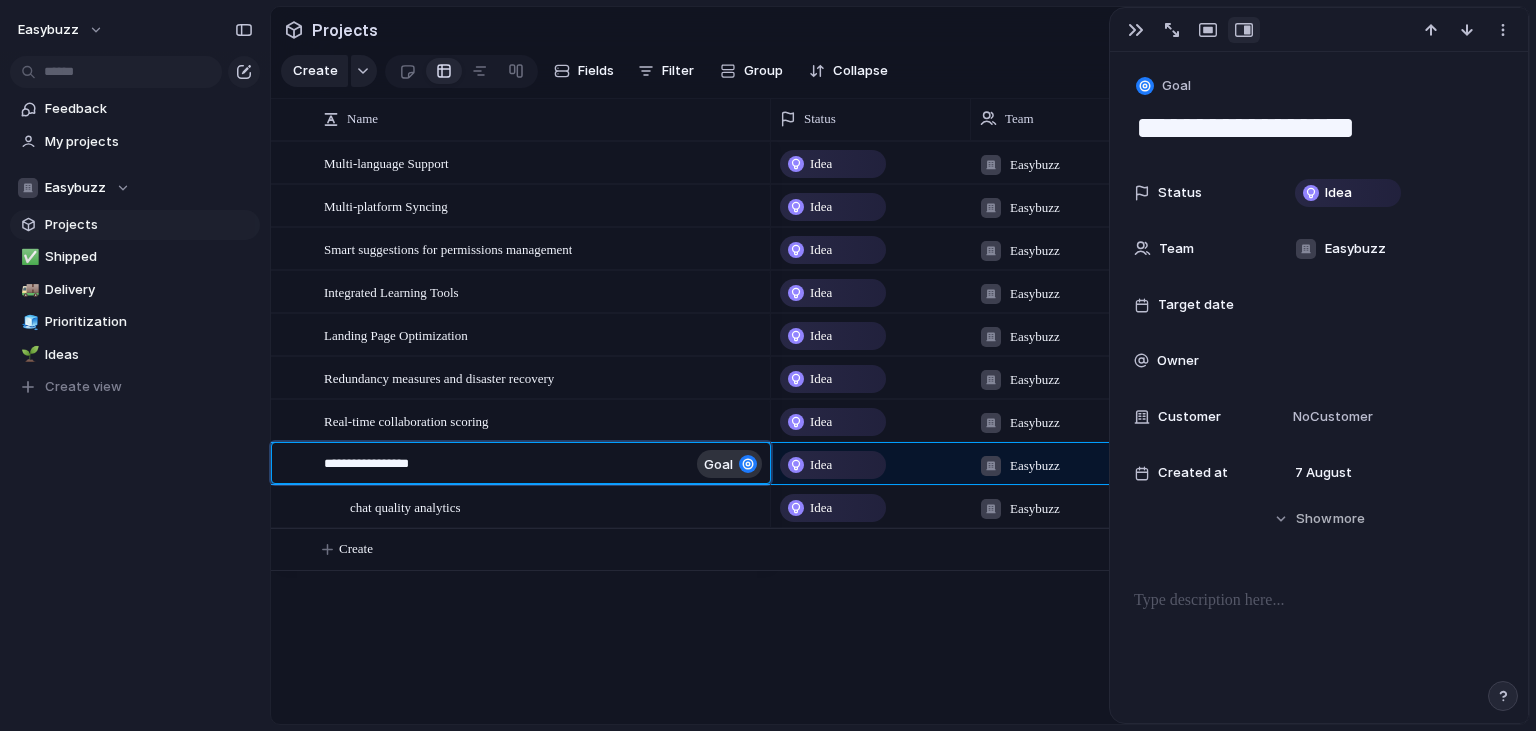 type on "**********" 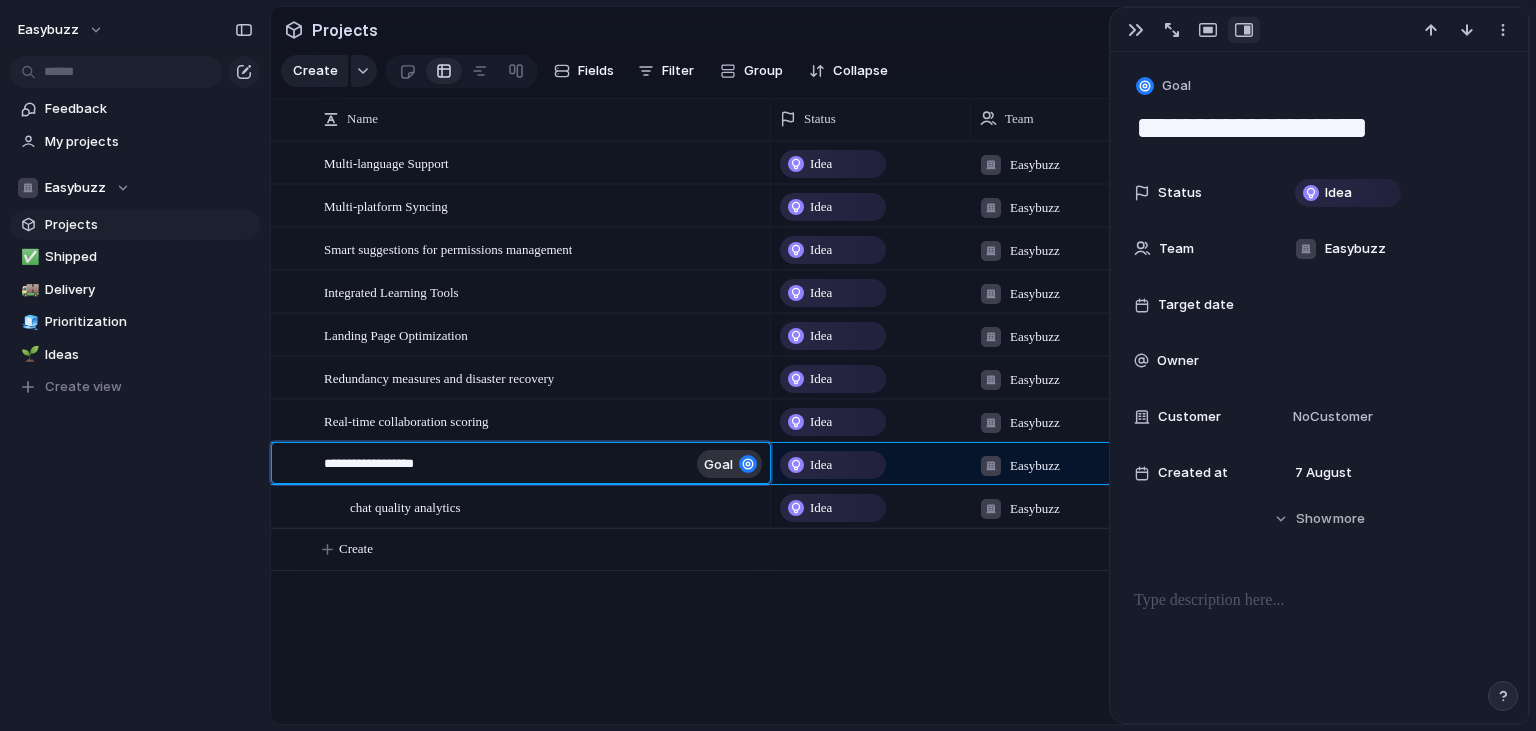 type on "**********" 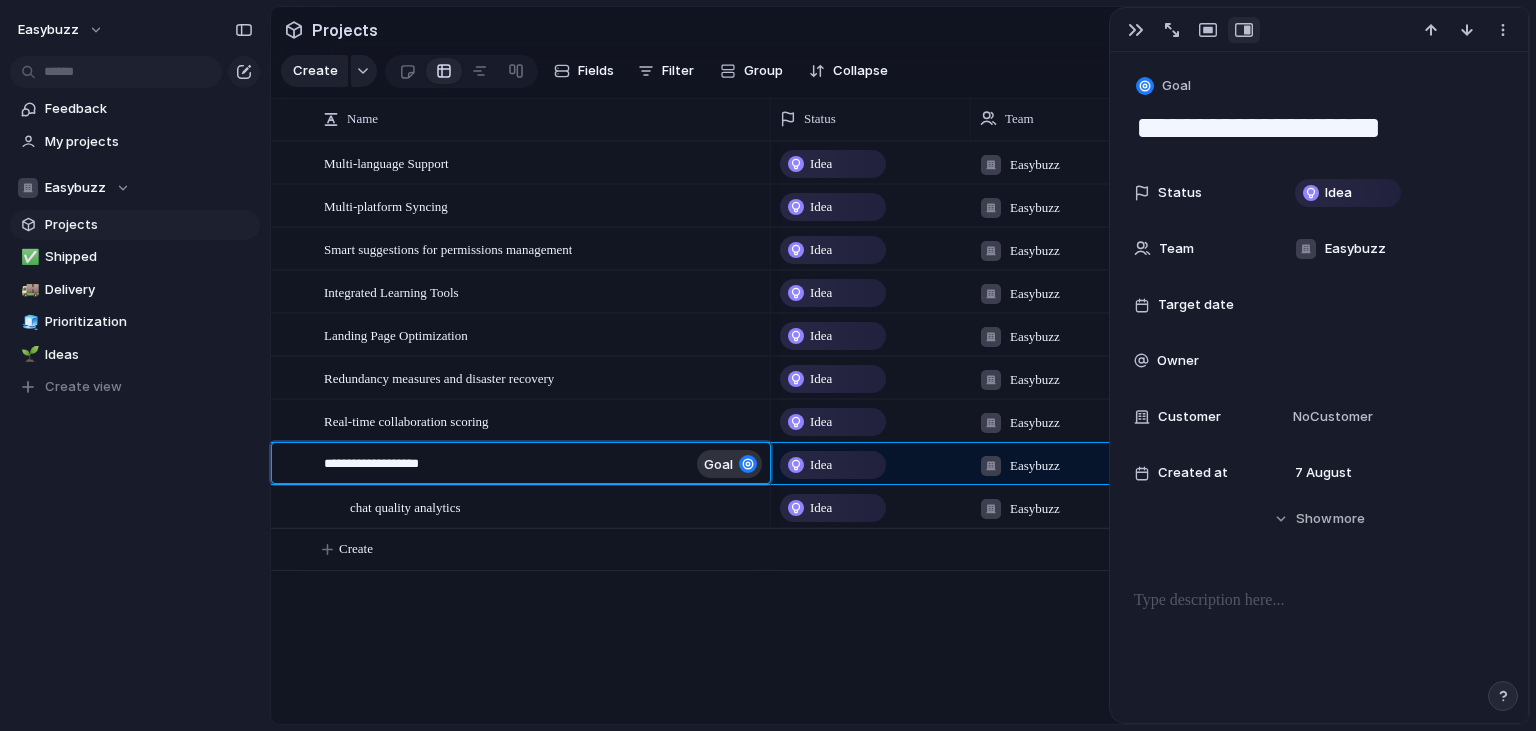 type on "**********" 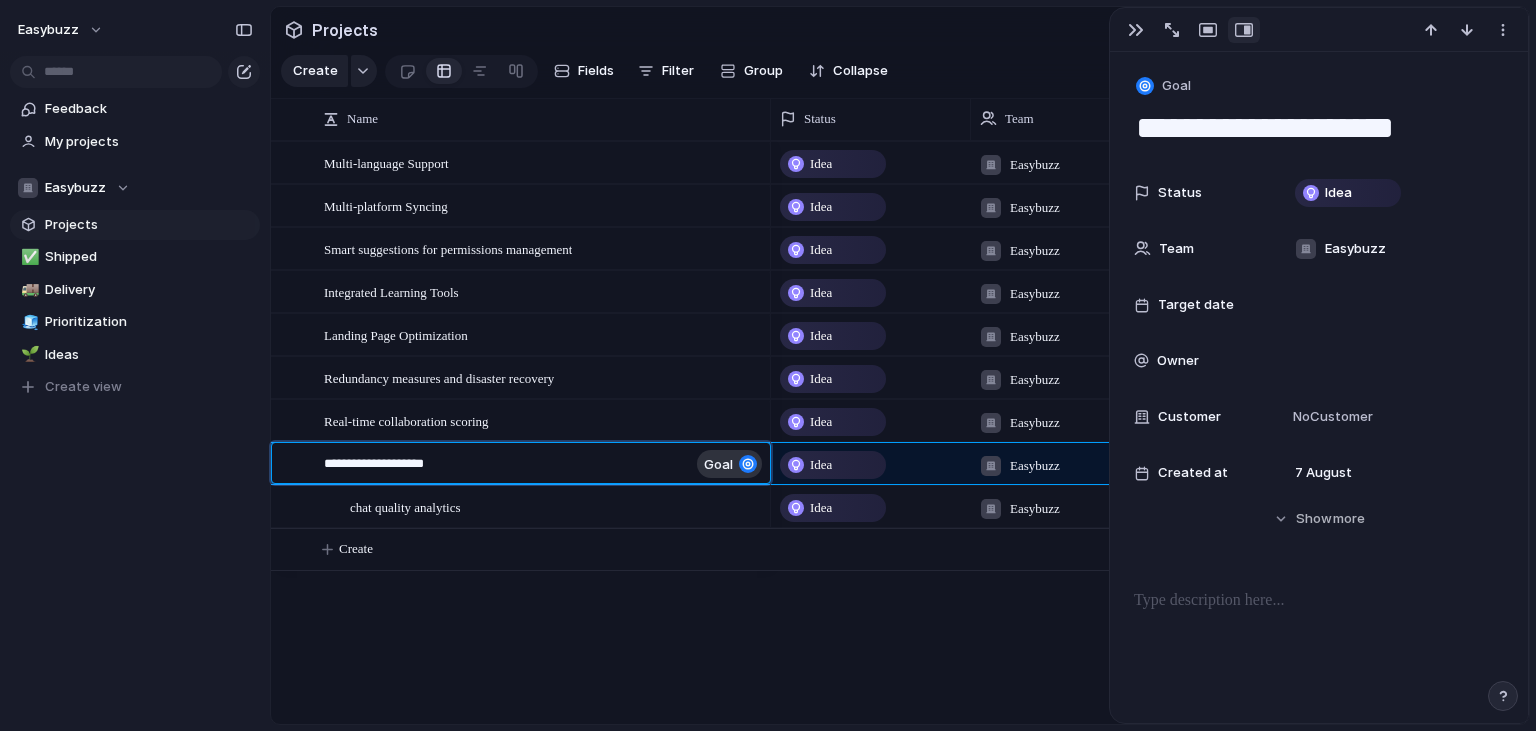type on "**********" 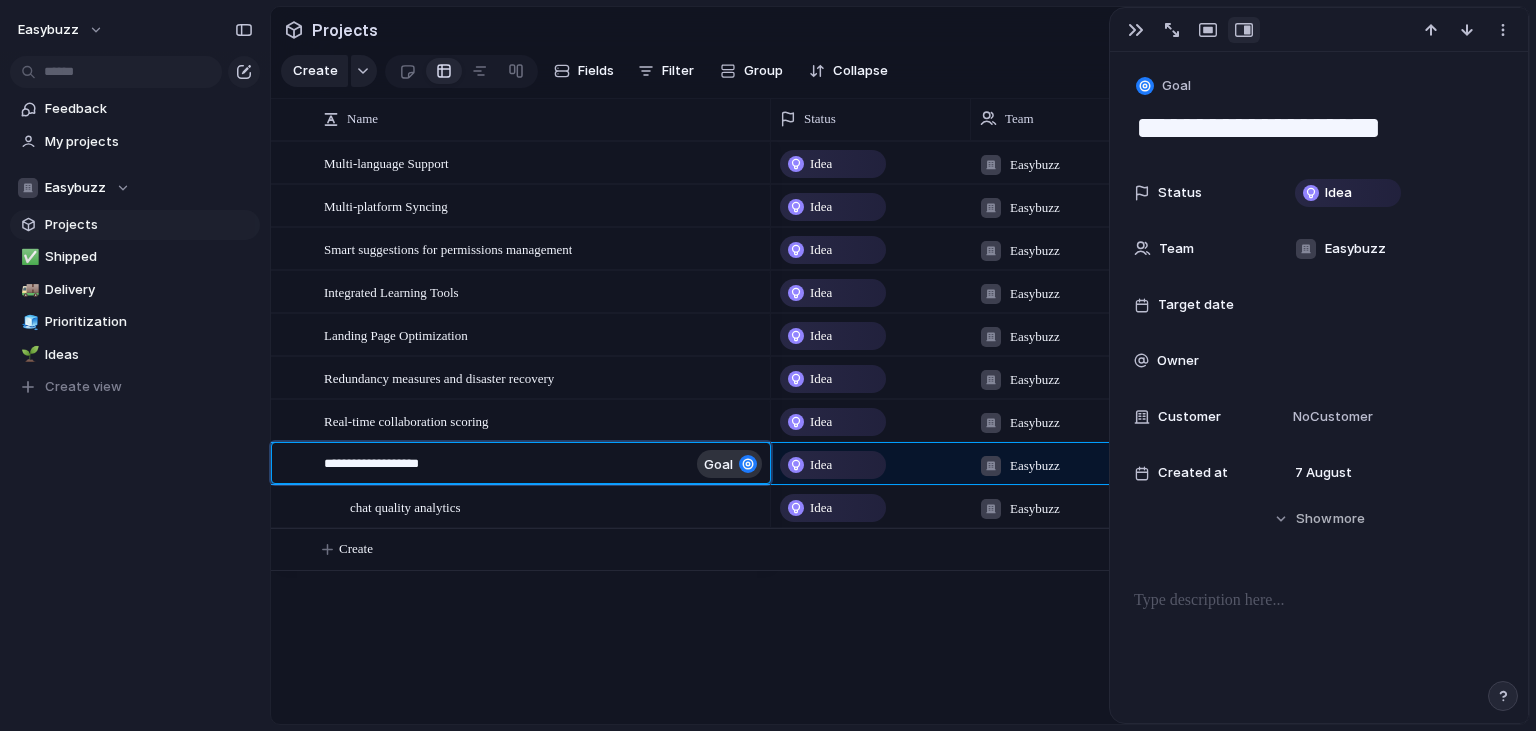type on "**********" 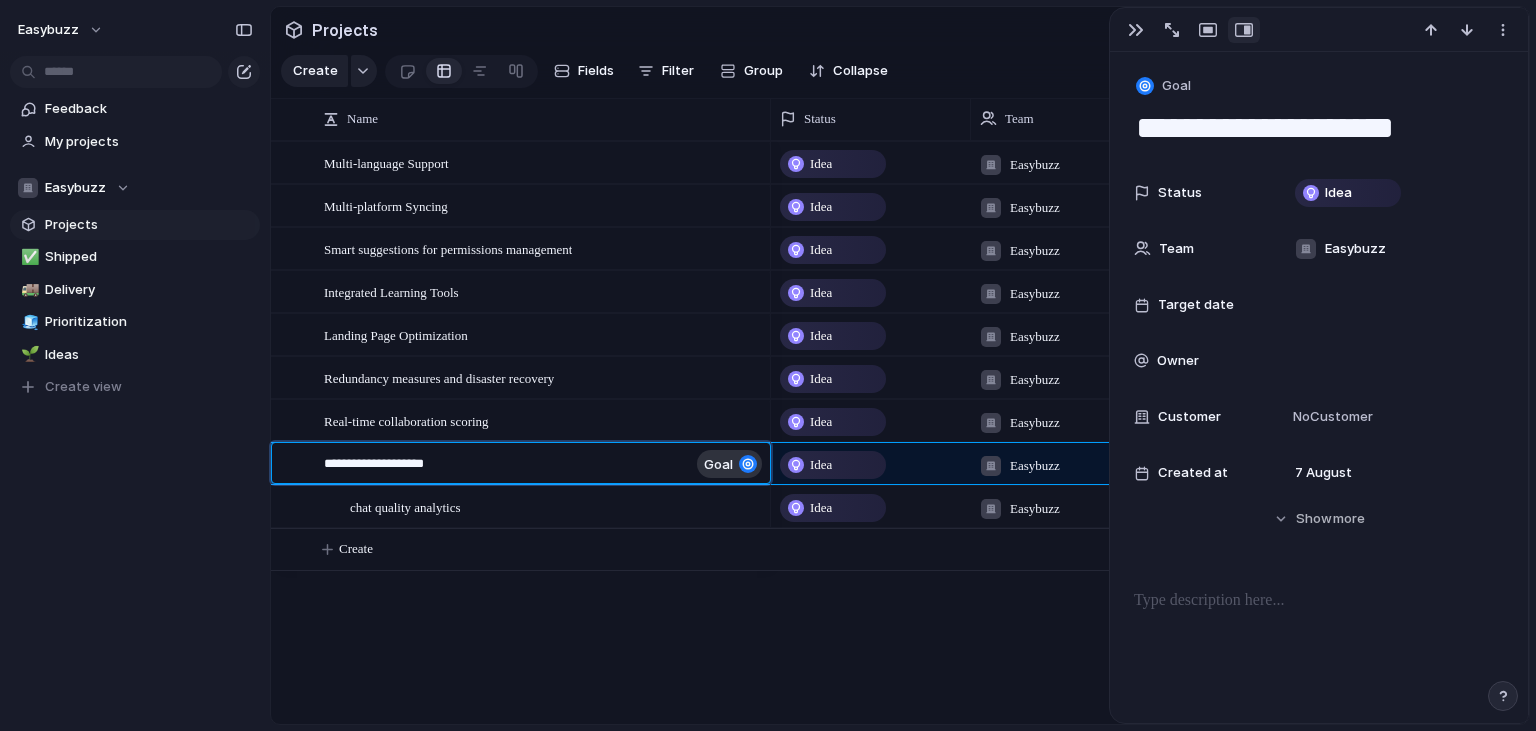 type on "**********" 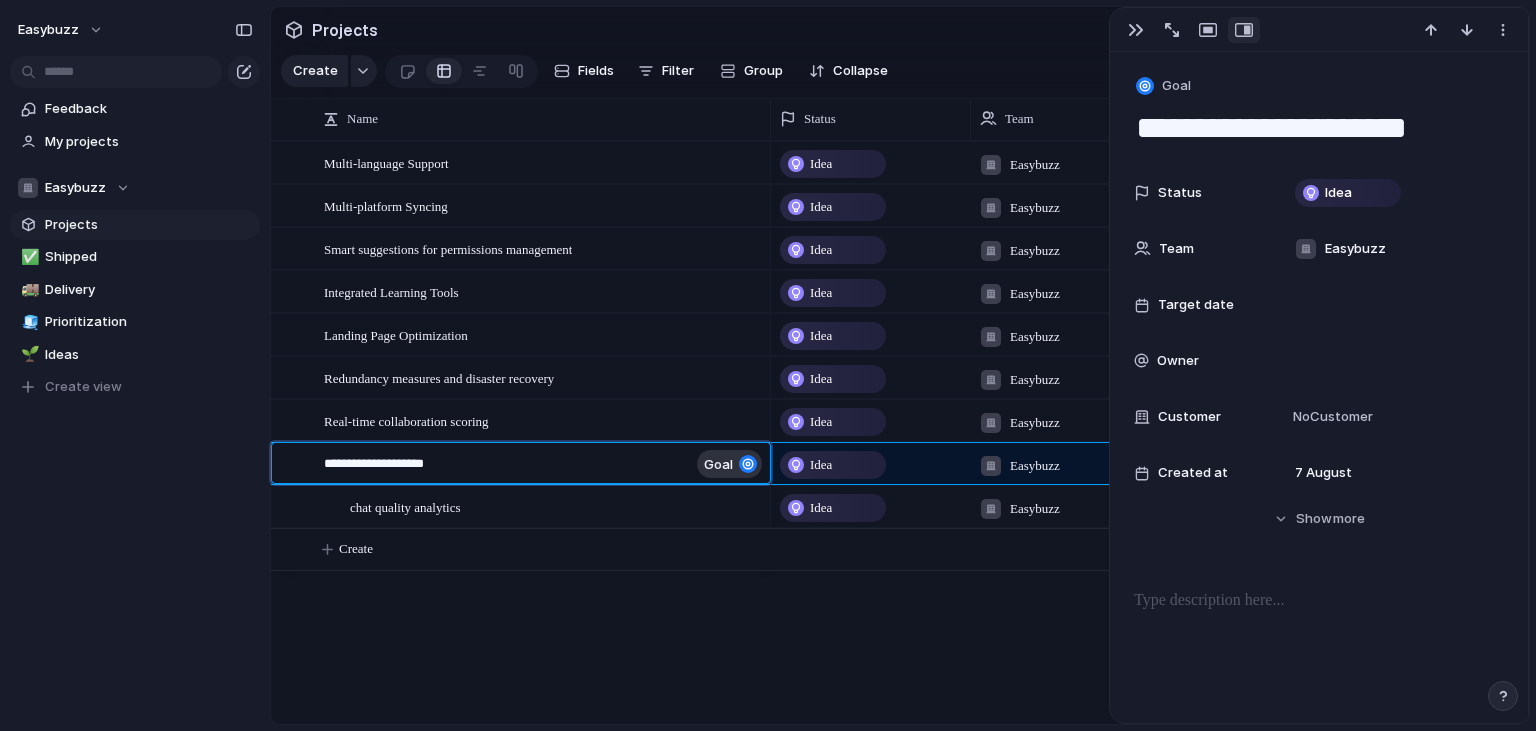 type on "**********" 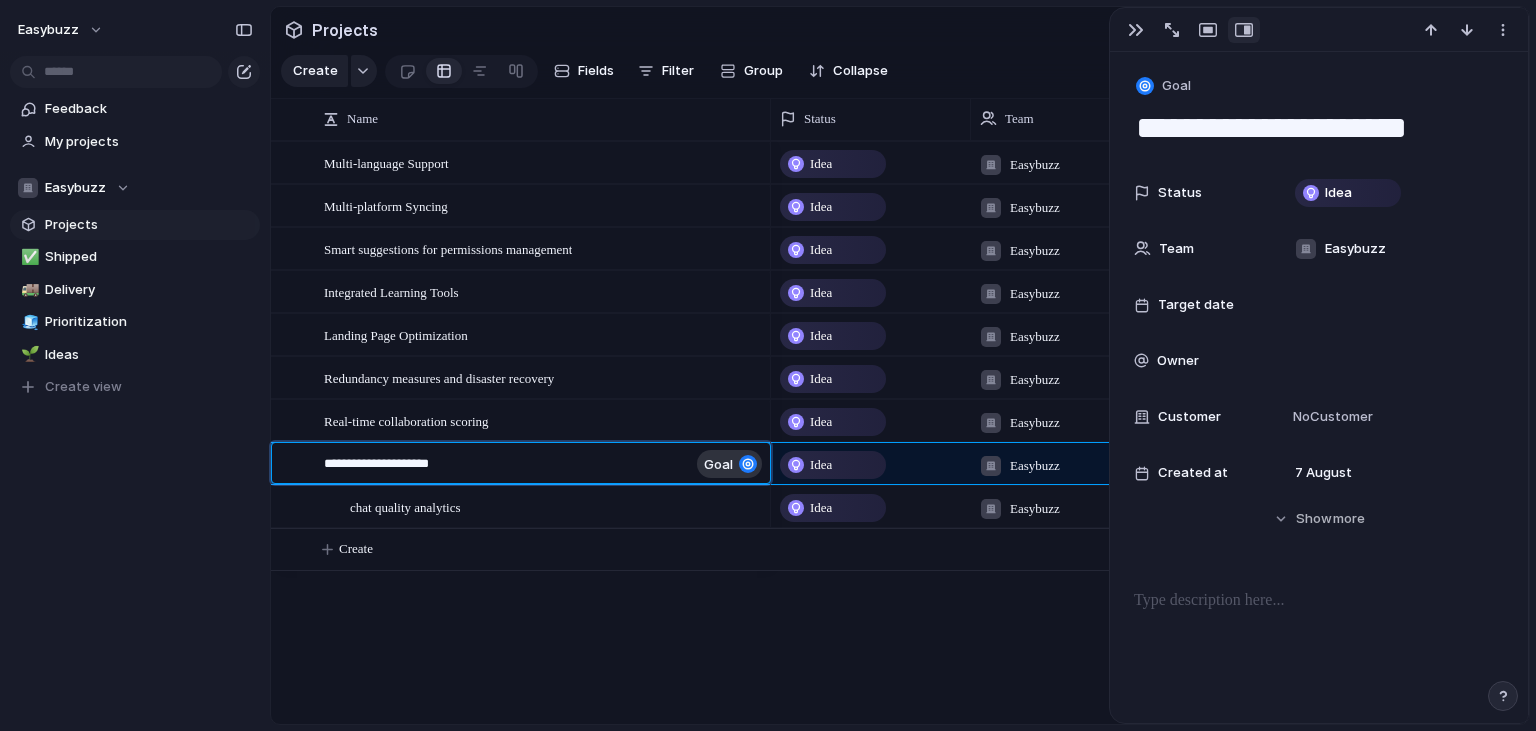 type on "**********" 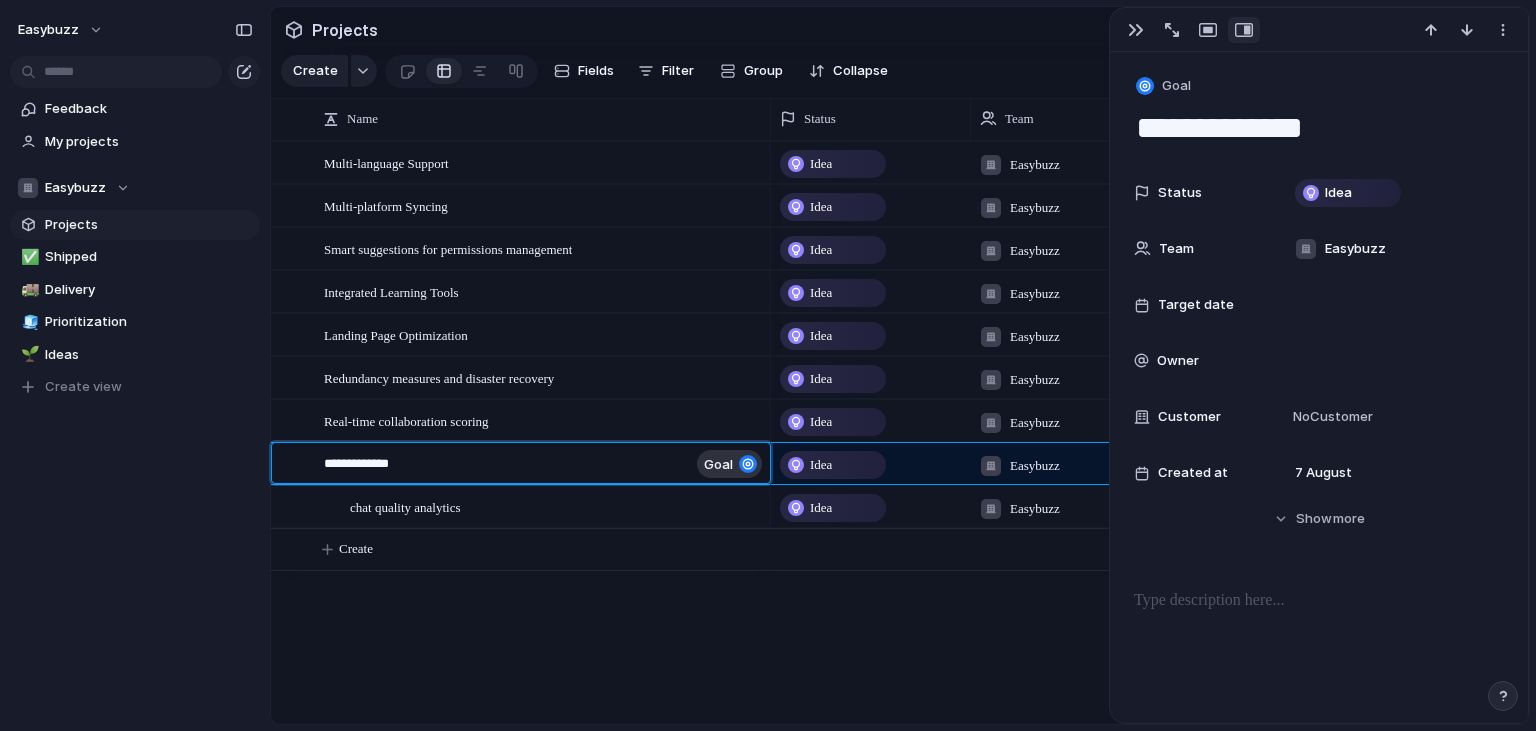 type 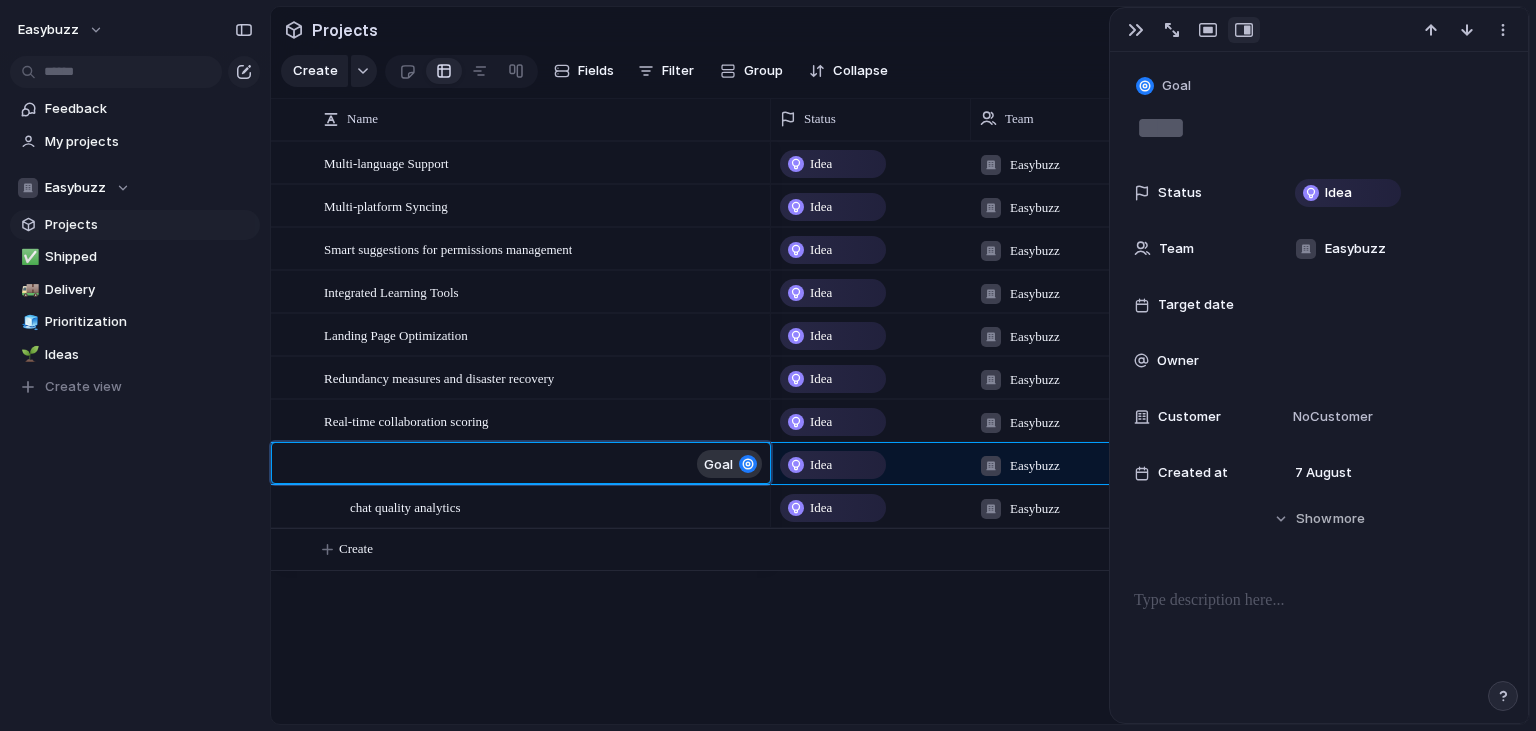 type 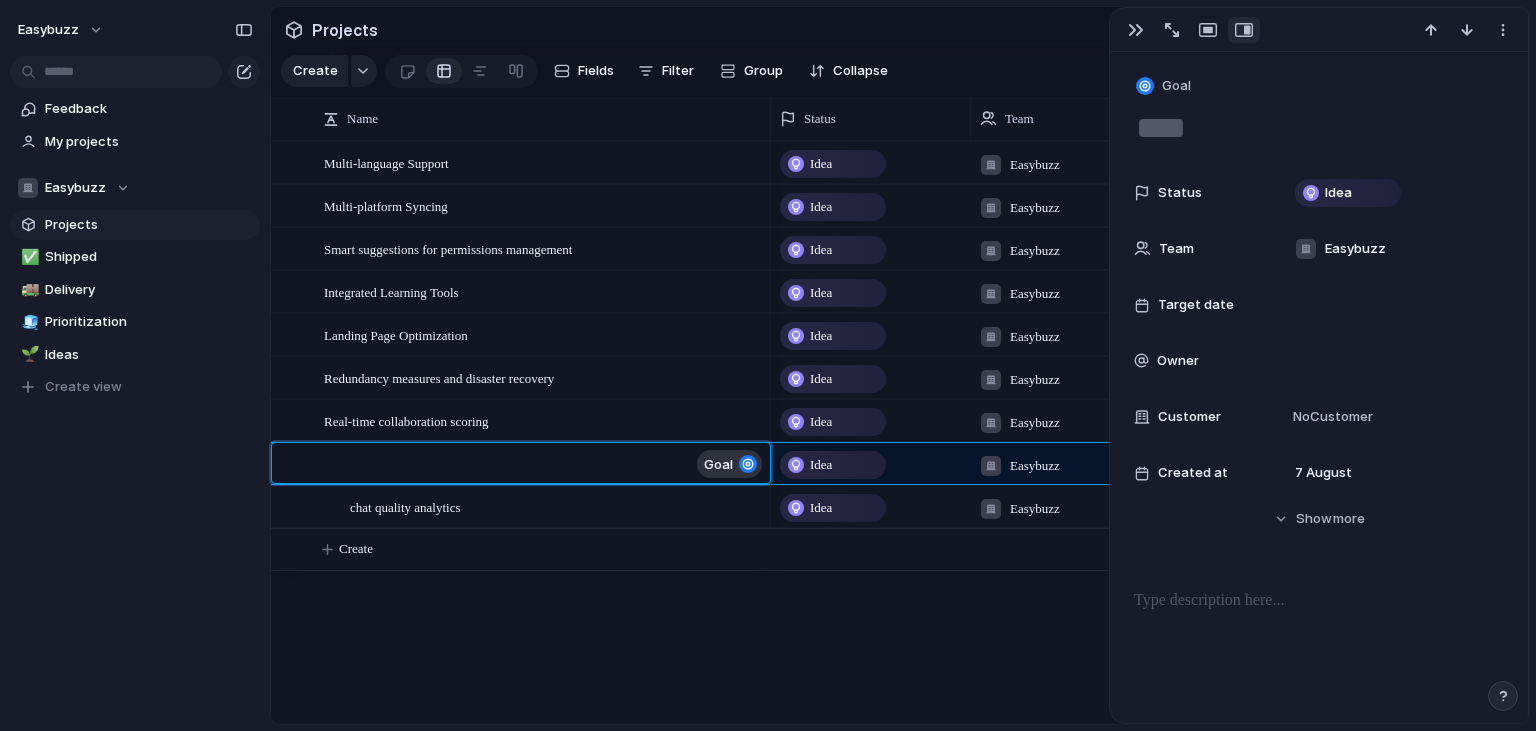 type on "**********" 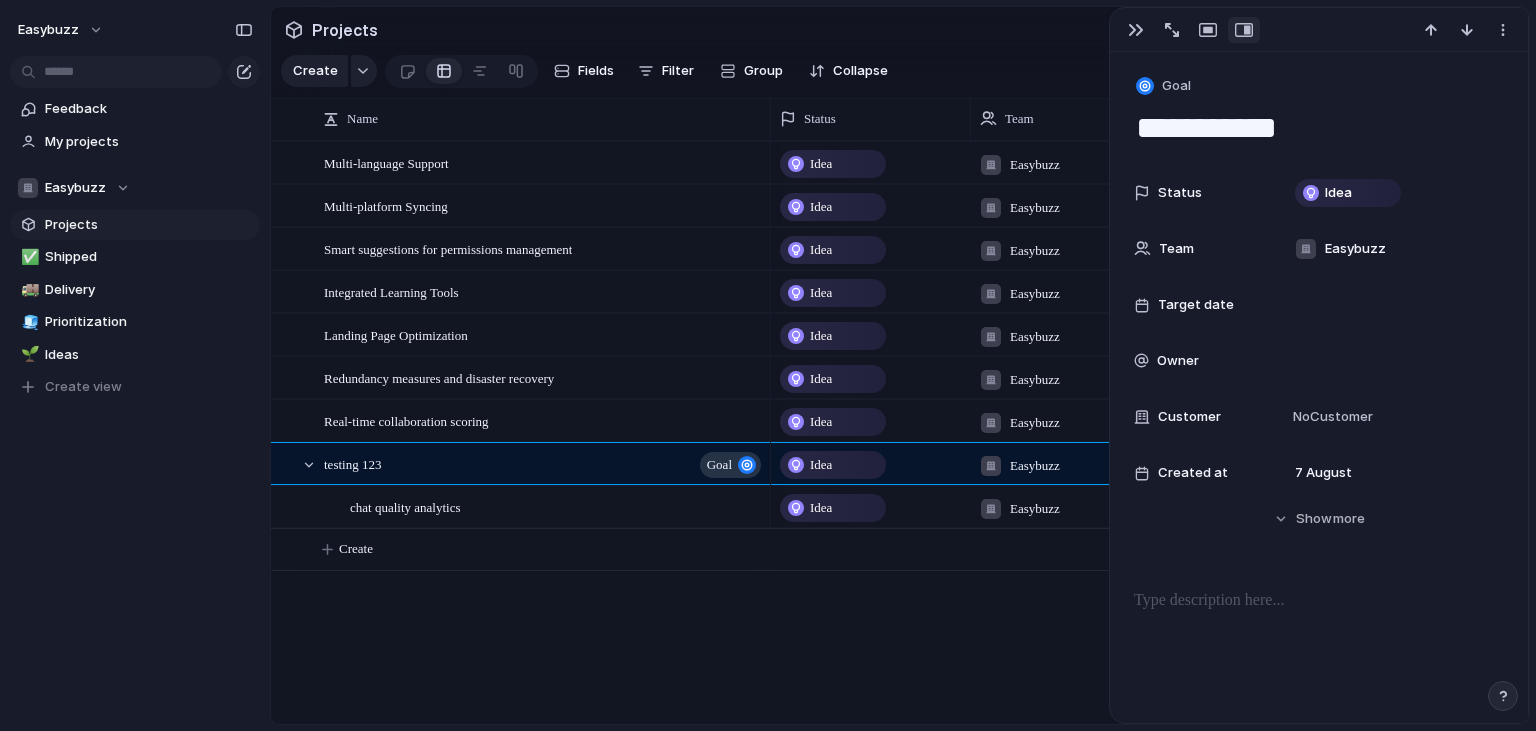 click on "easybuzz Feedback My projects Easybuzz Projects ✅ Shipped 🚚 Delivery 🧊 Prioritization 🌱 Ideas
To pick up a draggable item, press the space bar.
While dragging, use the arrow keys to move the item.
Press space again to drop the item in its new position, or press escape to cancel.
Create view Keep using Index You're approaching the free limit of 300 items Upgrade plan Projects Create Fields Filter Group Zoom Collapse Connect Linear
Name
Status
Team
Target date
Owner
Customer" at bounding box center [768, 365] 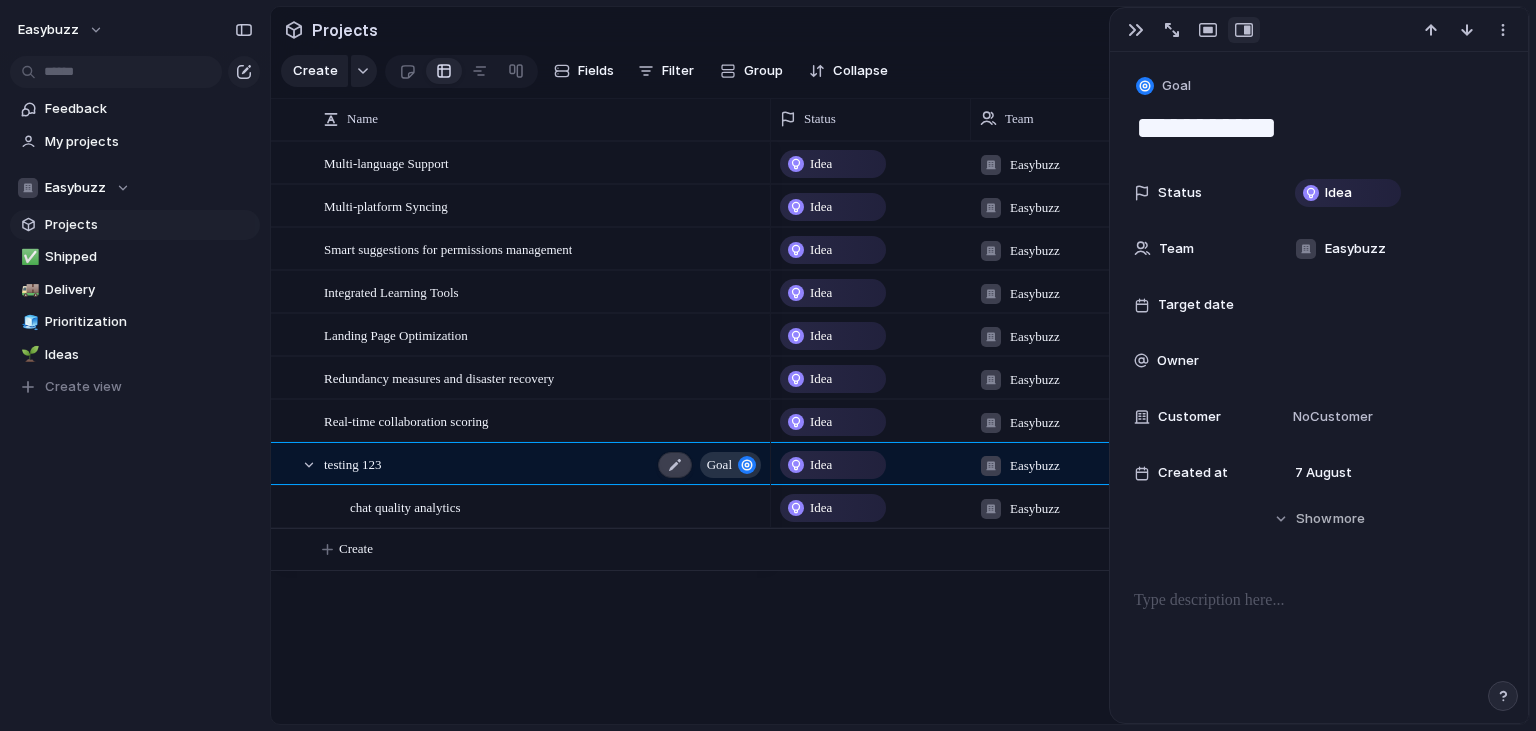 click at bounding box center [675, 465] 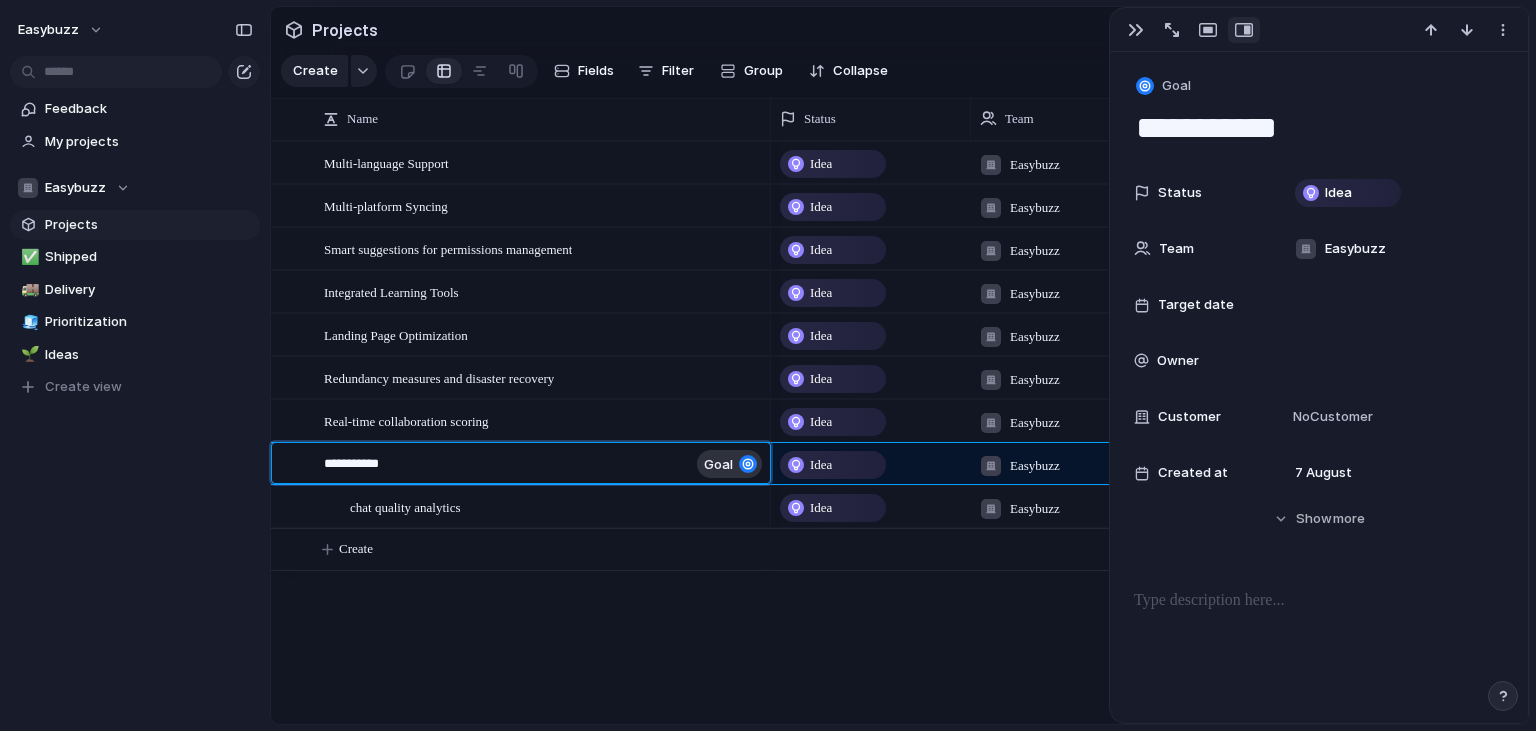 type on "*******" 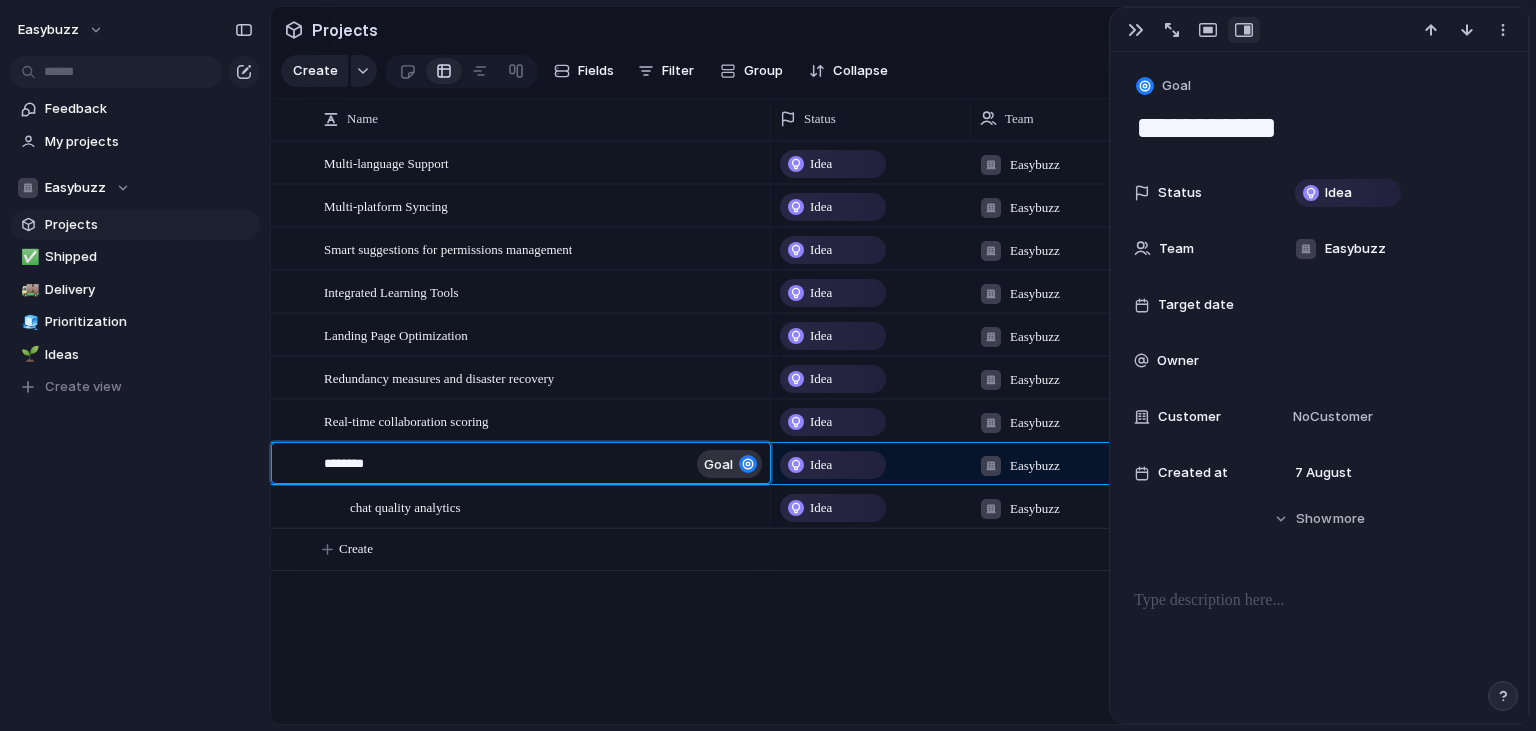 type on "*******" 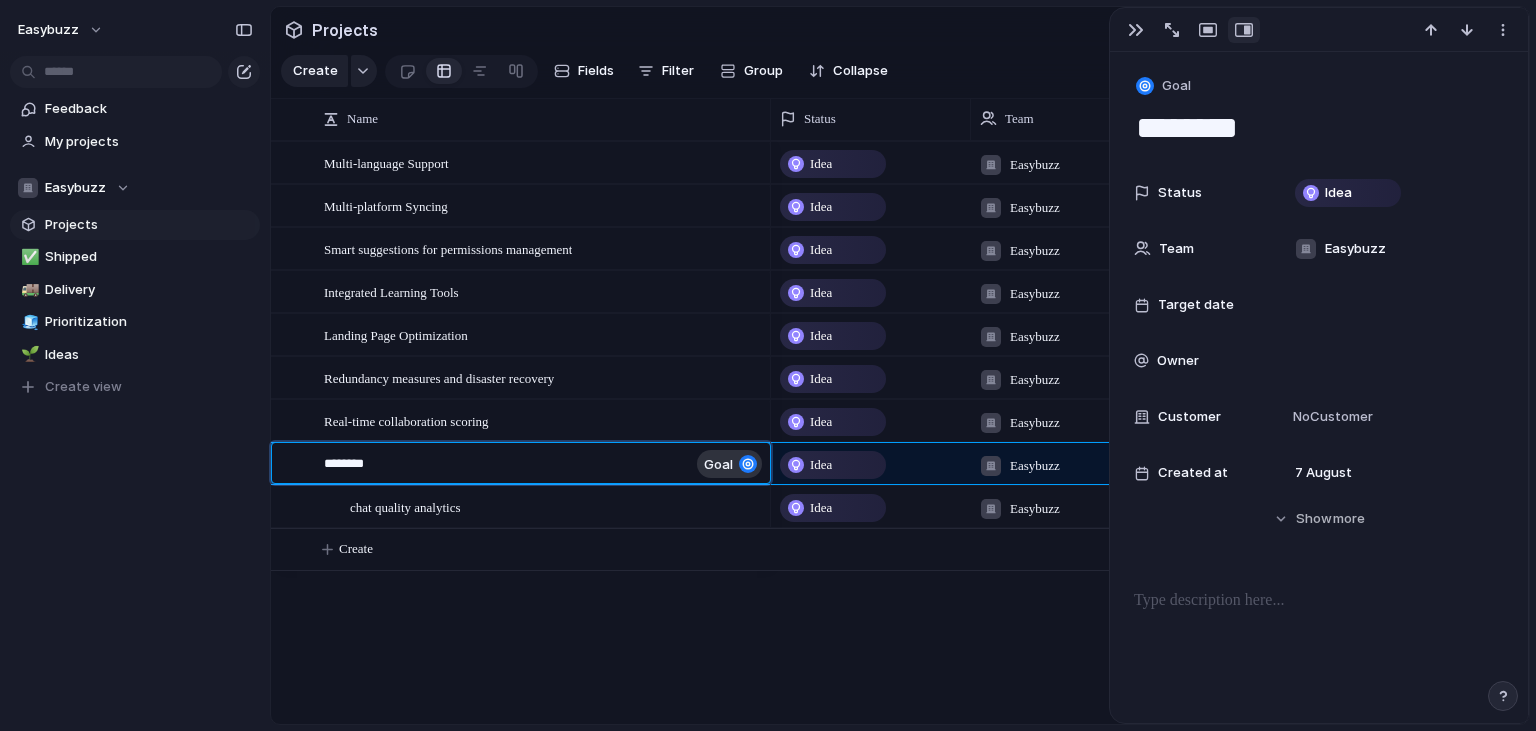 type 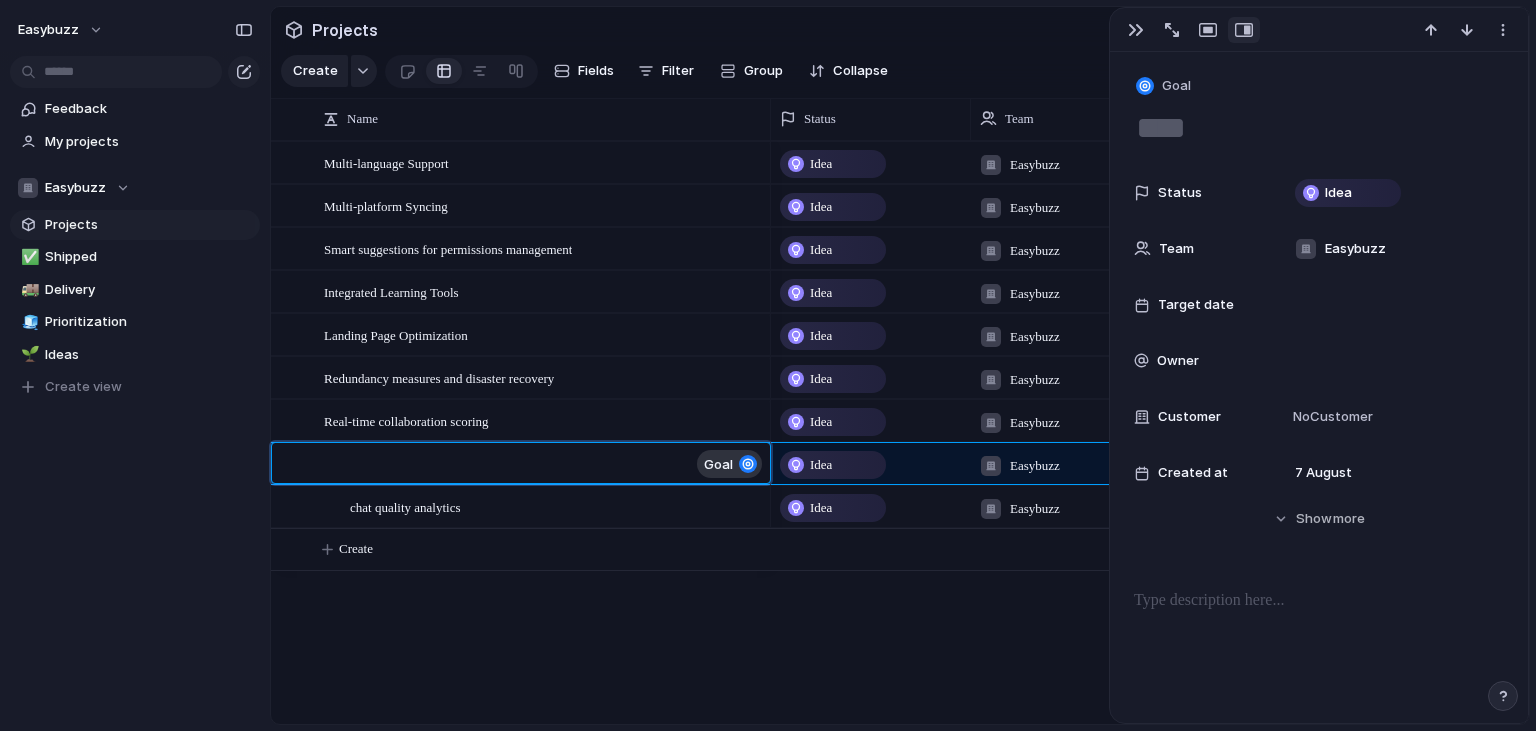 type 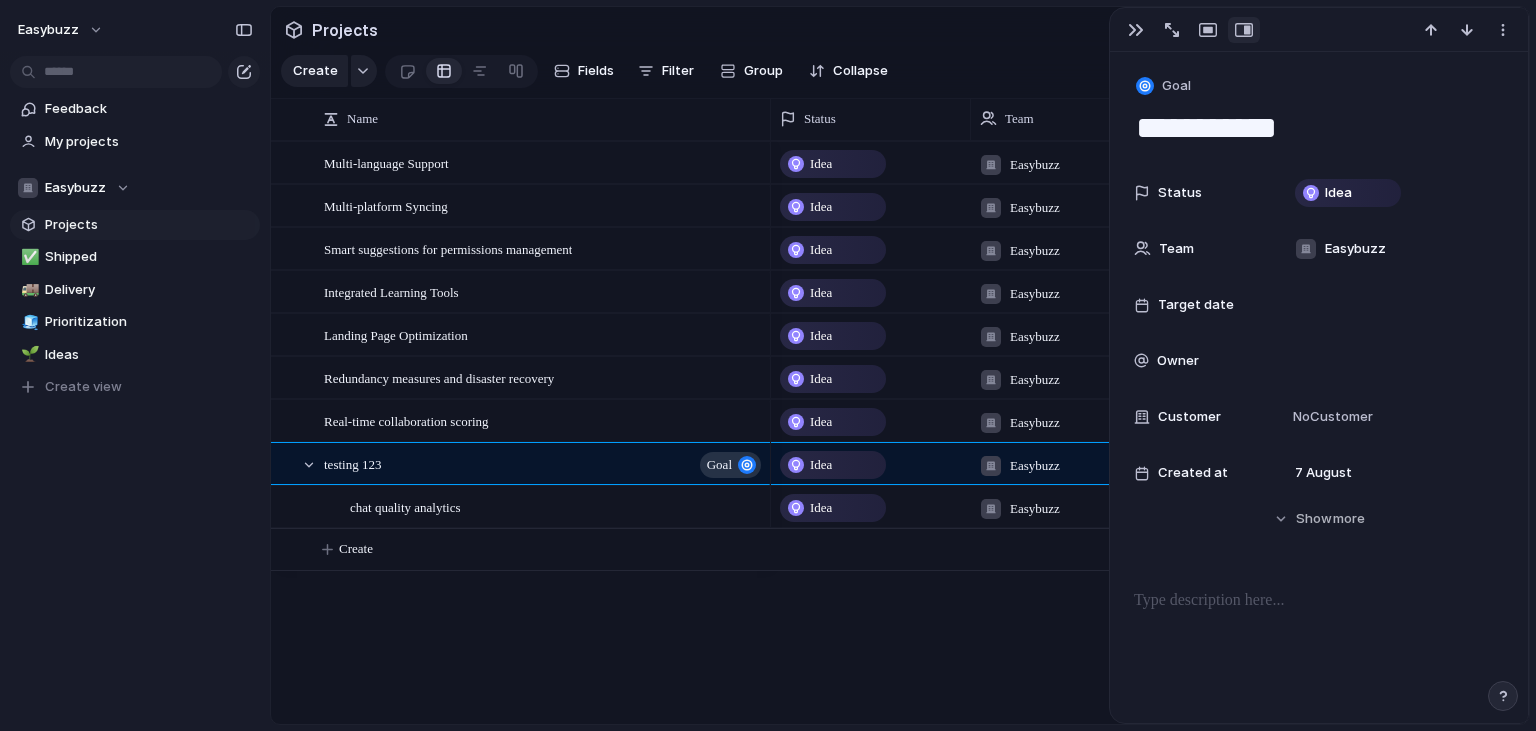 click on "easybuzz Feedback My projects Easybuzz Projects ✅ Shipped 🚚 Delivery 🧊 Prioritization 🌱 Ideas
To pick up a draggable item, press the space bar.
While dragging, use the arrow keys to move the item.
Press space again to drop the item in its new position, or press escape to cancel.
Create view Keep using Index You're approaching the free limit of 300 items Upgrade plan Projects Create Fields Filter Group Zoom Collapse Connect Linear
Name
Status
Team
Target date
Owner
Customer" at bounding box center [768, 365] 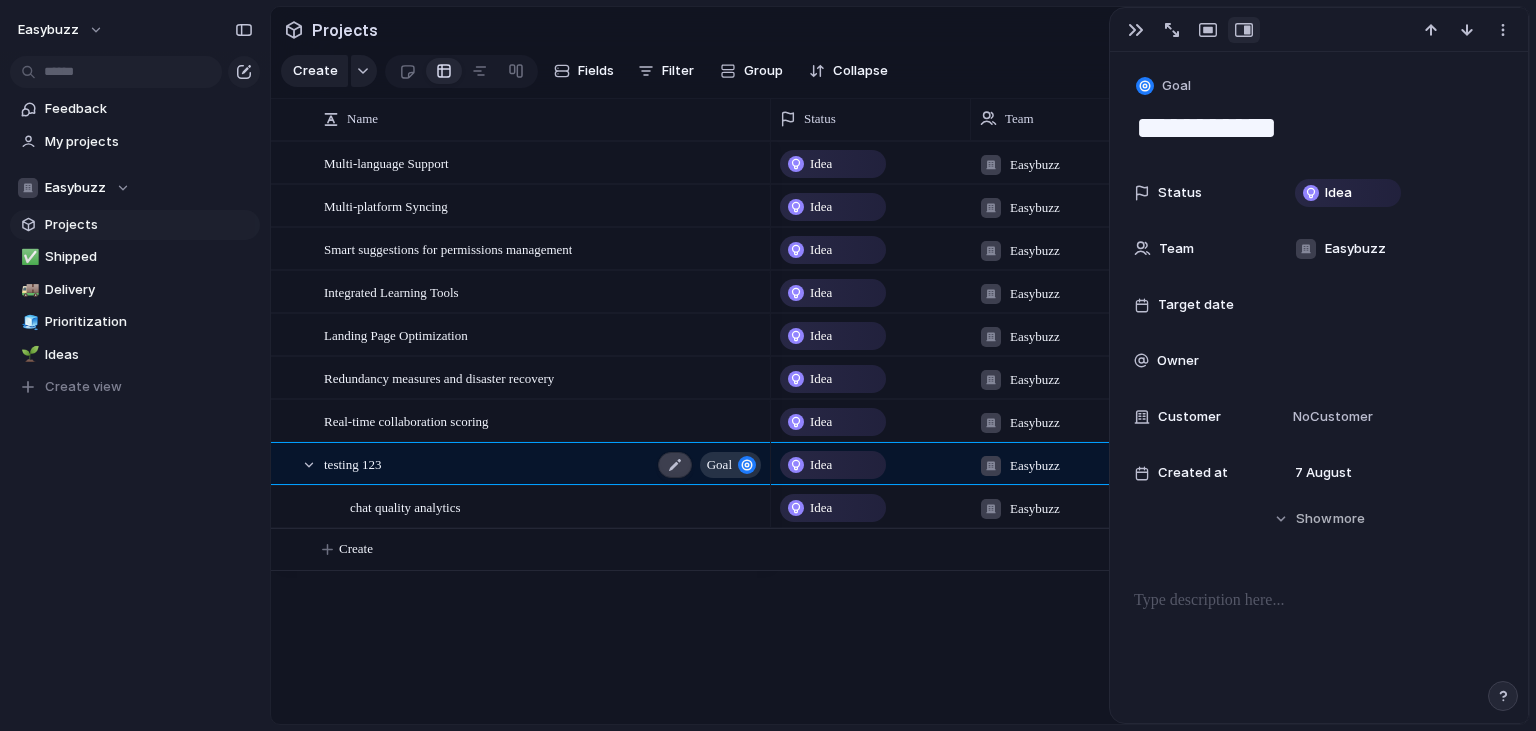 click at bounding box center [675, 465] 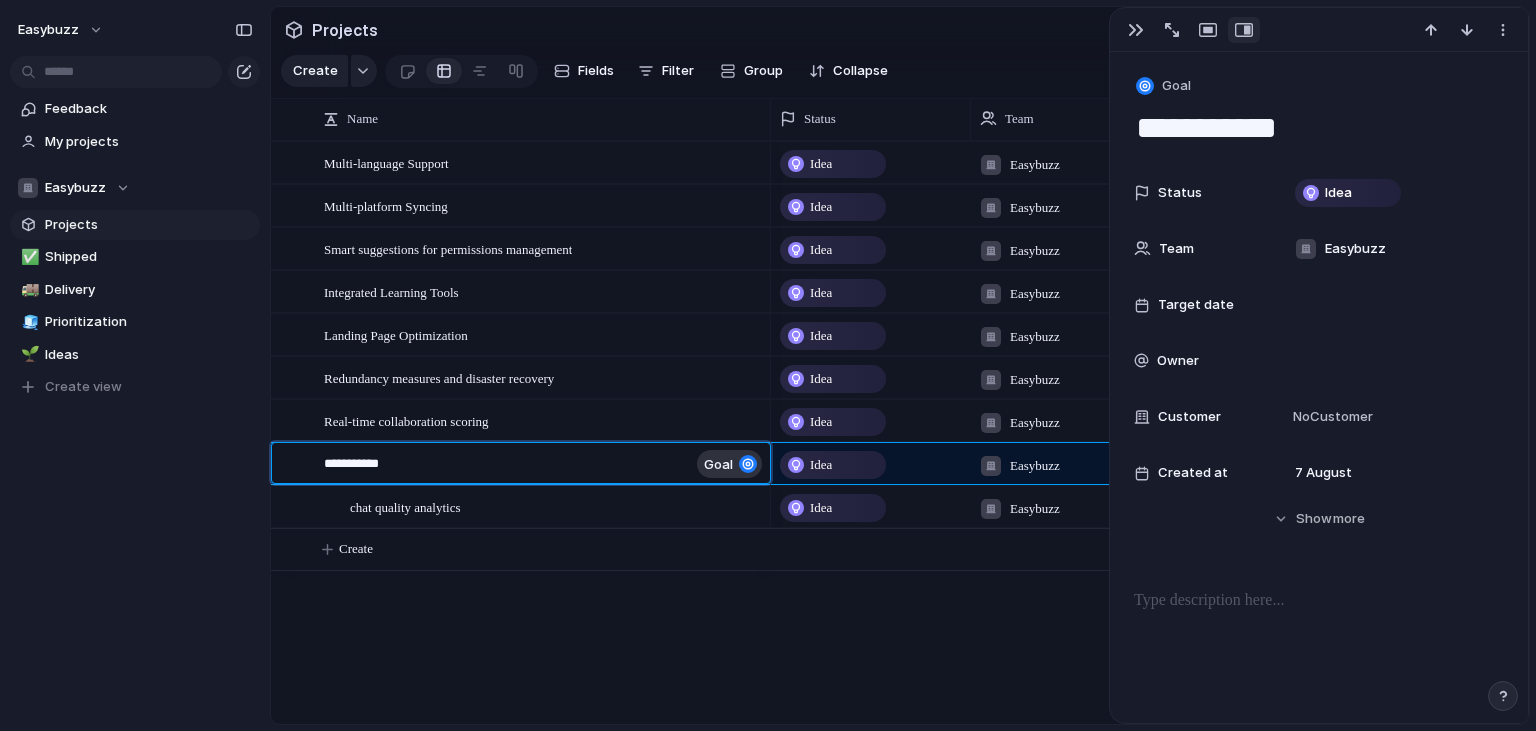 type on "*******" 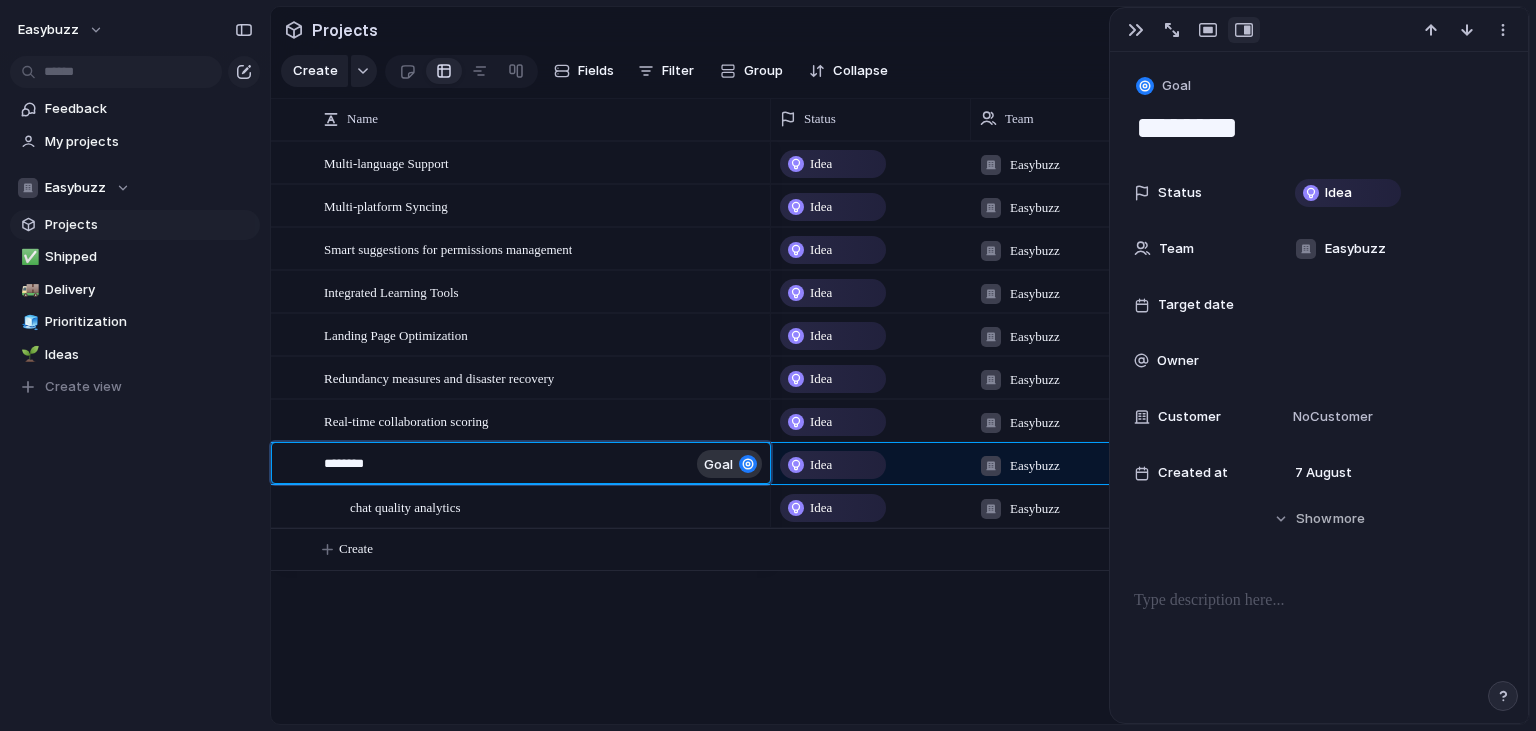 type 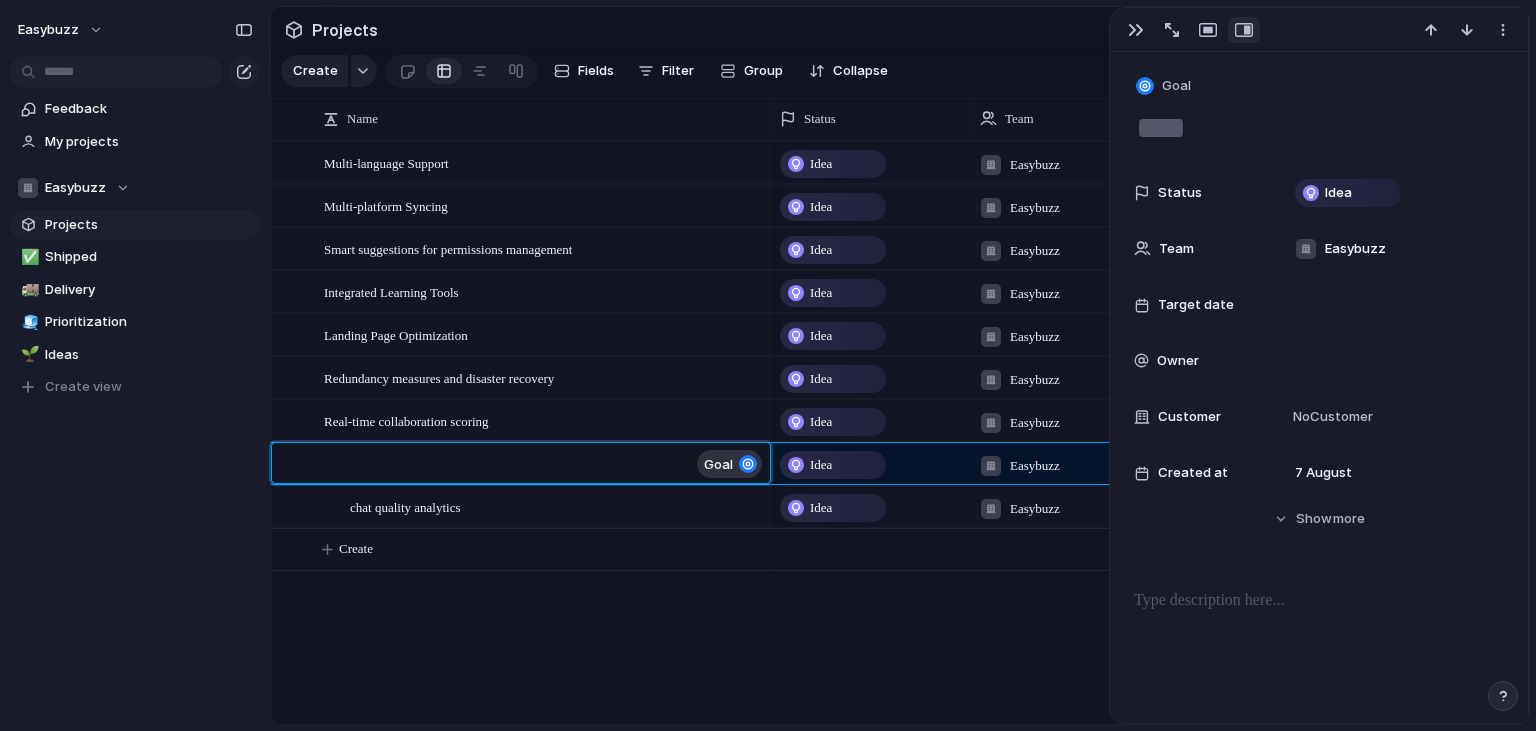 type on "*" 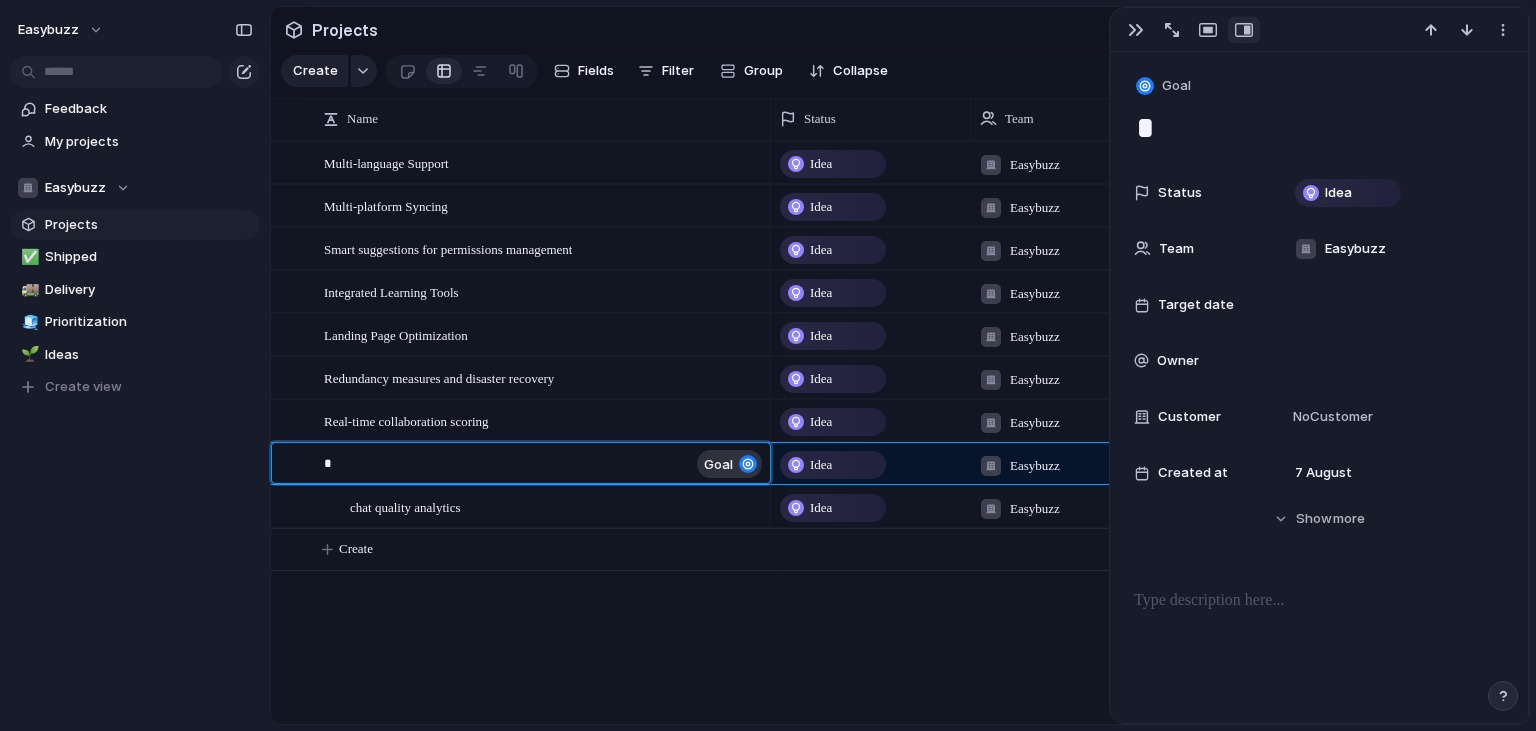 type on "**" 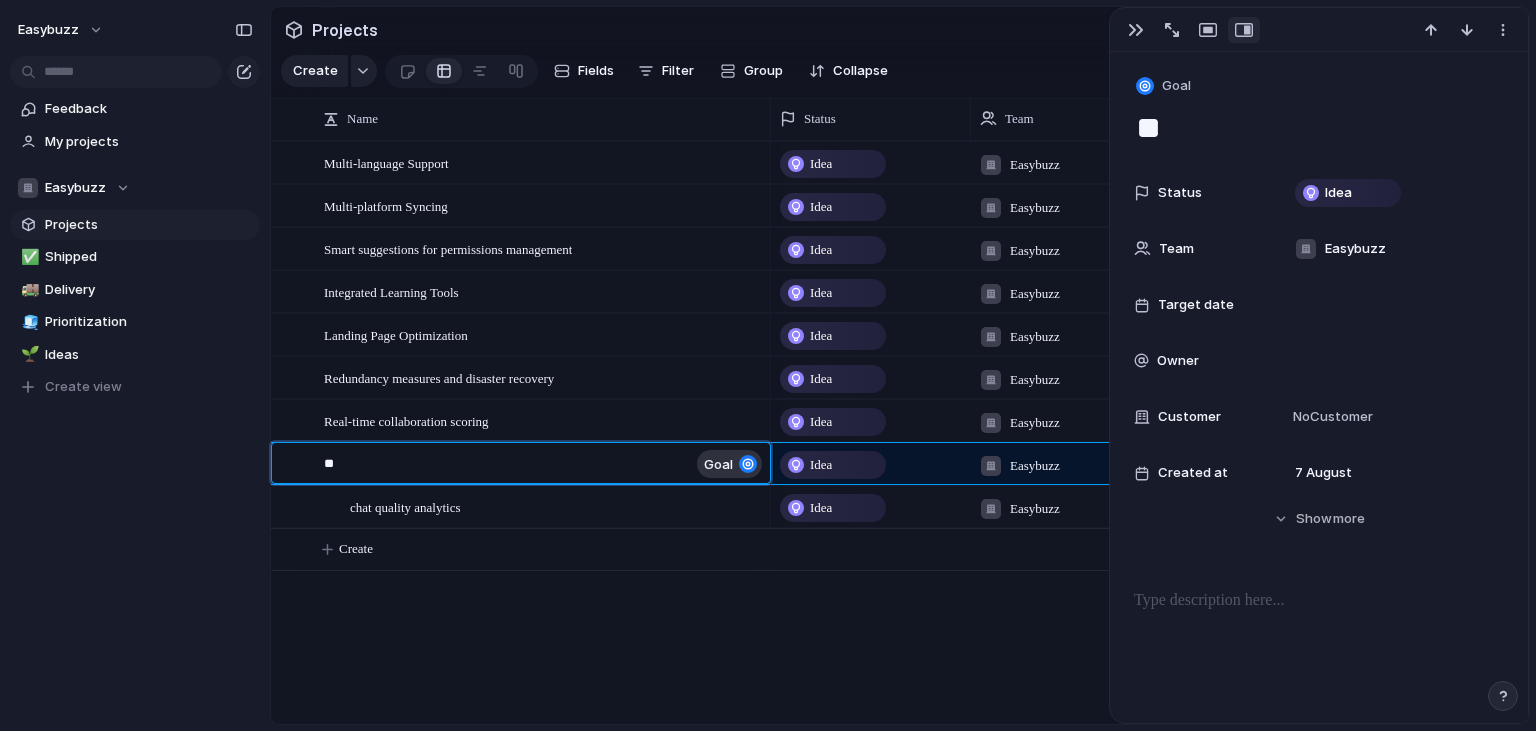 type on "***" 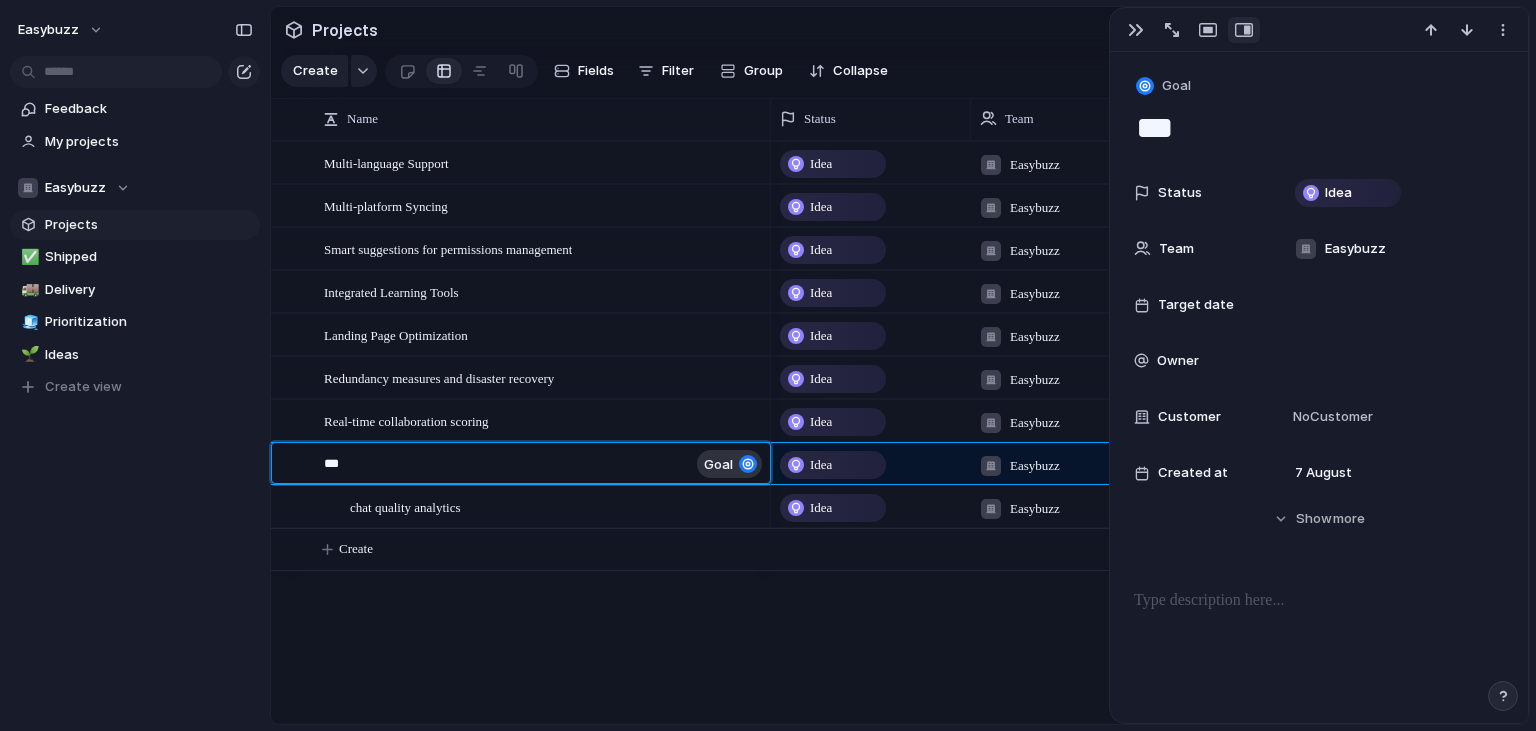 type on "****" 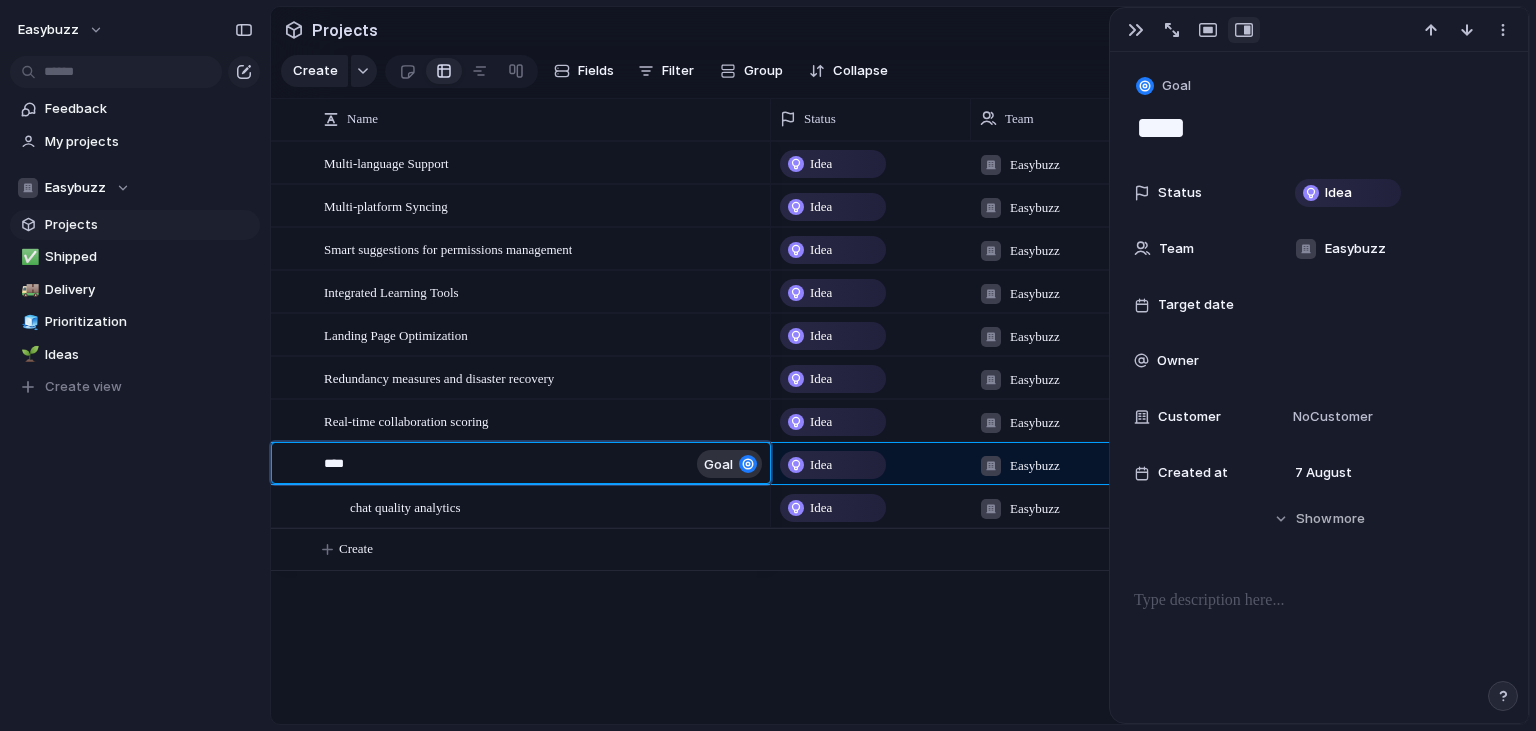 type on "****" 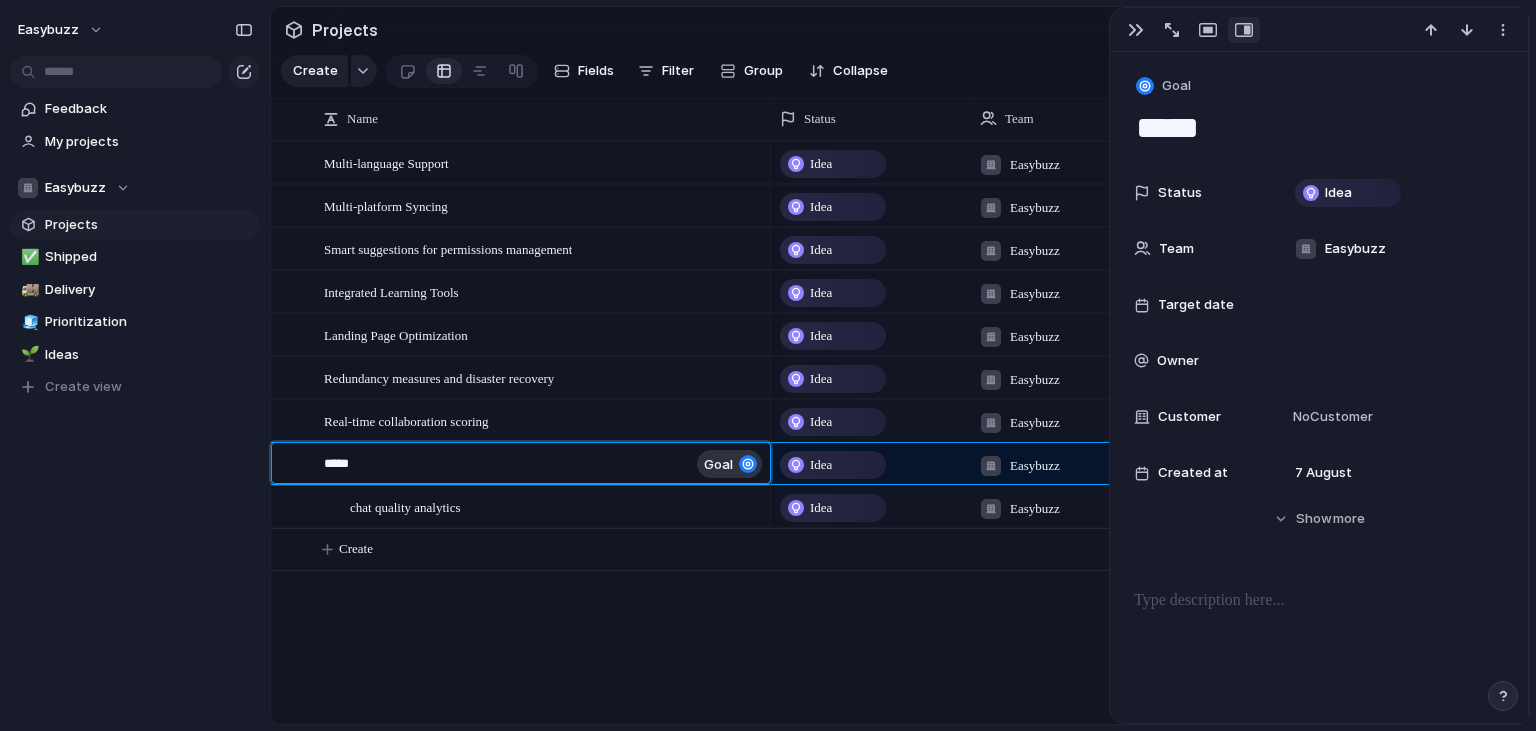 type on "******" 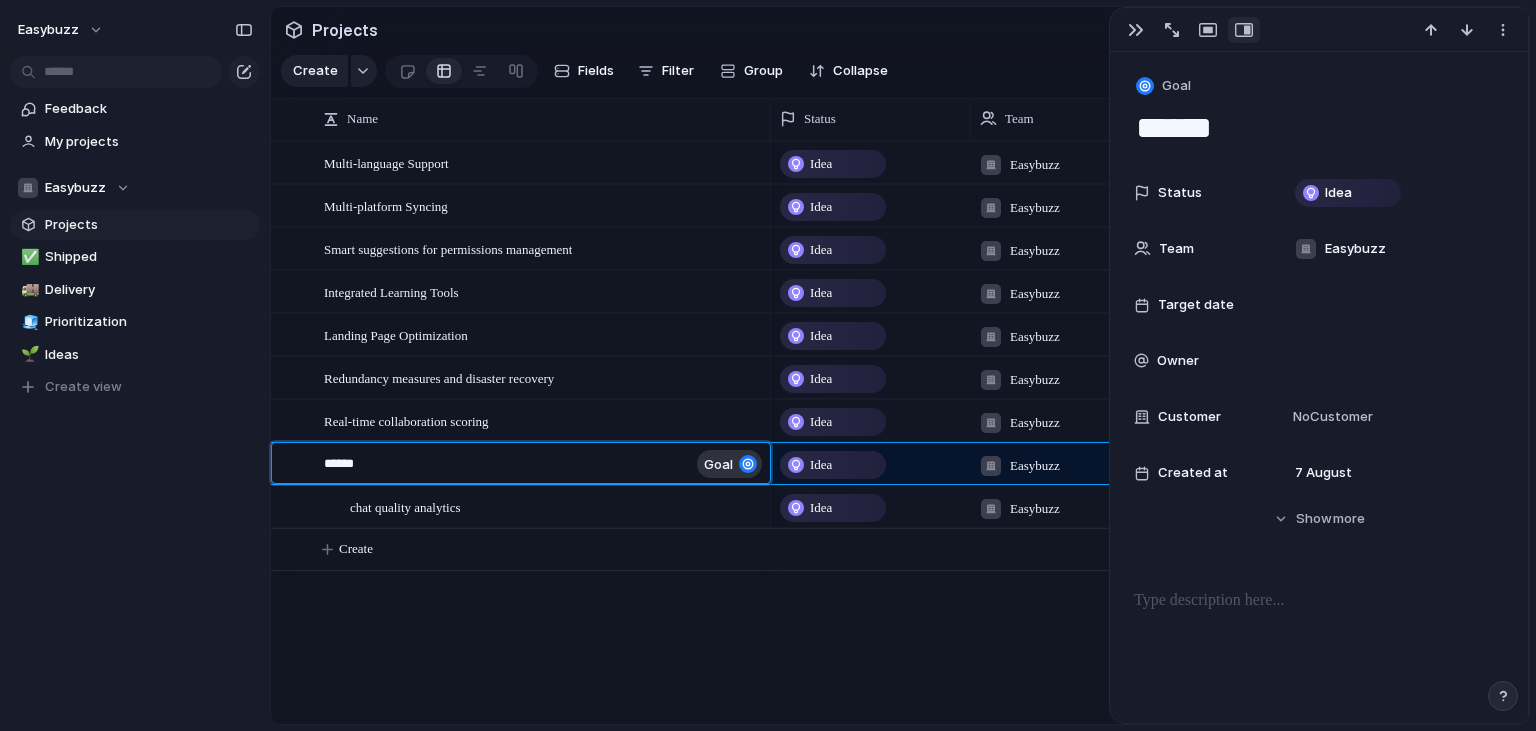 type on "*******" 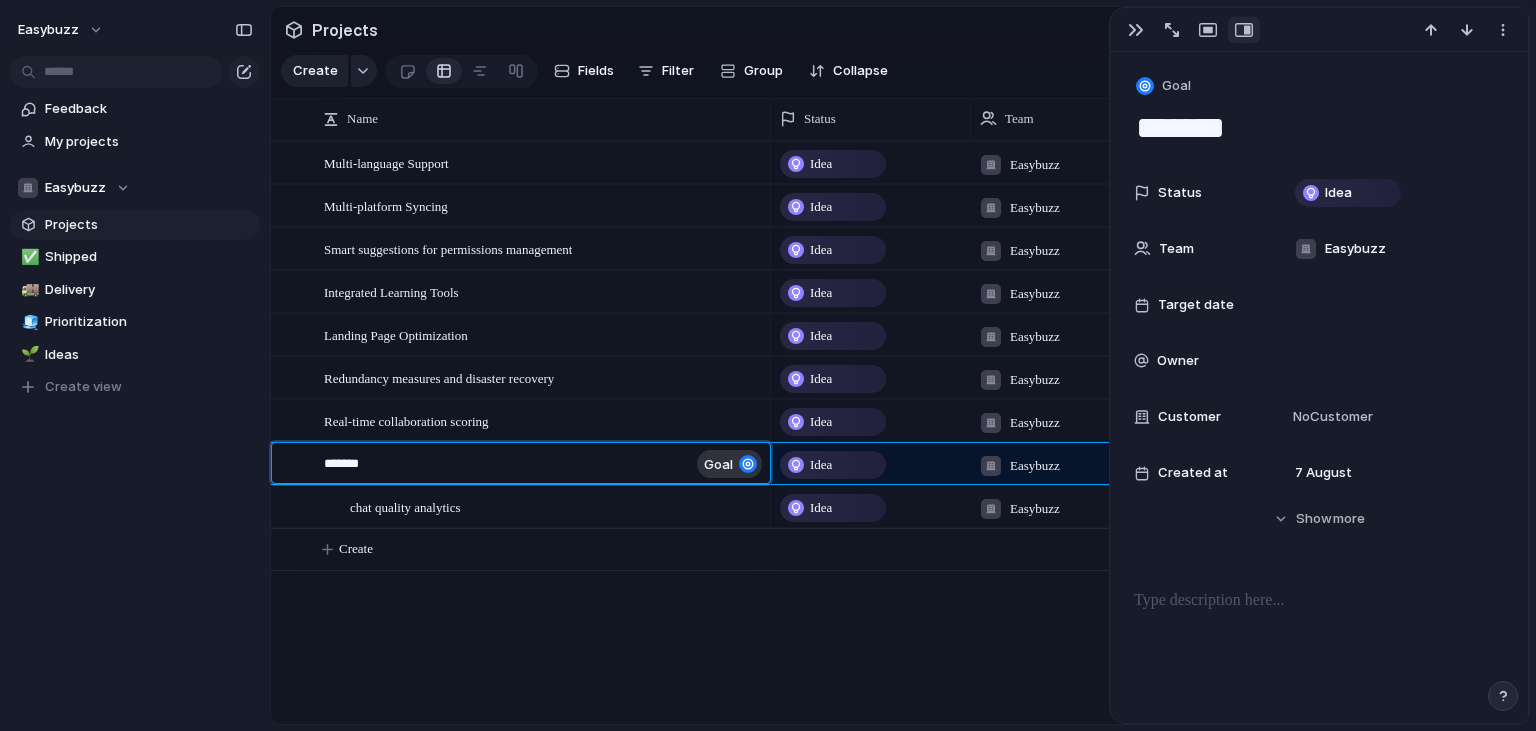 type on "********" 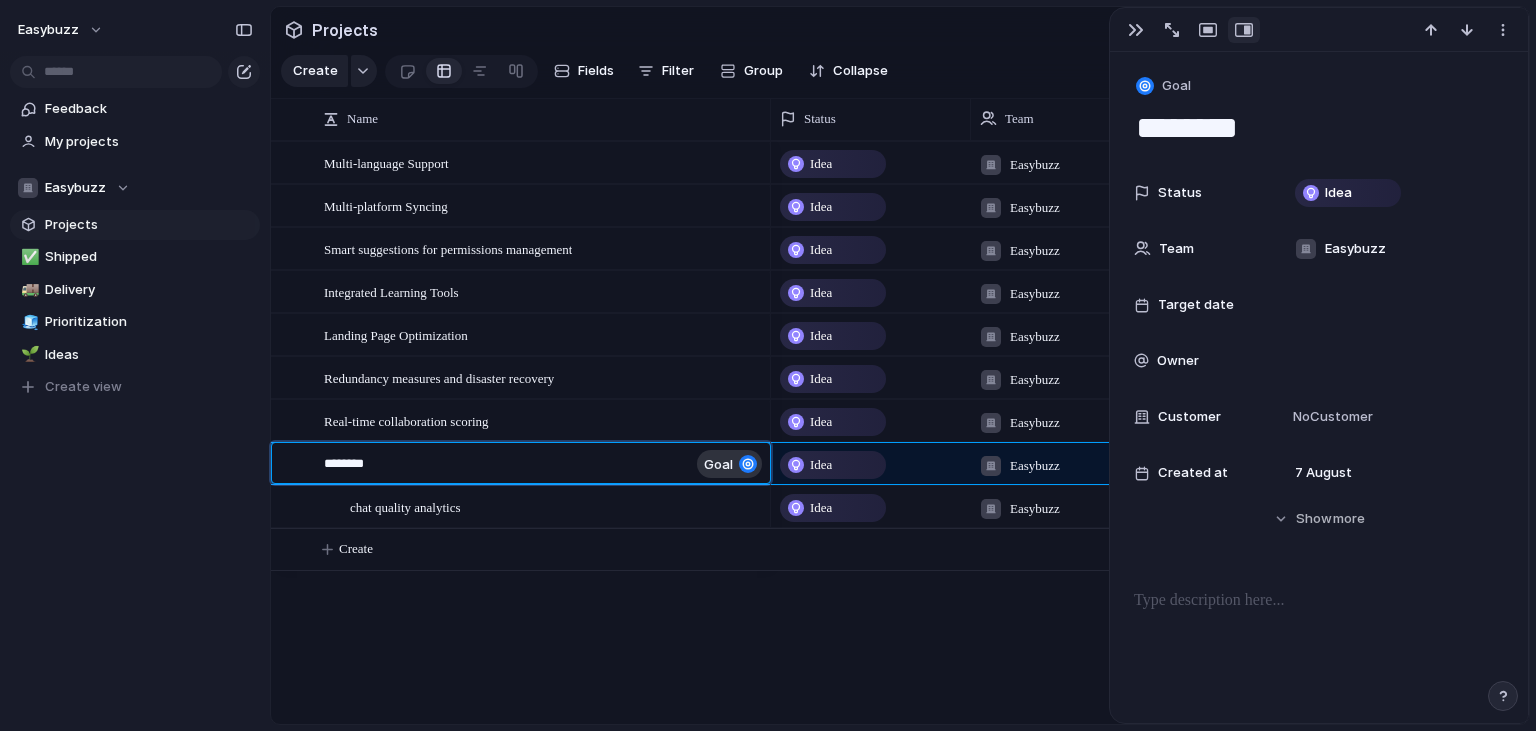 type on "*********" 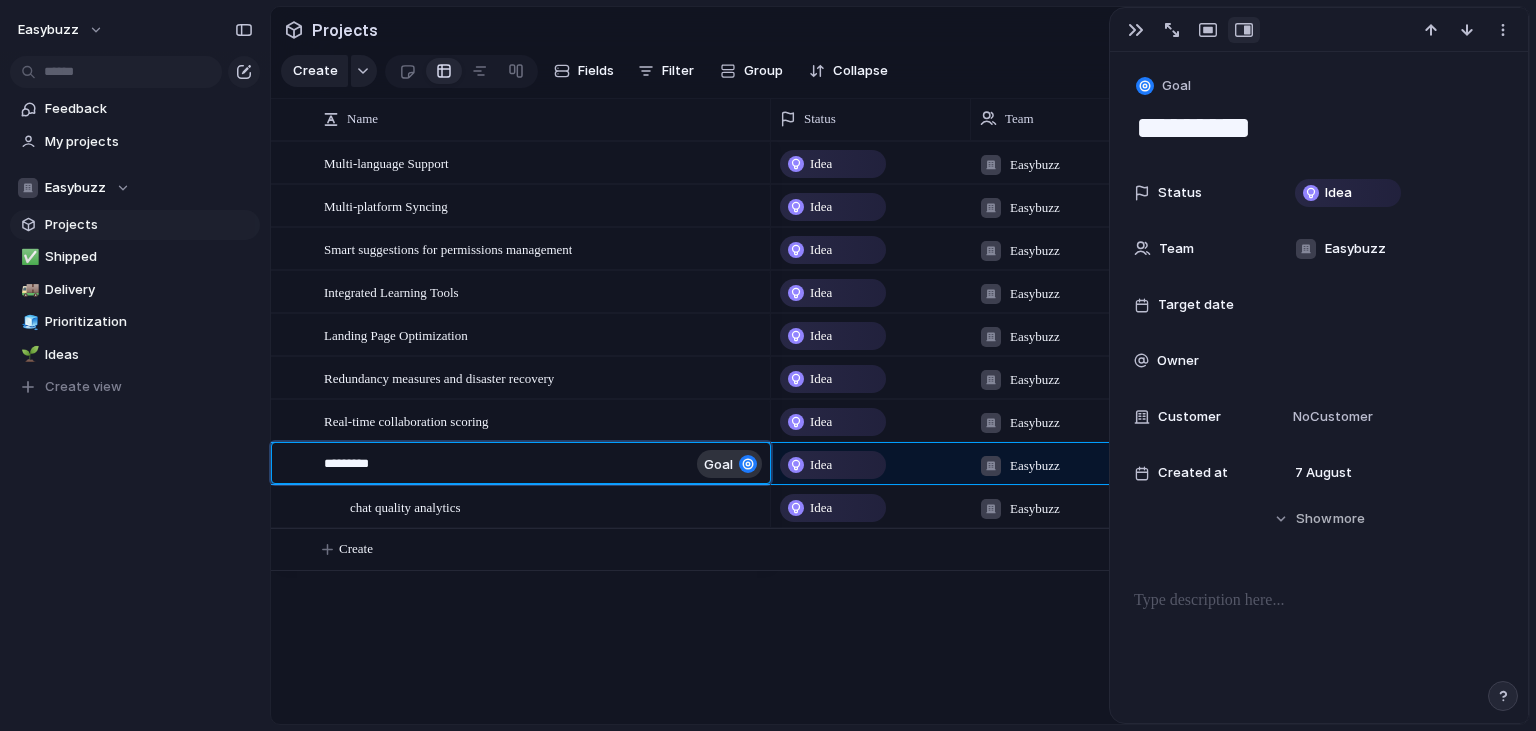 type on "**********" 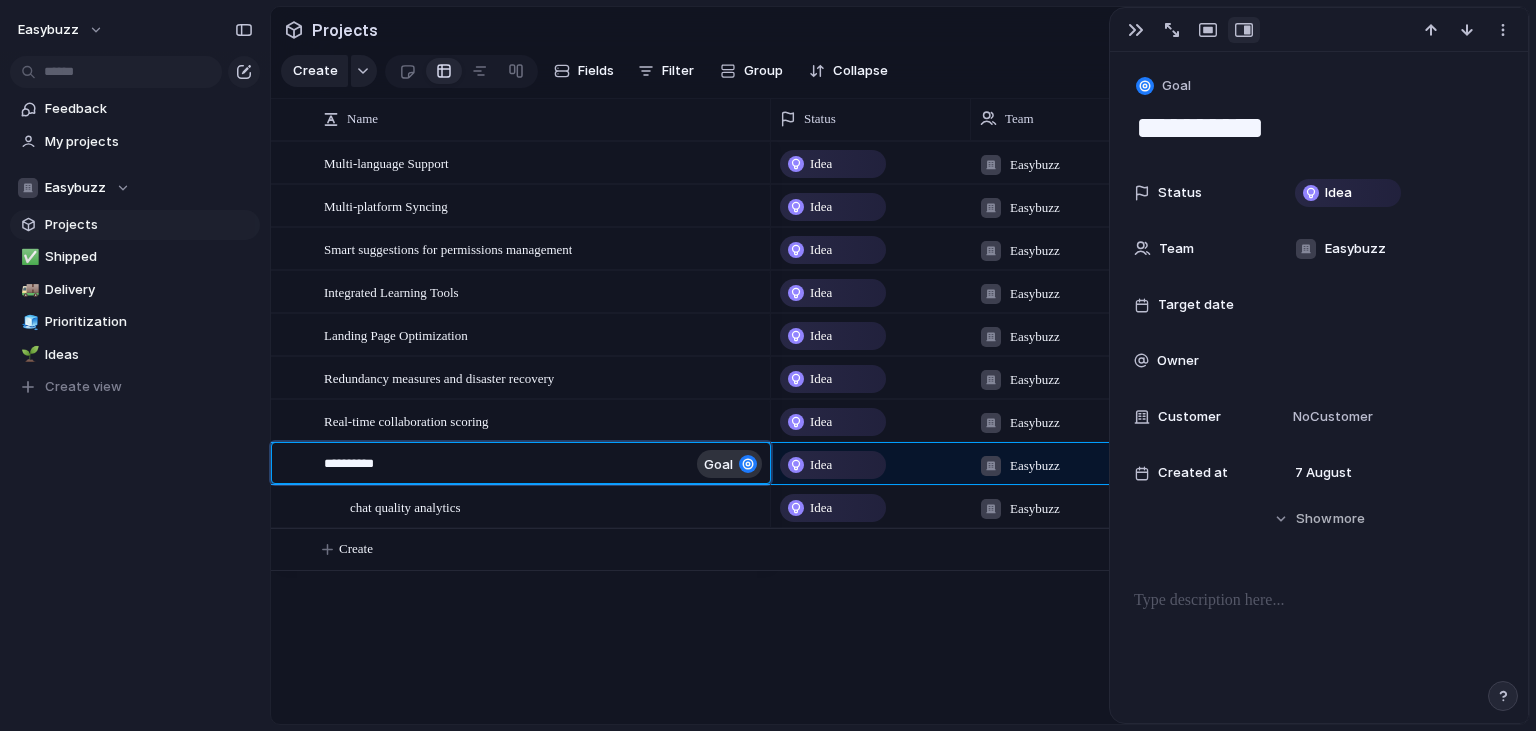 type on "**********" 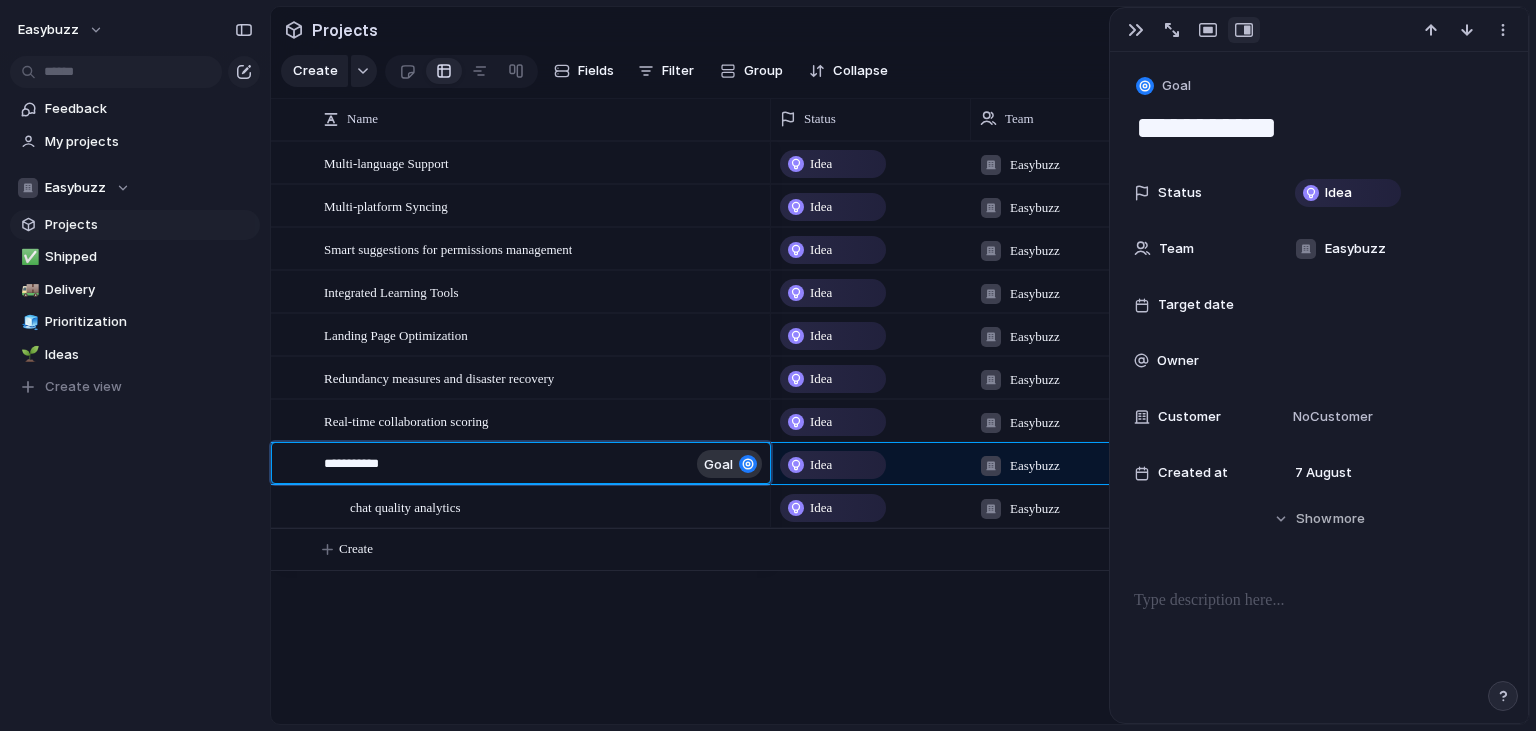 type on "**********" 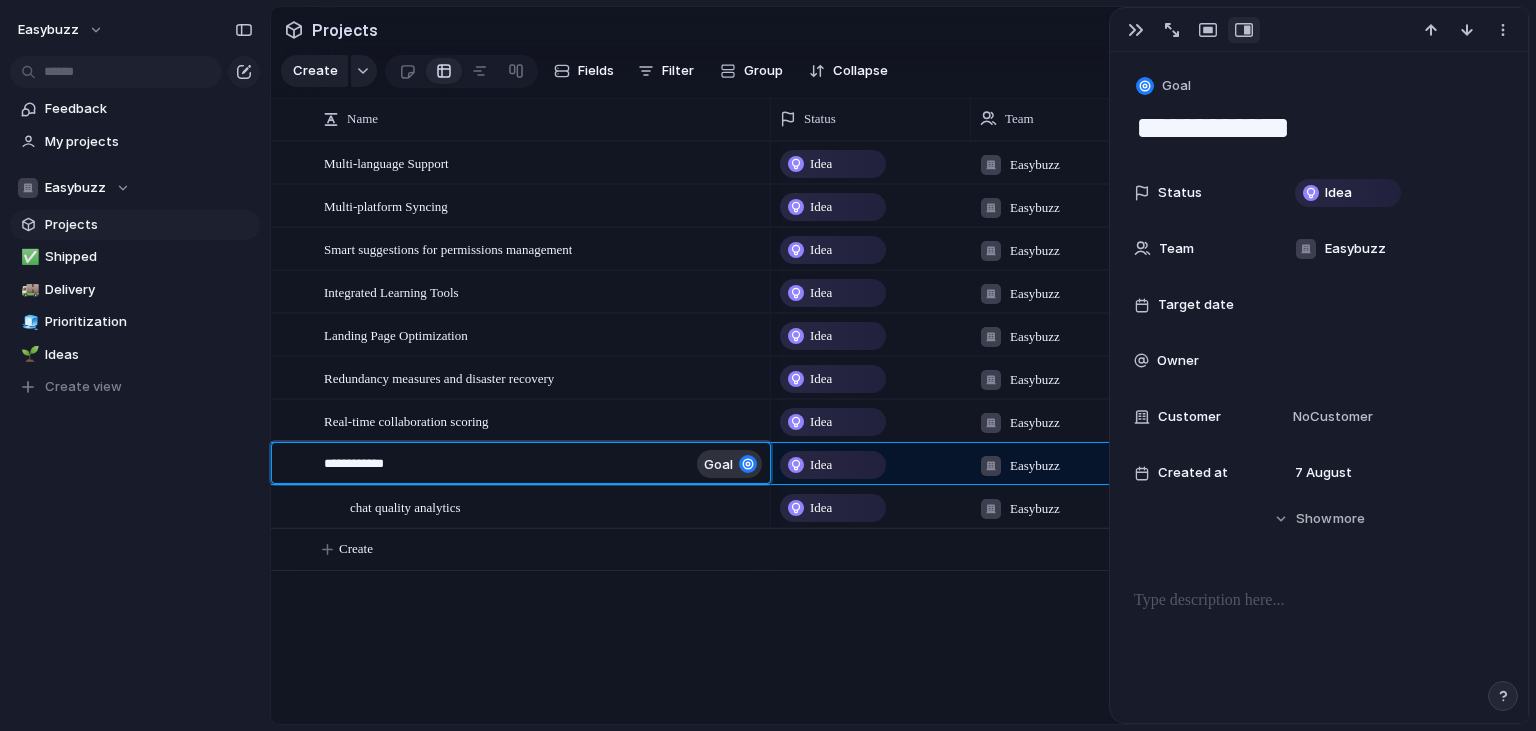 type on "**********" 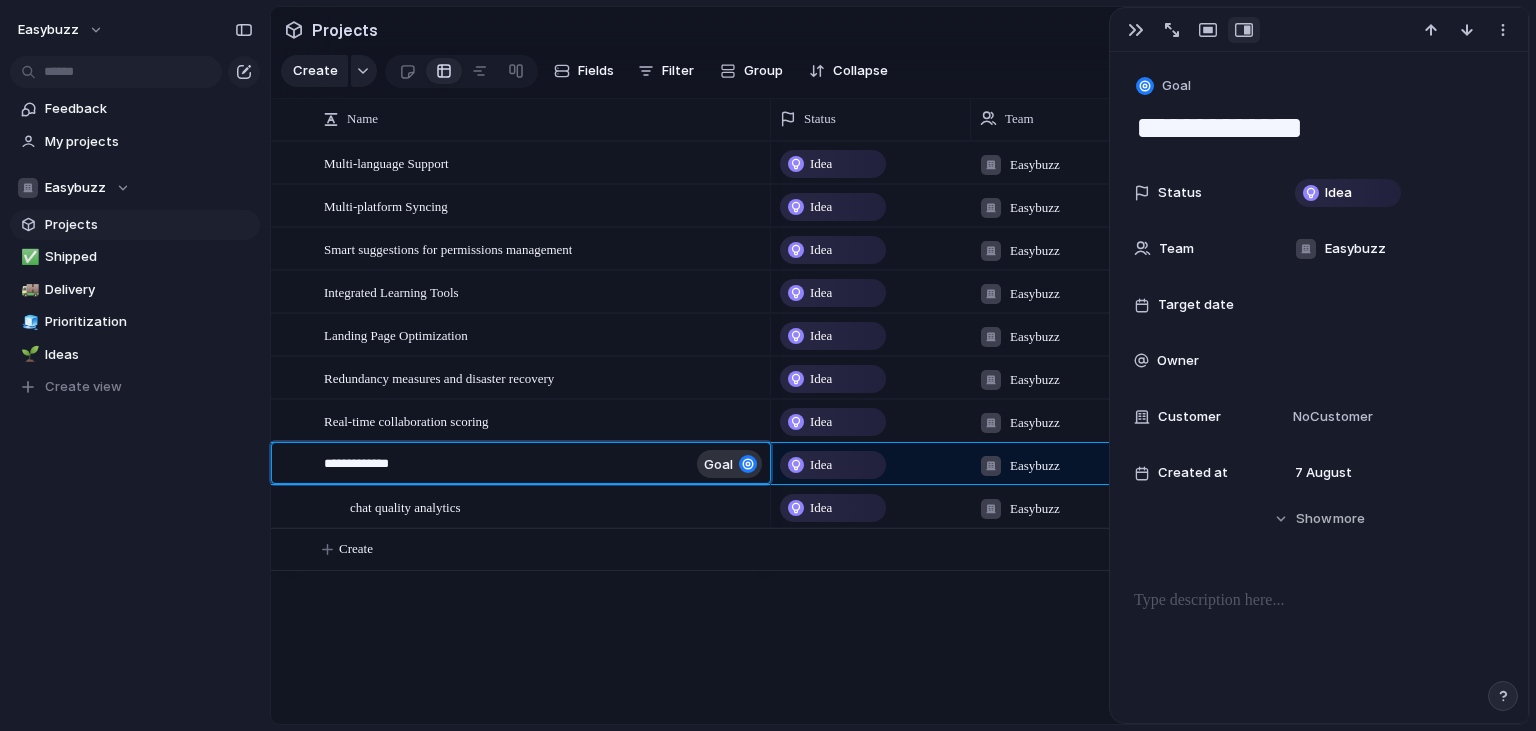 type on "**********" 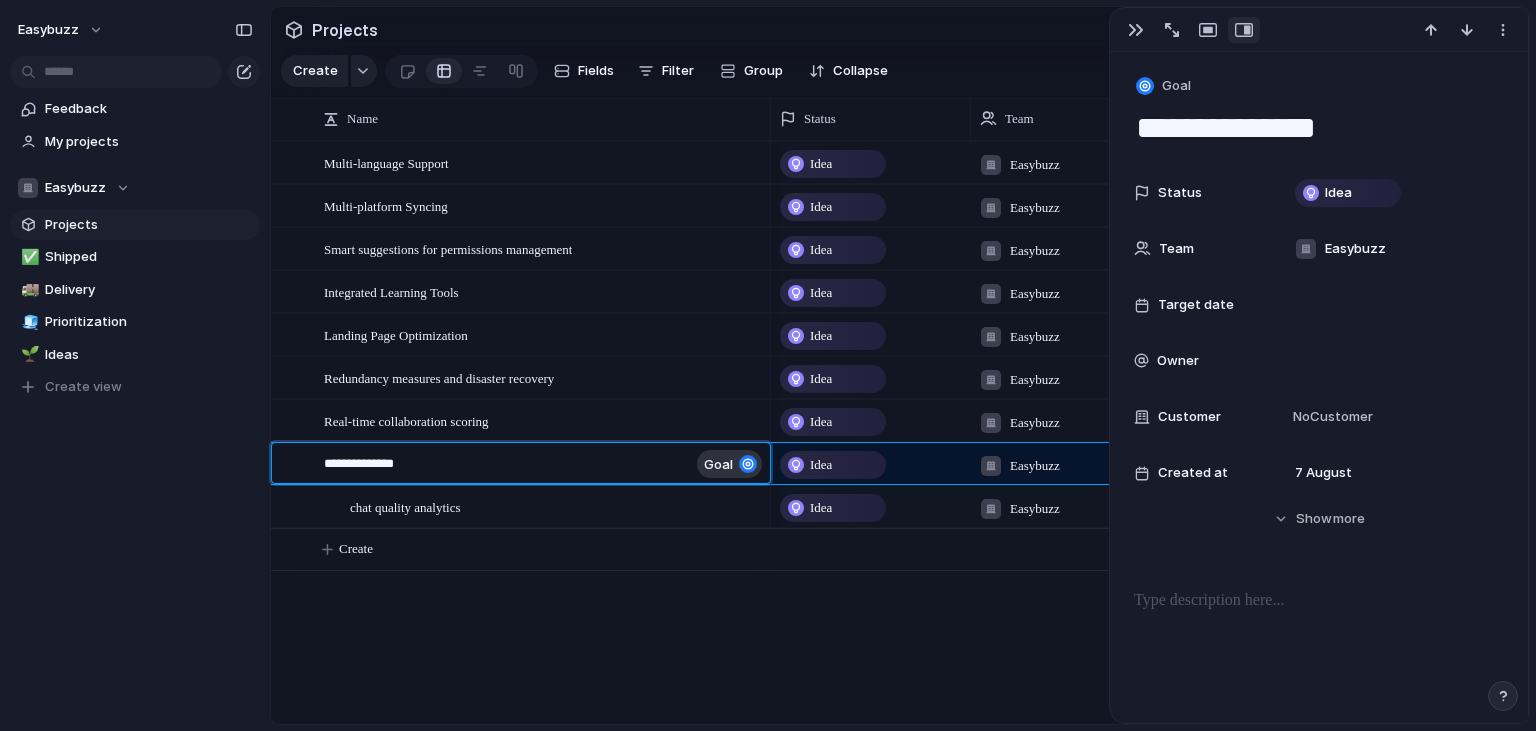 type on "**********" 